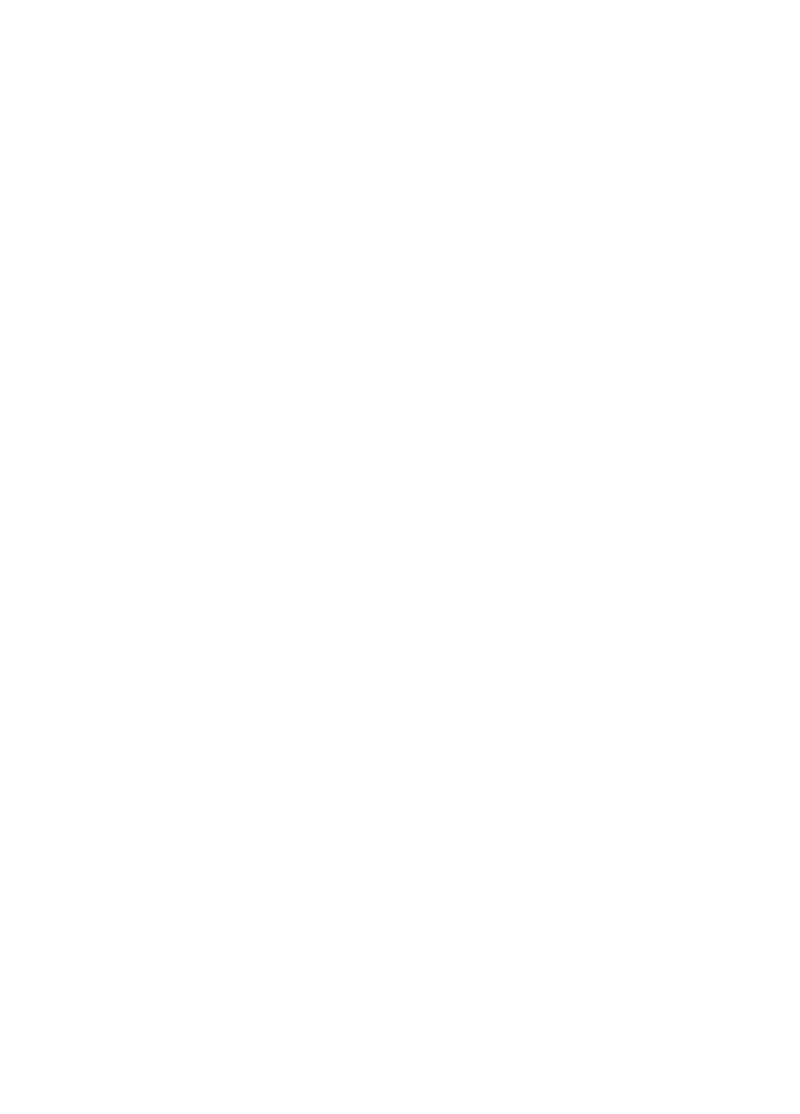 scroll, scrollTop: 0, scrollLeft: 0, axis: both 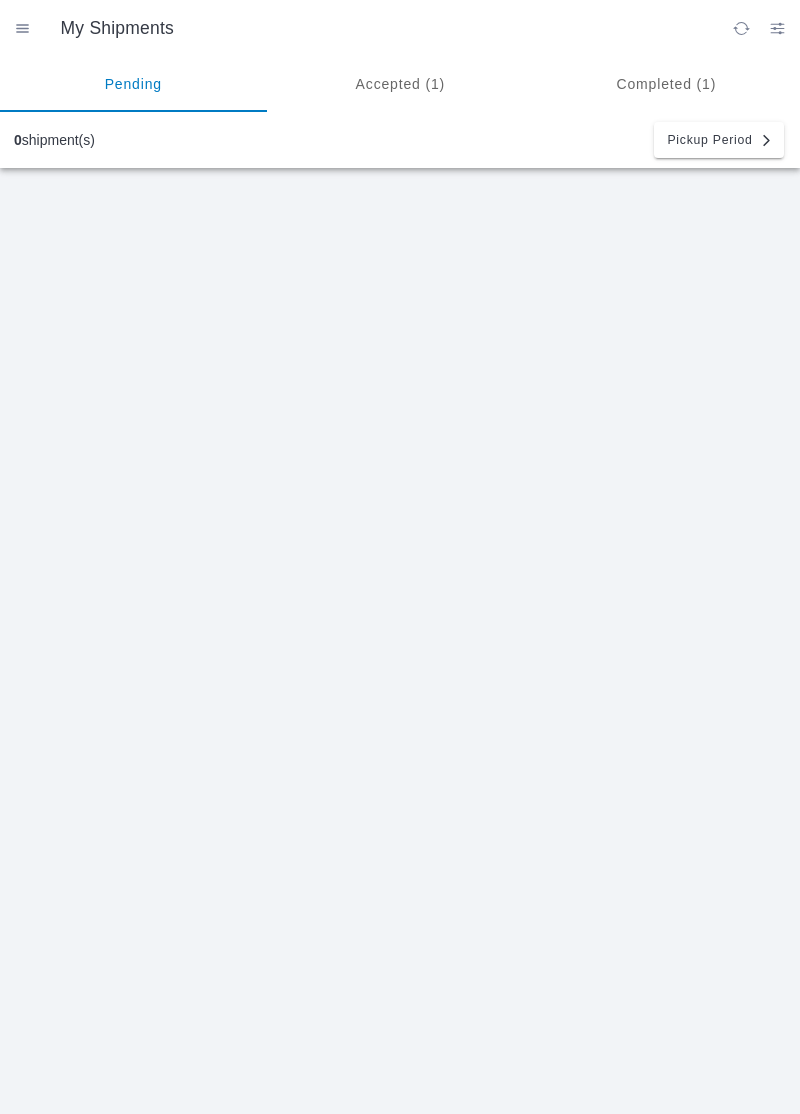 click on "Accepted (1)" at bounding box center (400, 84) 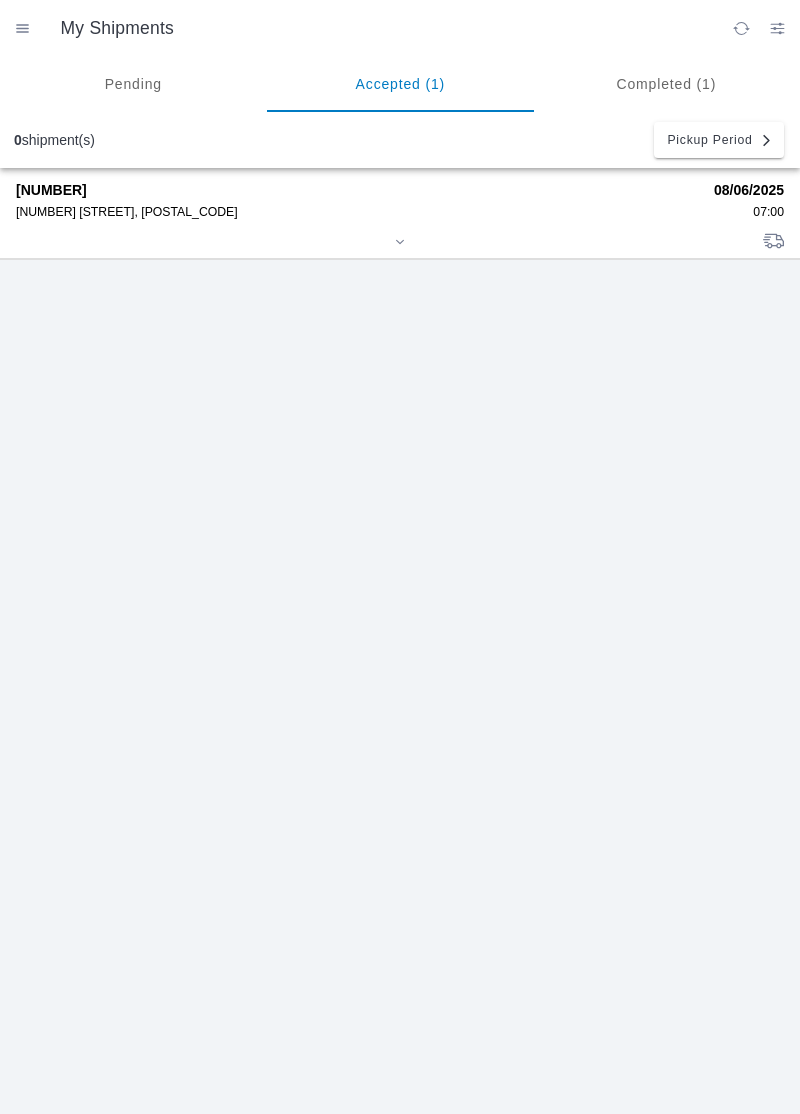 click on "[NUMBER]   [NUMBER] [STREET], [POSTAL_CODE]" 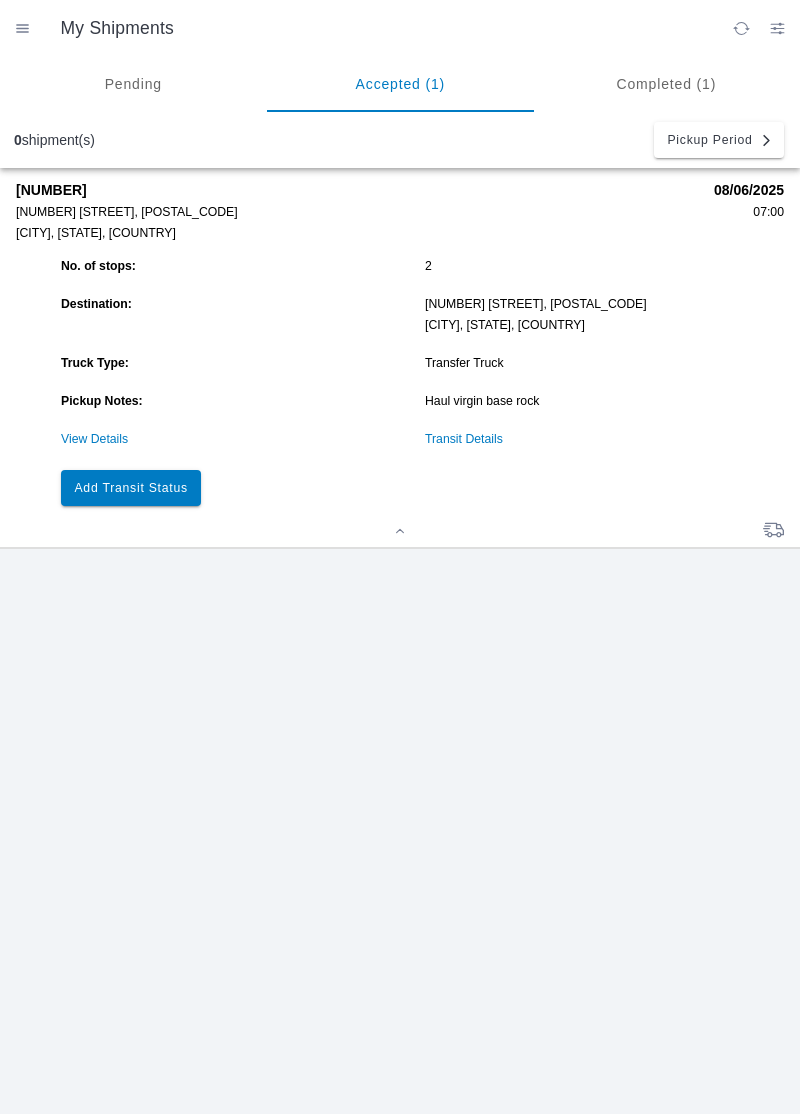 click on "Transit Details" 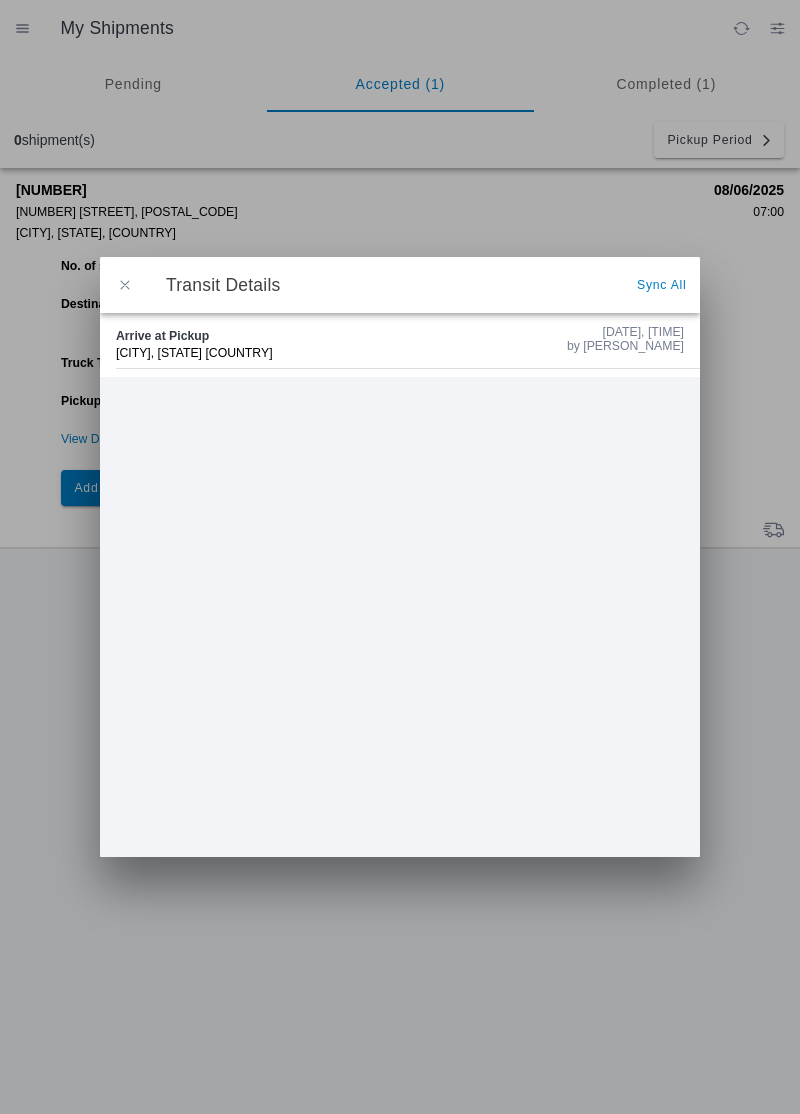 click at bounding box center [125, 285] 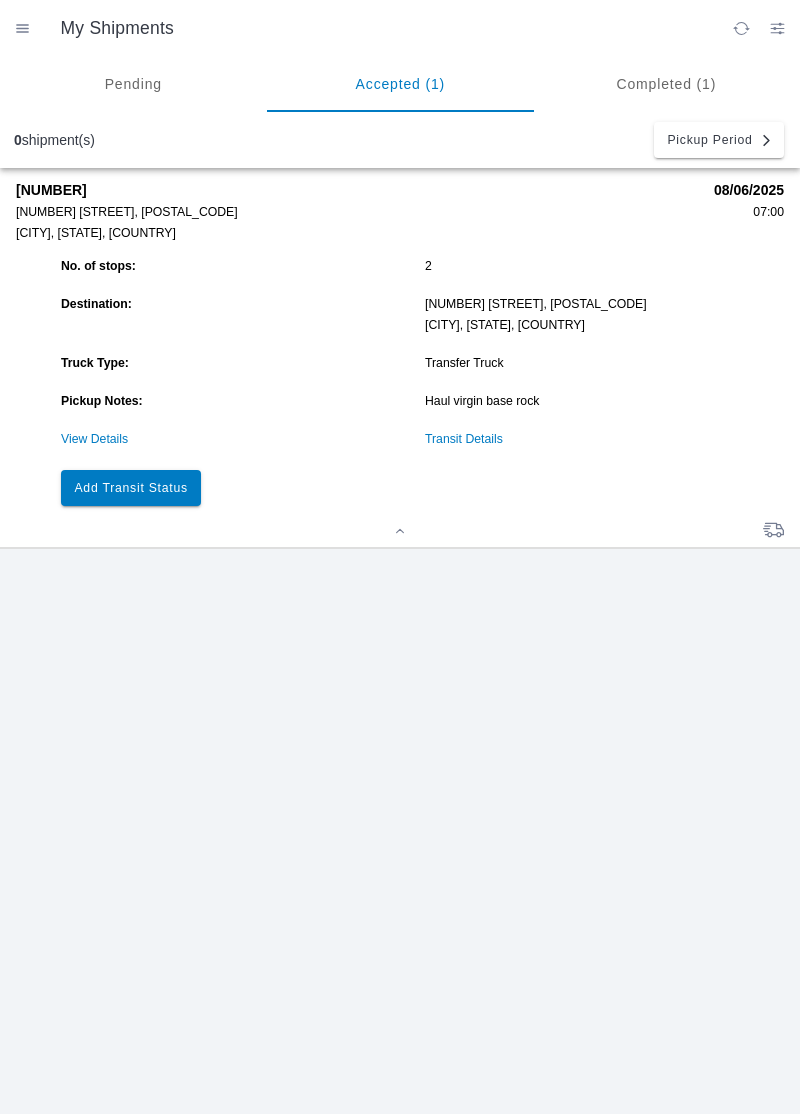 click on "Add Transit Status" 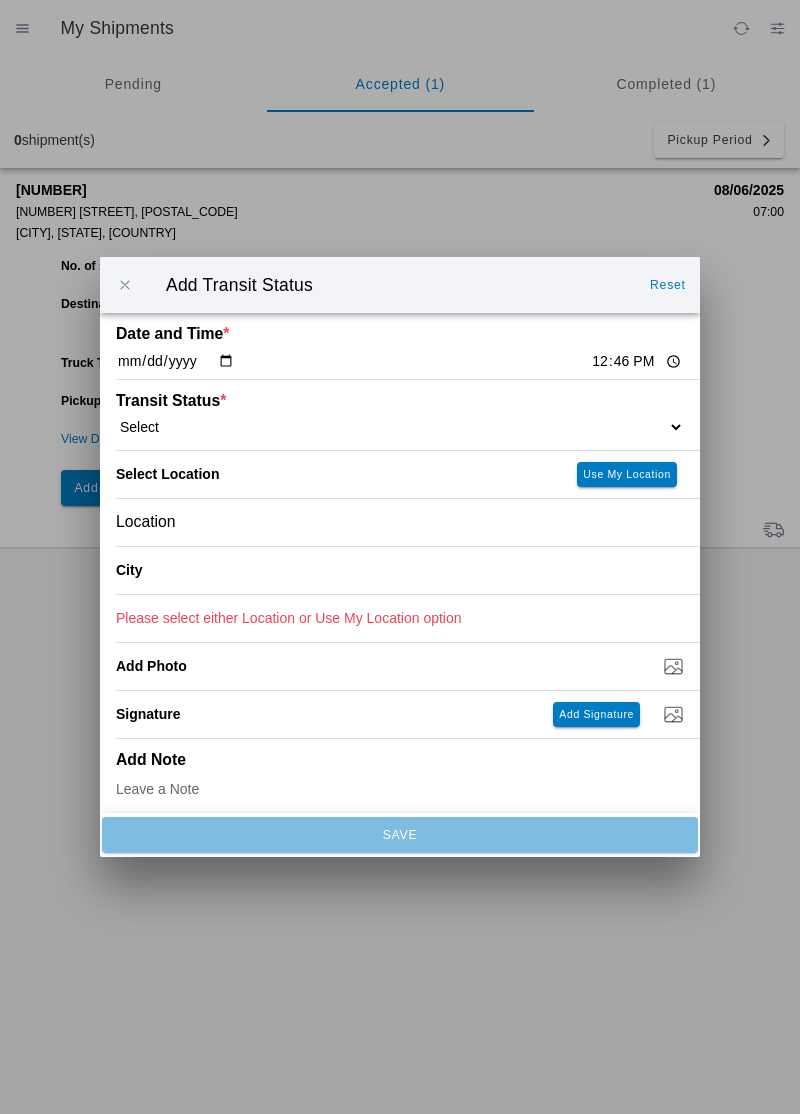 click on "12:46" 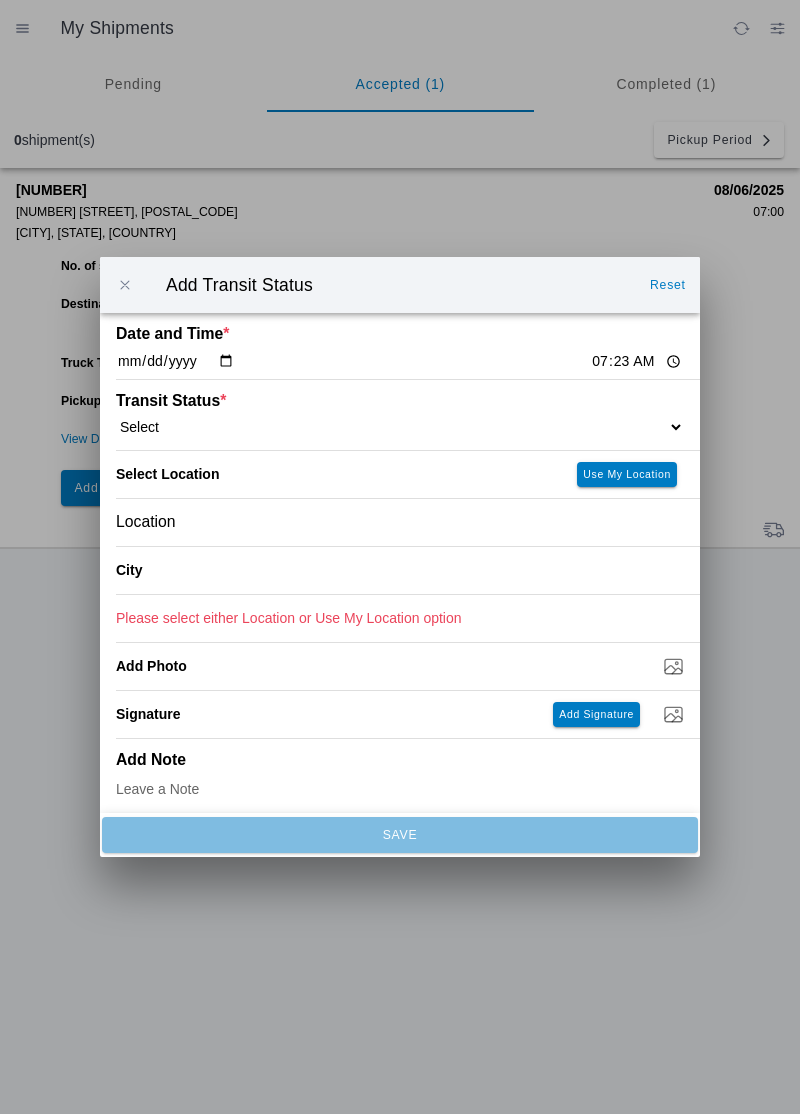 type on "07:23" 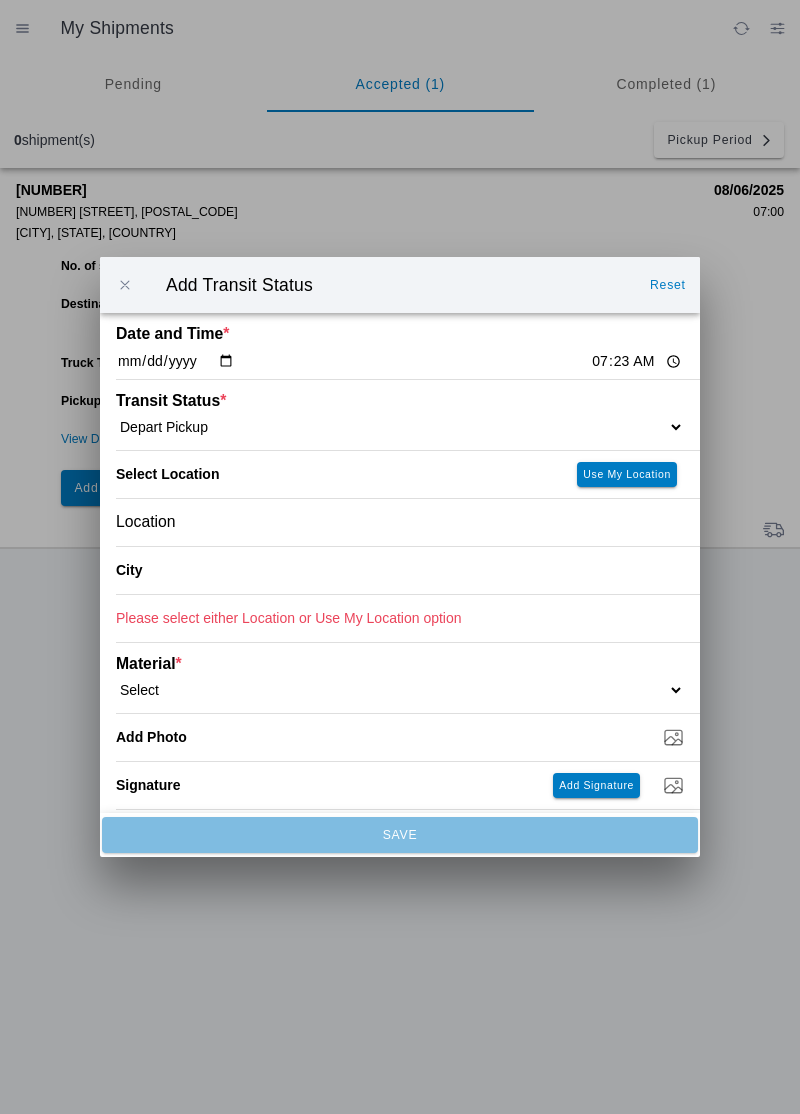 click on "Location" 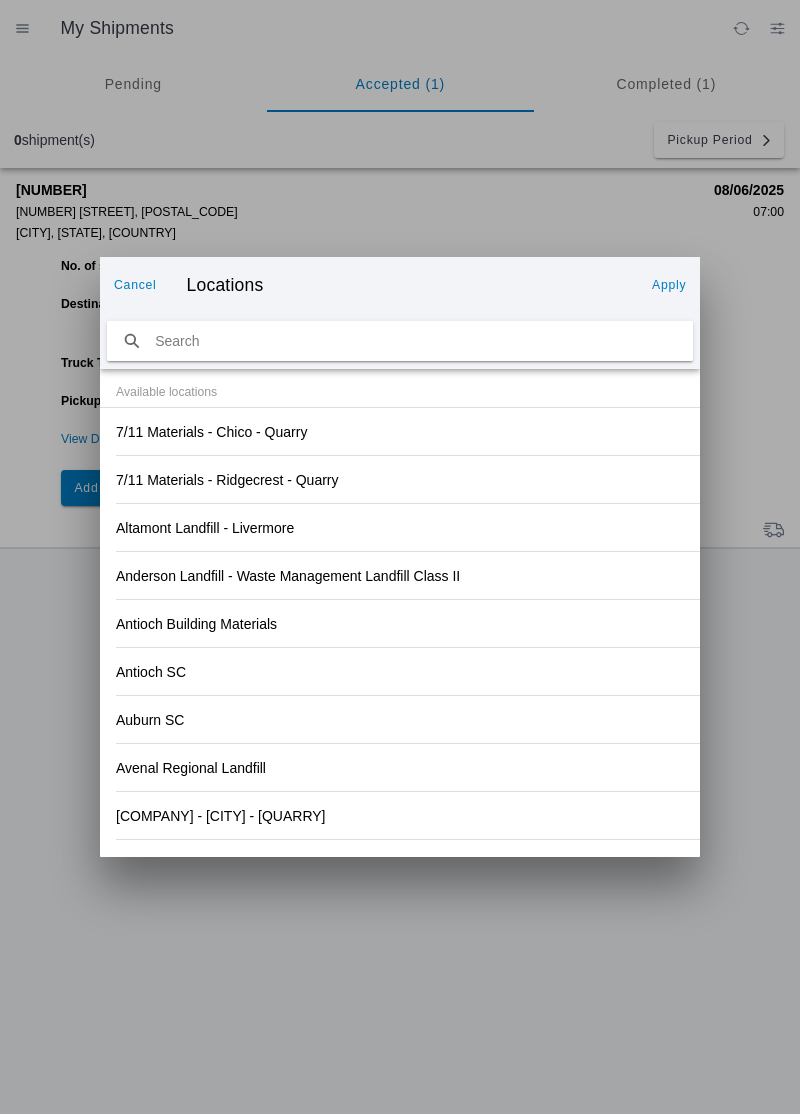 click on "Anderson Landfill - Waste Management Landfill Class II" 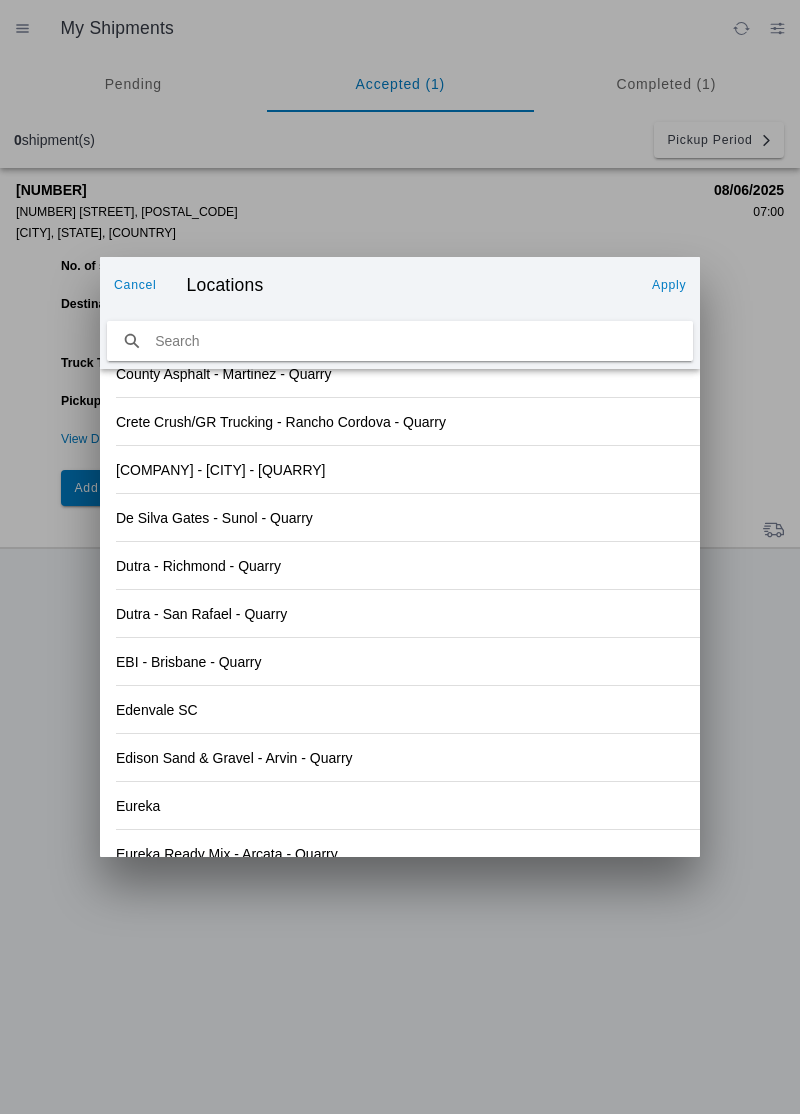 scroll, scrollTop: 2085, scrollLeft: 0, axis: vertical 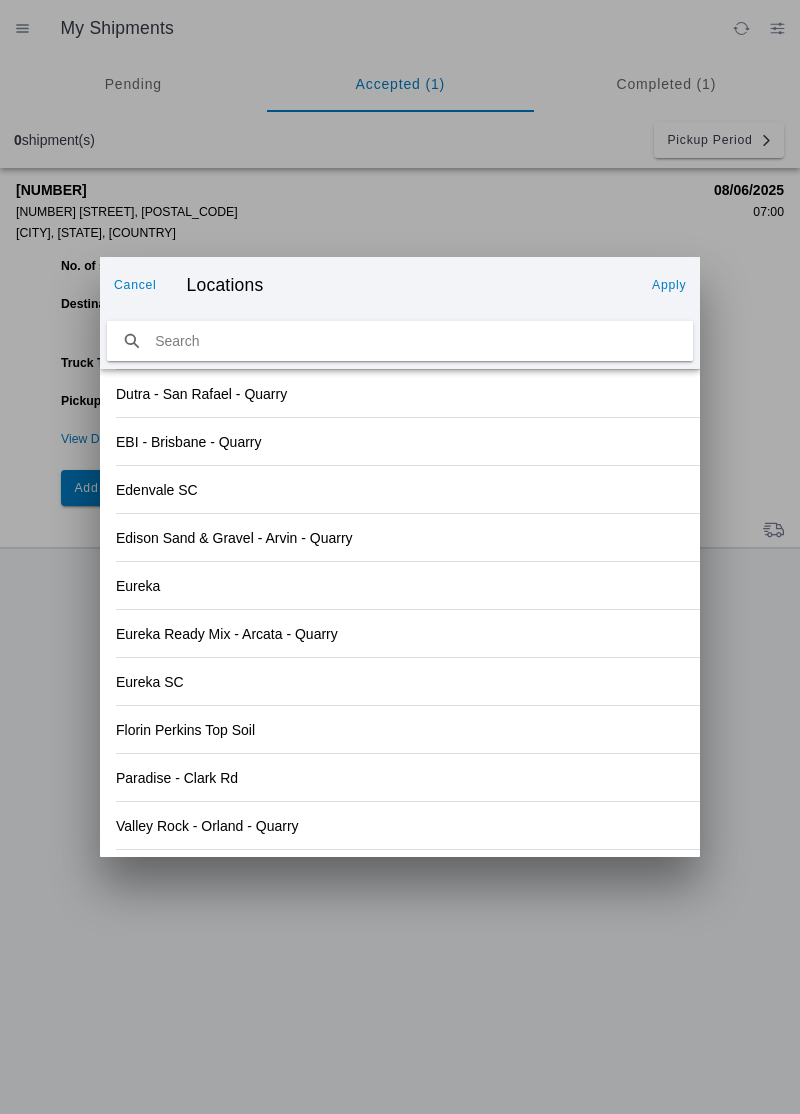click on "Valley Rock - Orland - Quarry" 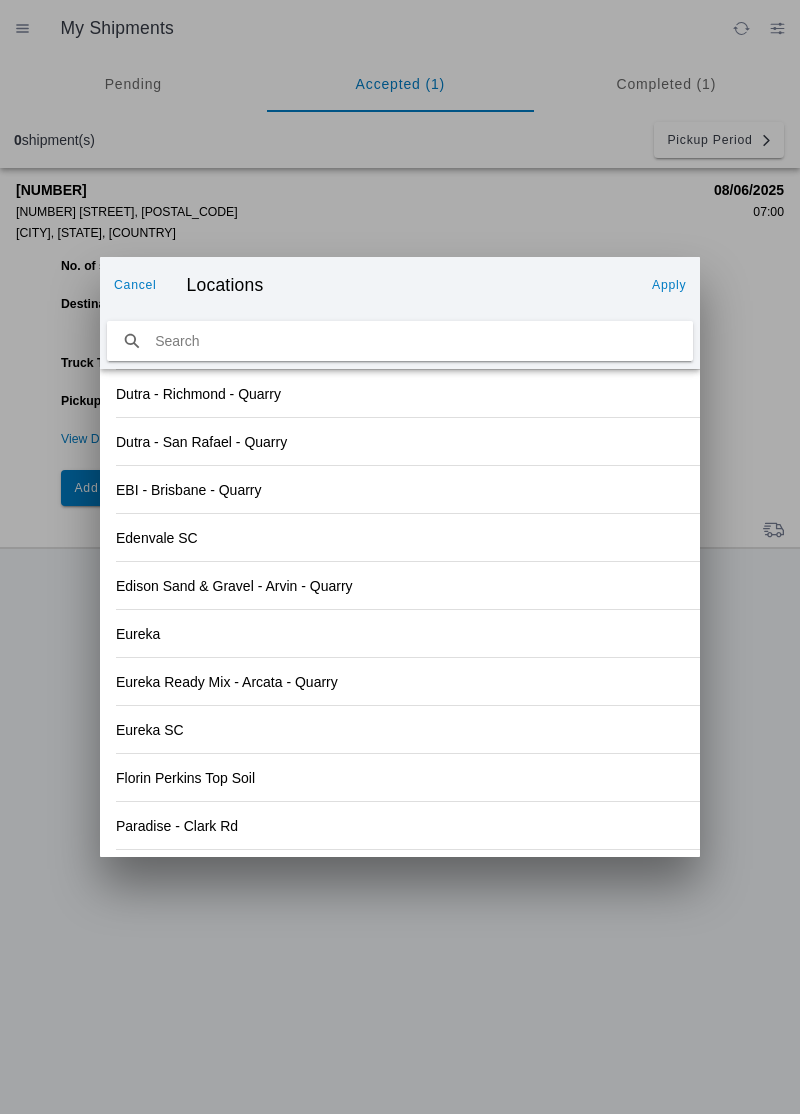 click on "Apply" 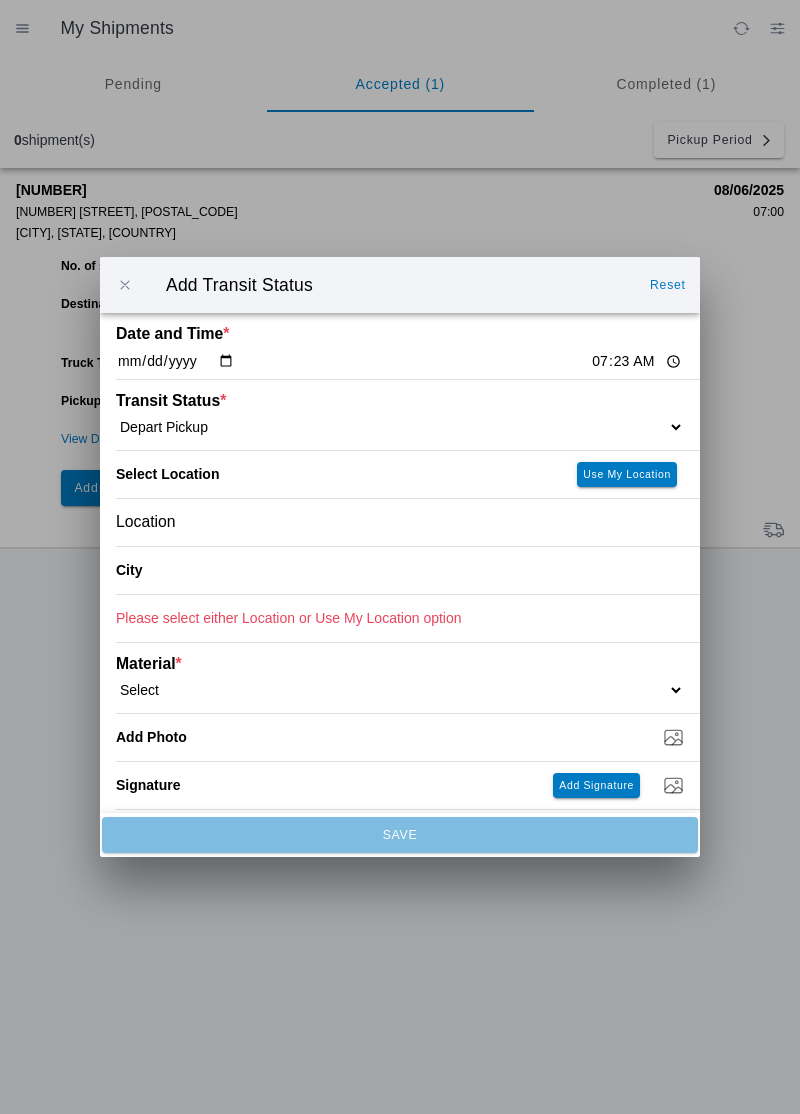 type on "Orland" 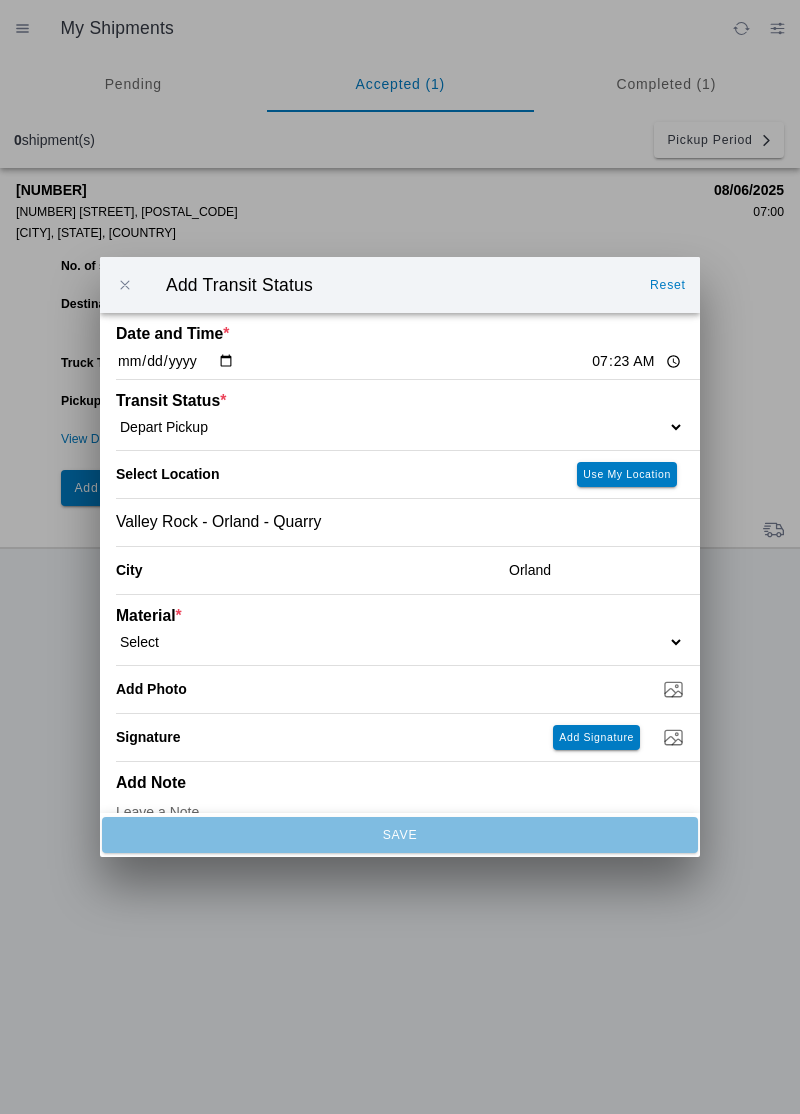 click on "Select  1" x 3" Rock   1" x 4" Rock   2" x 4" Rock   Asphalt Cold Patch   Backfill Spec Lapis Sand (EMS 4123)   Backfill Spec Sand (EMS 4123)   Base Rock (Class 2)   Broken Concrete/Asphalt   C-Ballast   Crushed Base Rock (3/4")   D-Ballast   Drain Rock (1.5")   Drain Rock (3/4")   Dry Spoils   Oversized Concrete/Asphalt   Palletized EZ Street   Premium Asphalt Cold Patch   Recycled Base Rock (Class 2)   Rip Rap   Top Soil" 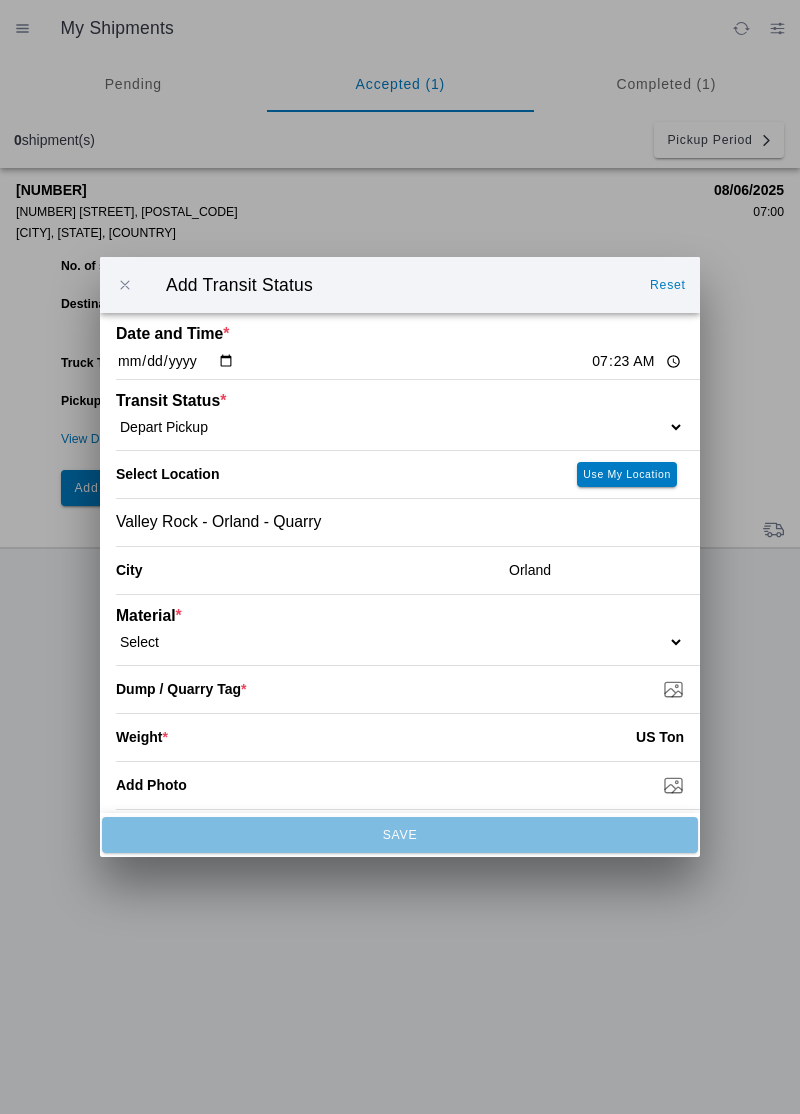 click on "Dump / Quarry Tag  *" at bounding box center [408, 689] 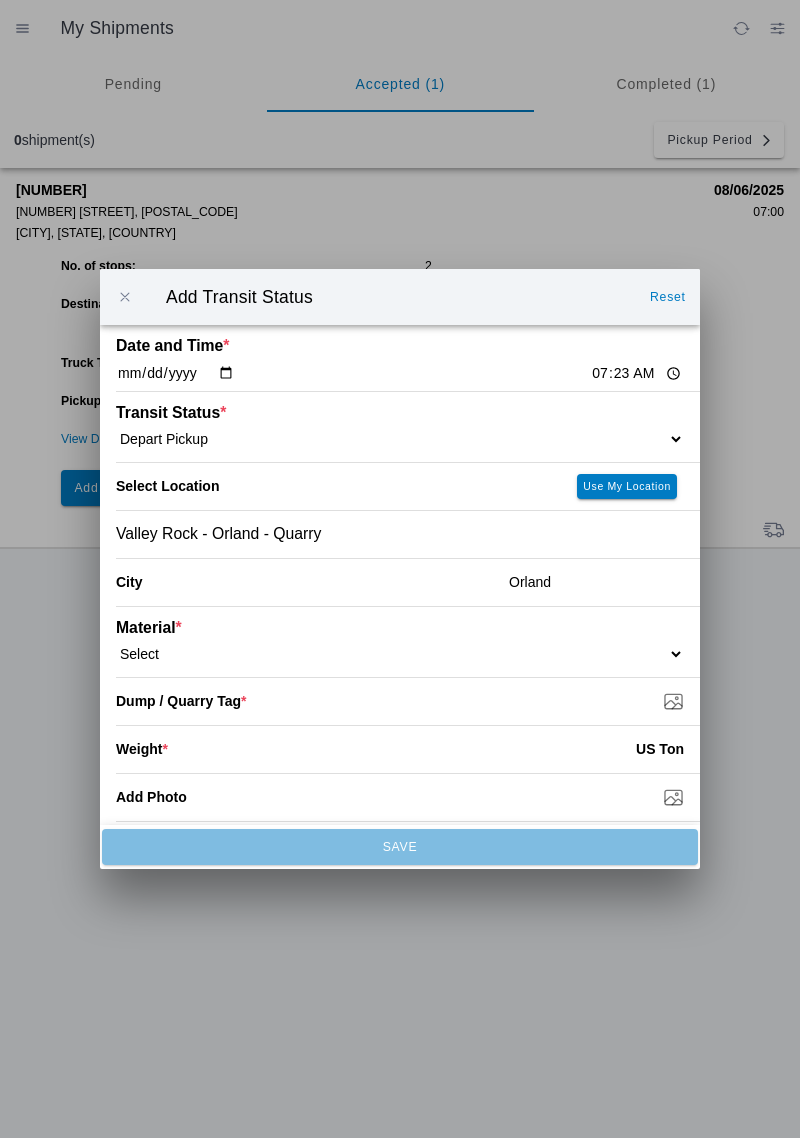 type on "C:\fakepath\[FILENAME]" 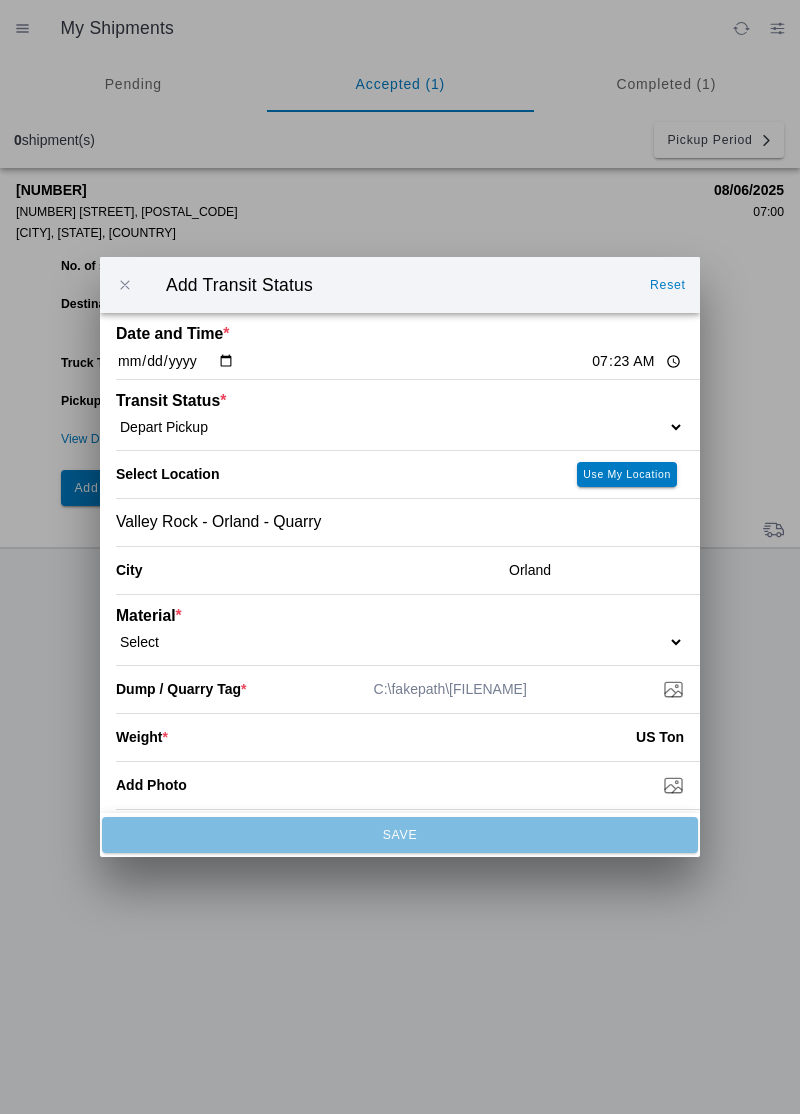 click 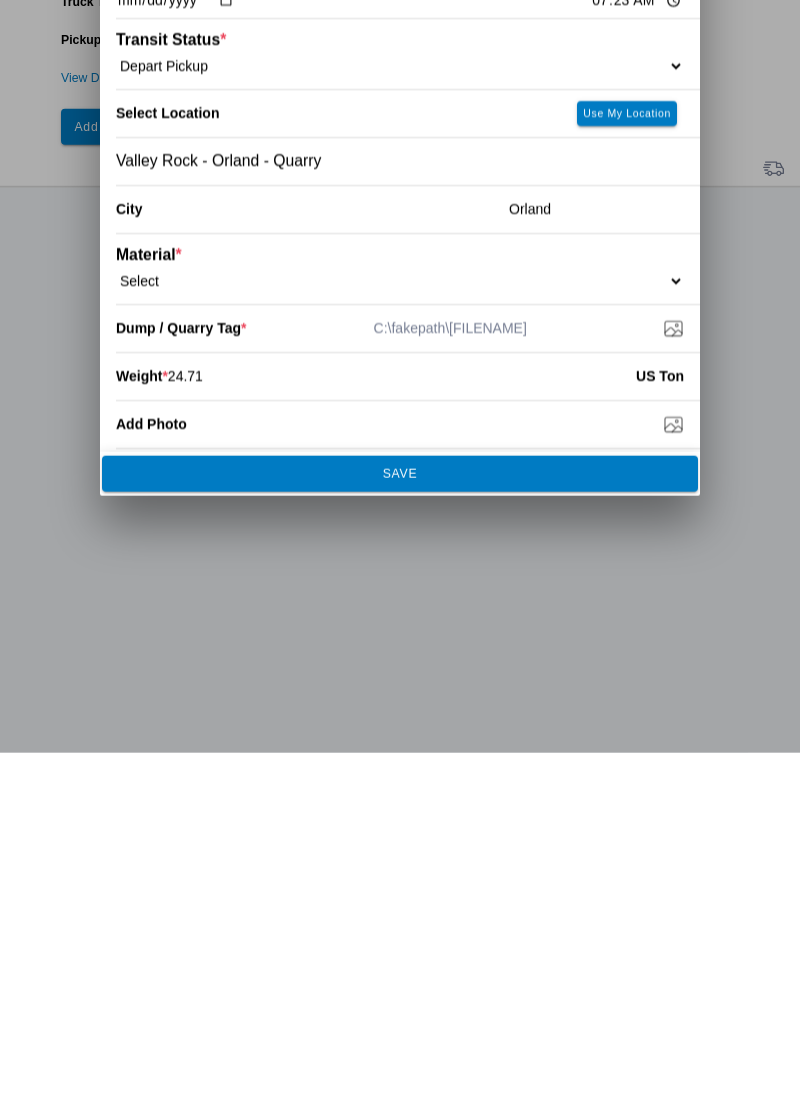 type on "24.71" 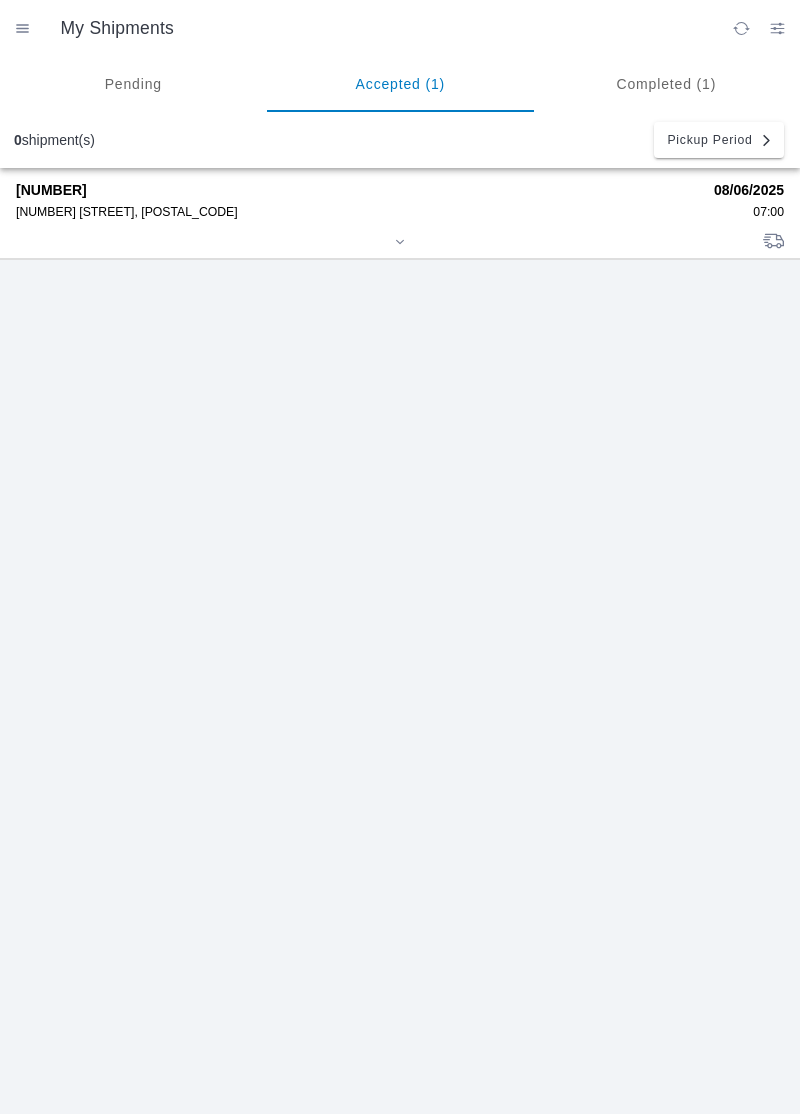click on "[NUMBER]   [NUMBER] [STREET], [POSTAL_CODE]" 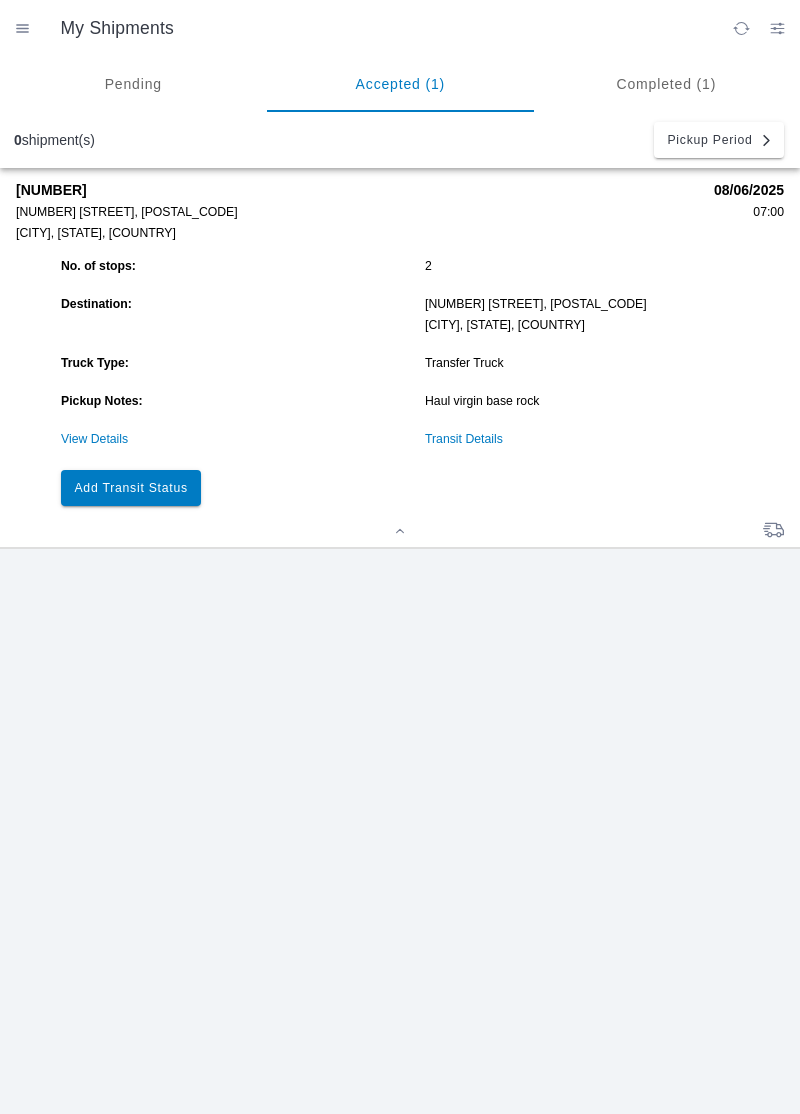 click on "Add Transit Status" 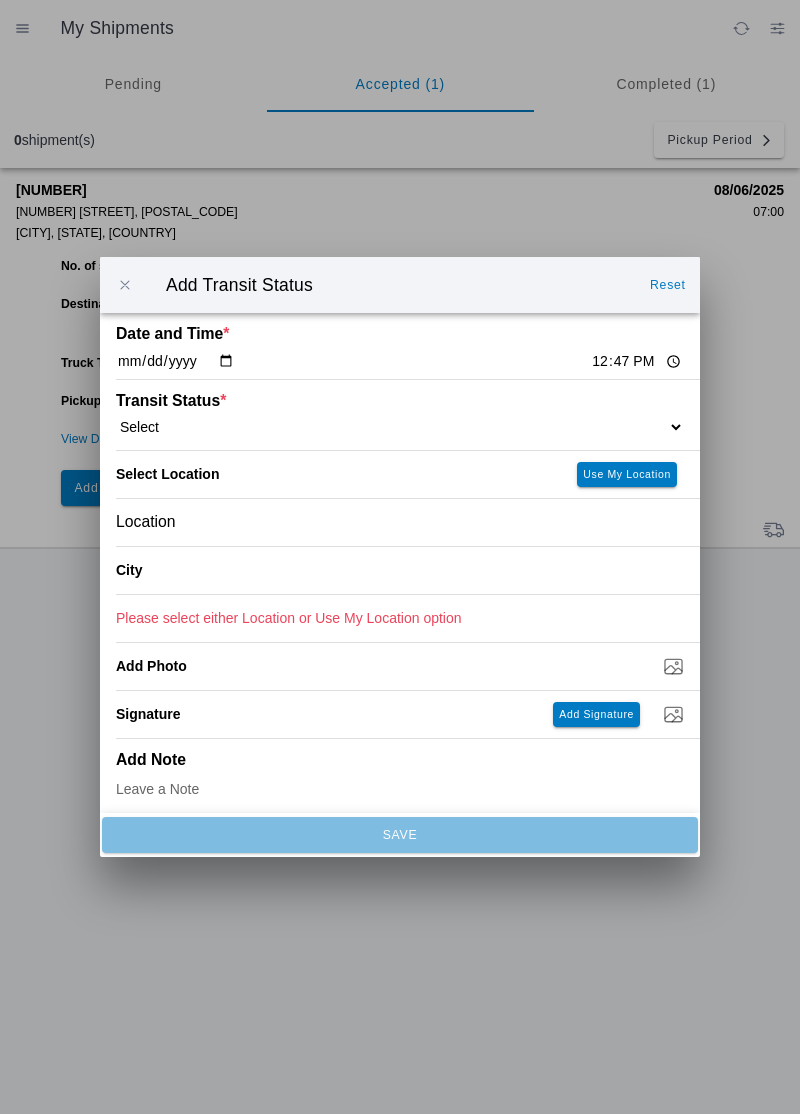 click on "12:47" 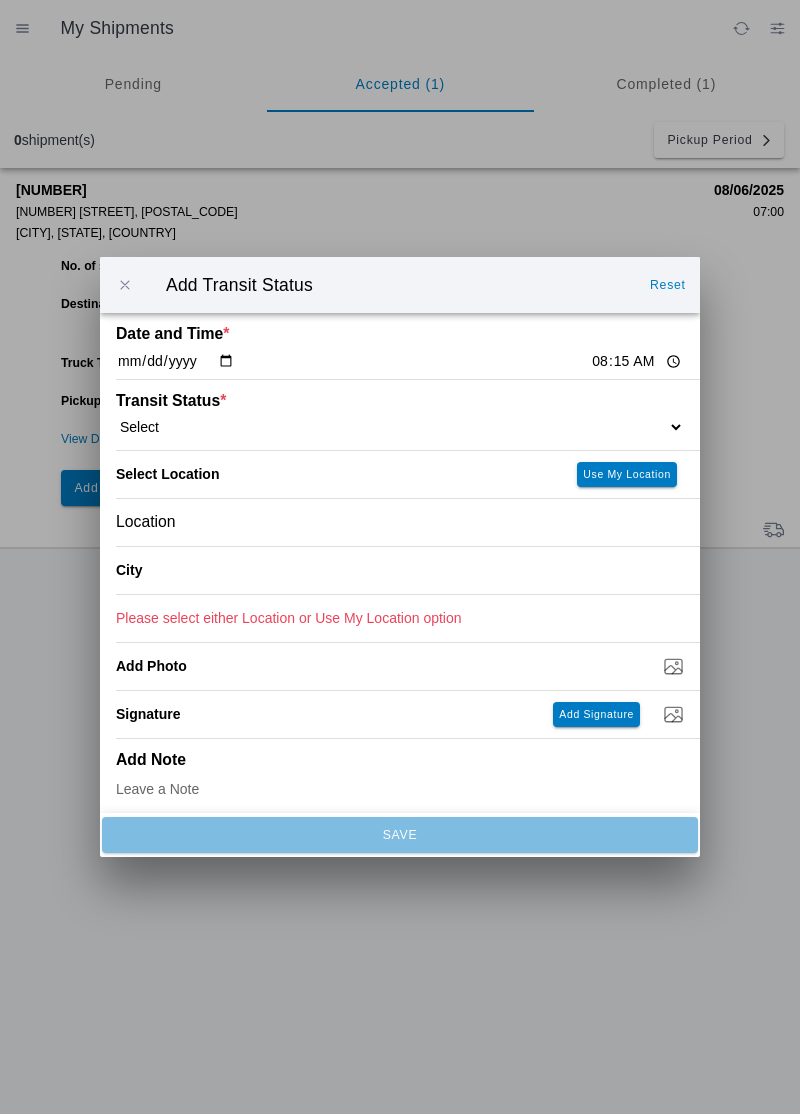 type on "08:15" 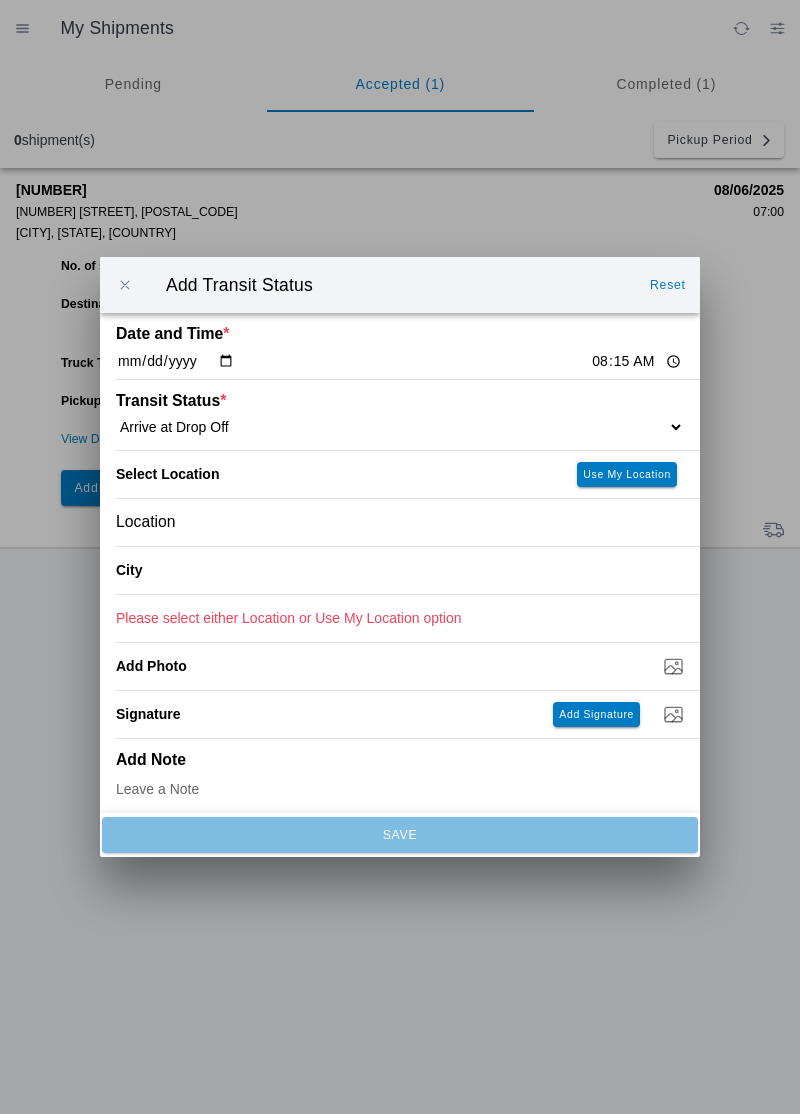 select on "ARVDLVLOC" 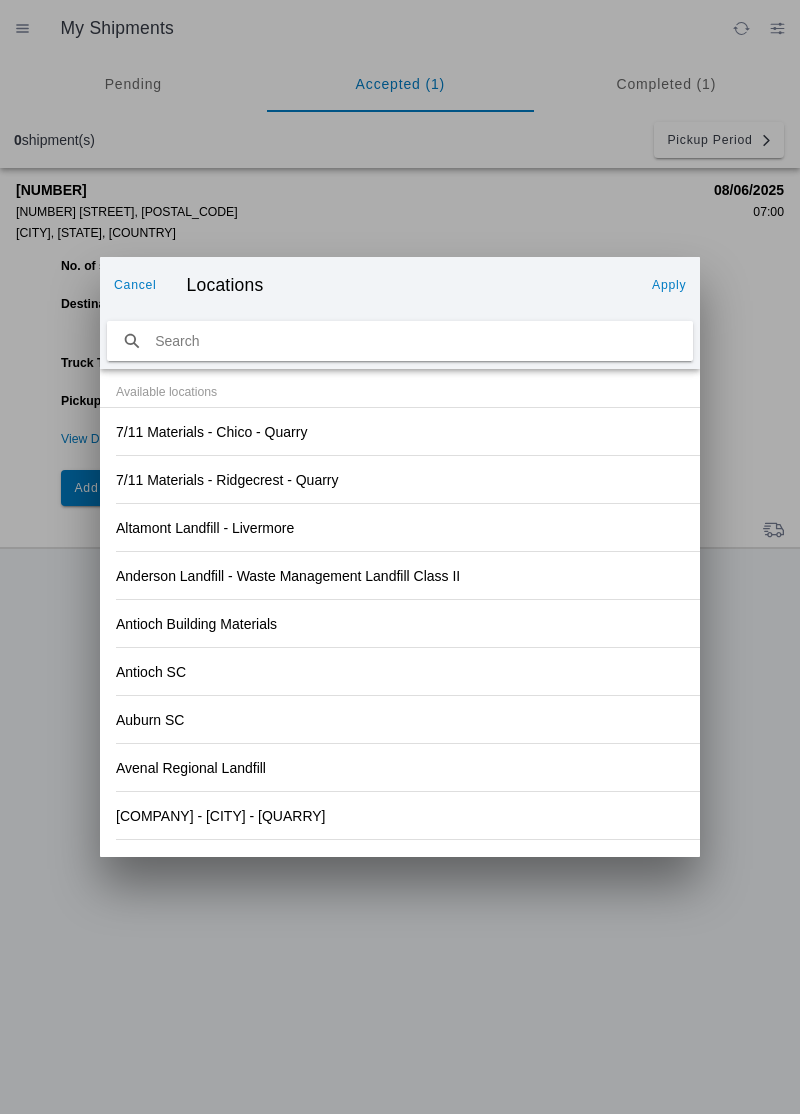 click on "Anderson Landfill - Waste Management Landfill Class II" 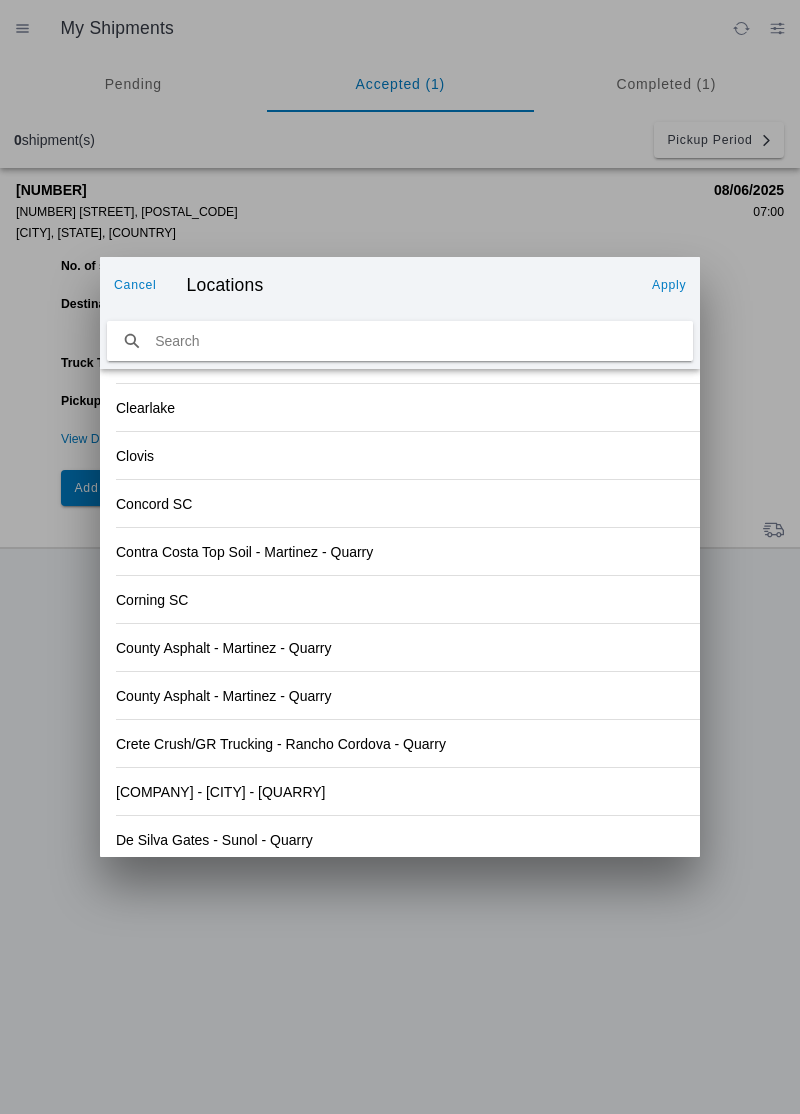 scroll, scrollTop: 2085, scrollLeft: 0, axis: vertical 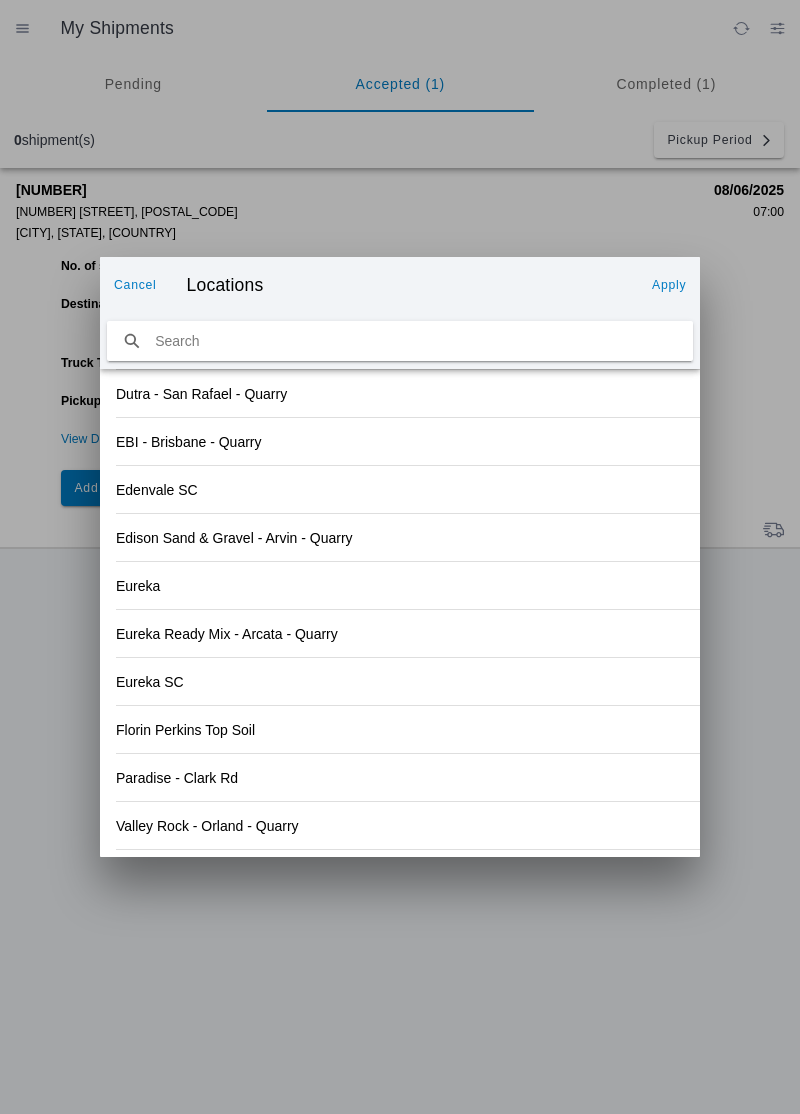 click on "Paradise - Clark Rd" 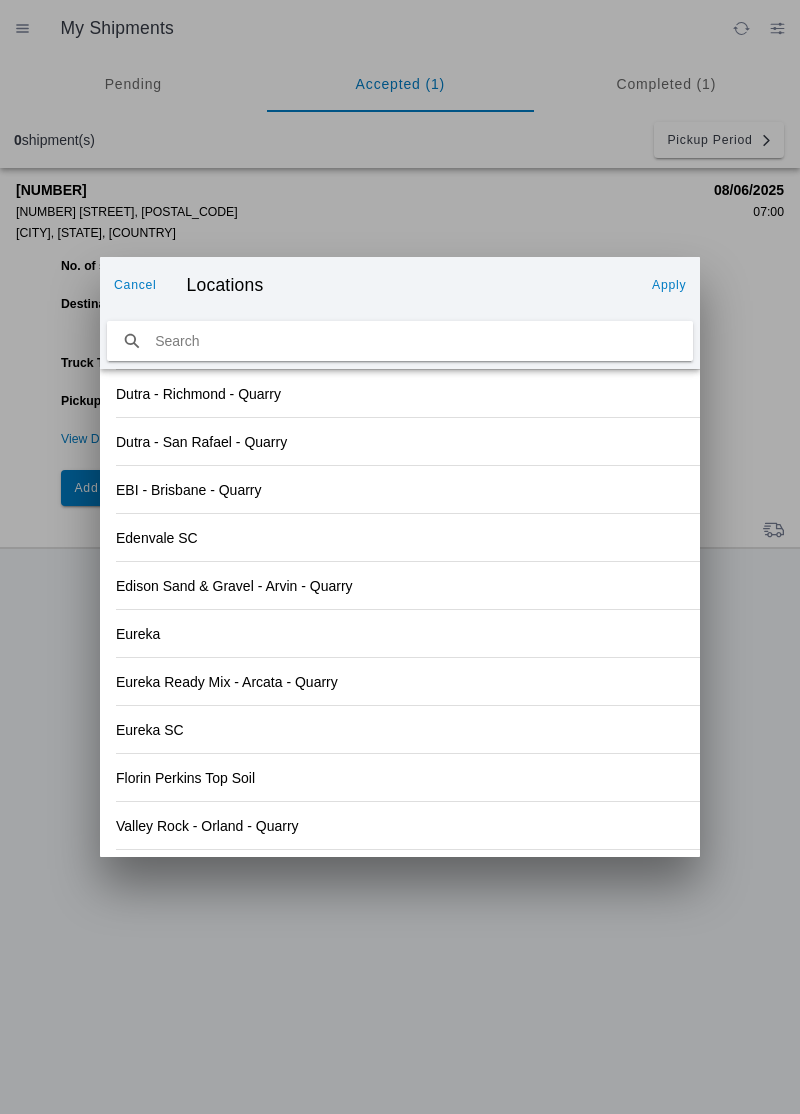 scroll, scrollTop: 2085, scrollLeft: 0, axis: vertical 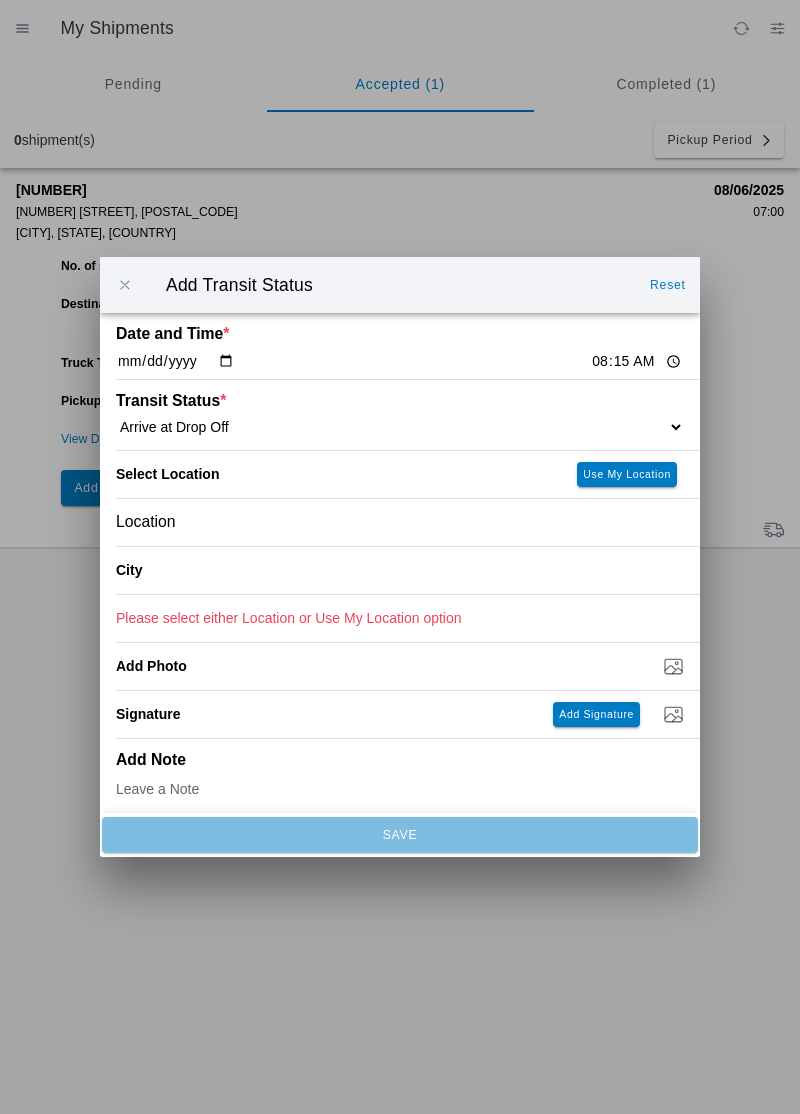 type on "Paradise" 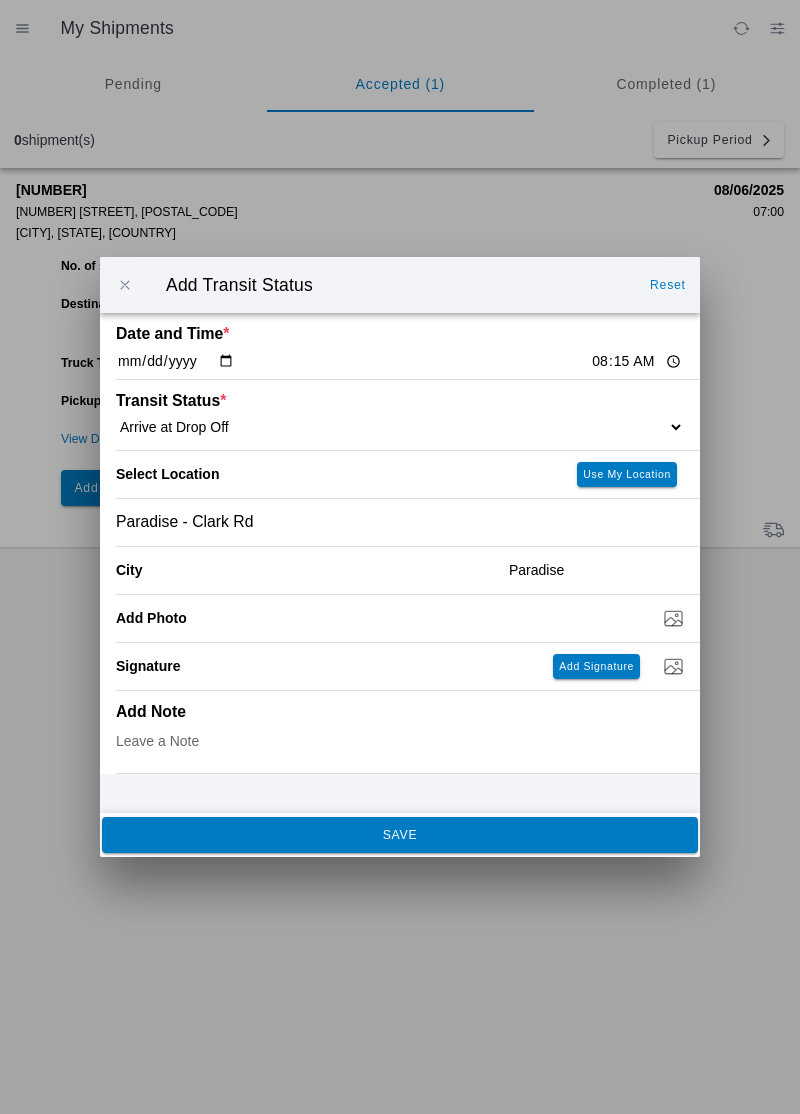 click on "SAVE" 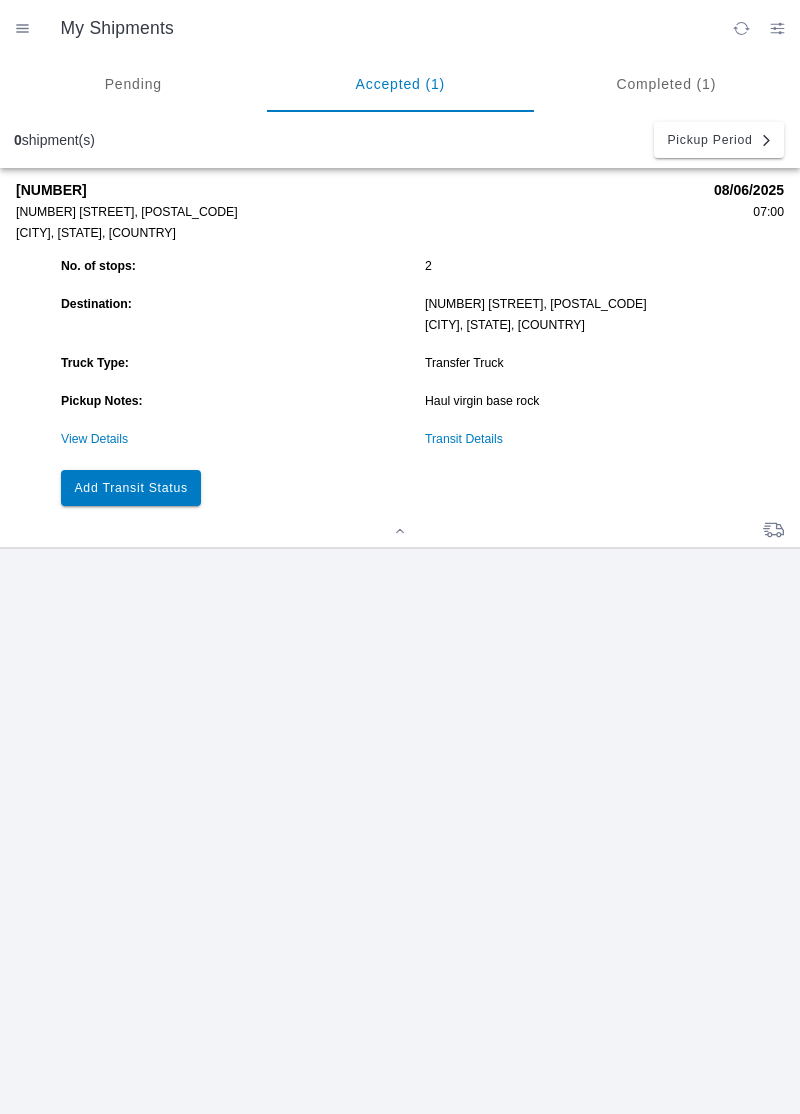 click on "Add Transit Status" 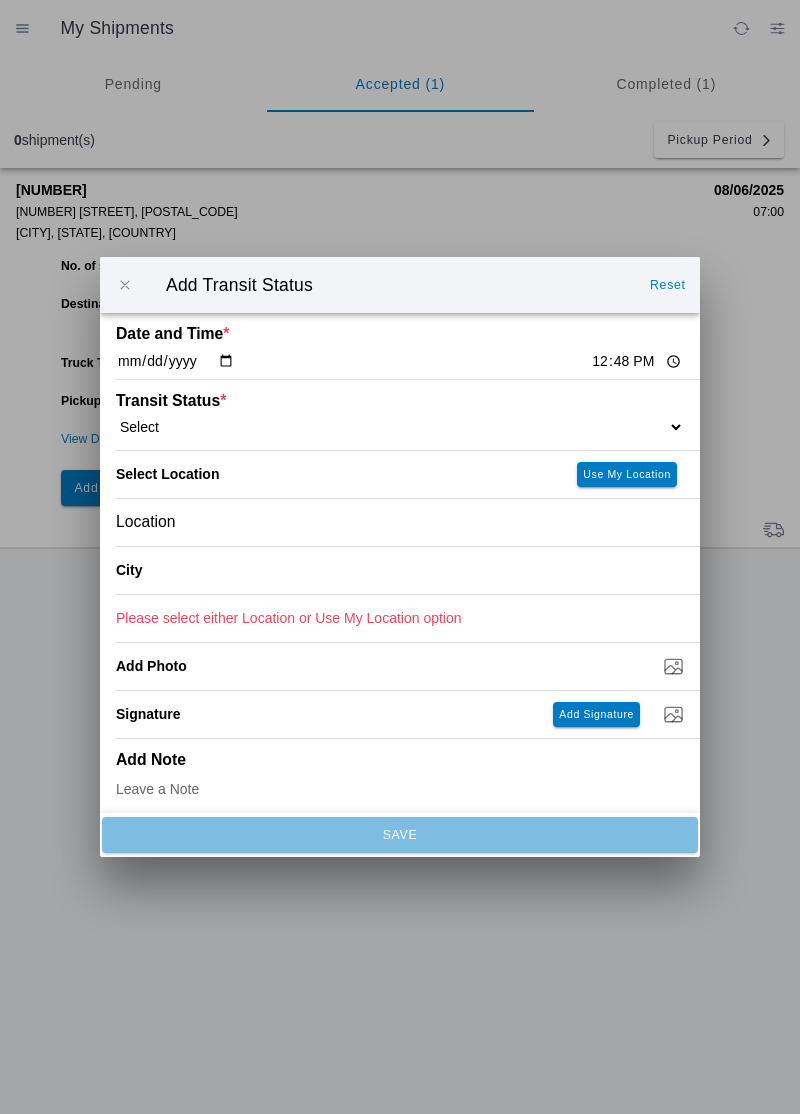 click on "12:48" 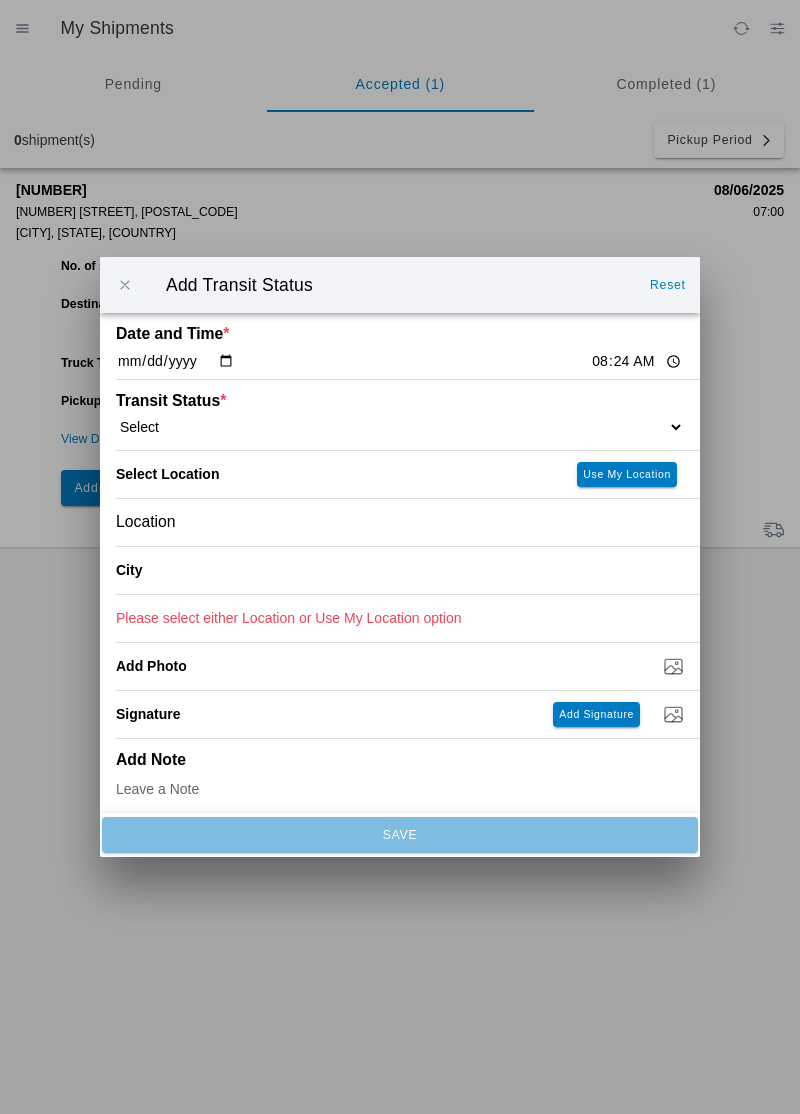 click on "Select  Arrive at Drop Off   Arrive at Pickup   Break Start   Break Stop   Depart Drop Off   Depart Pickup   Shift Complete" 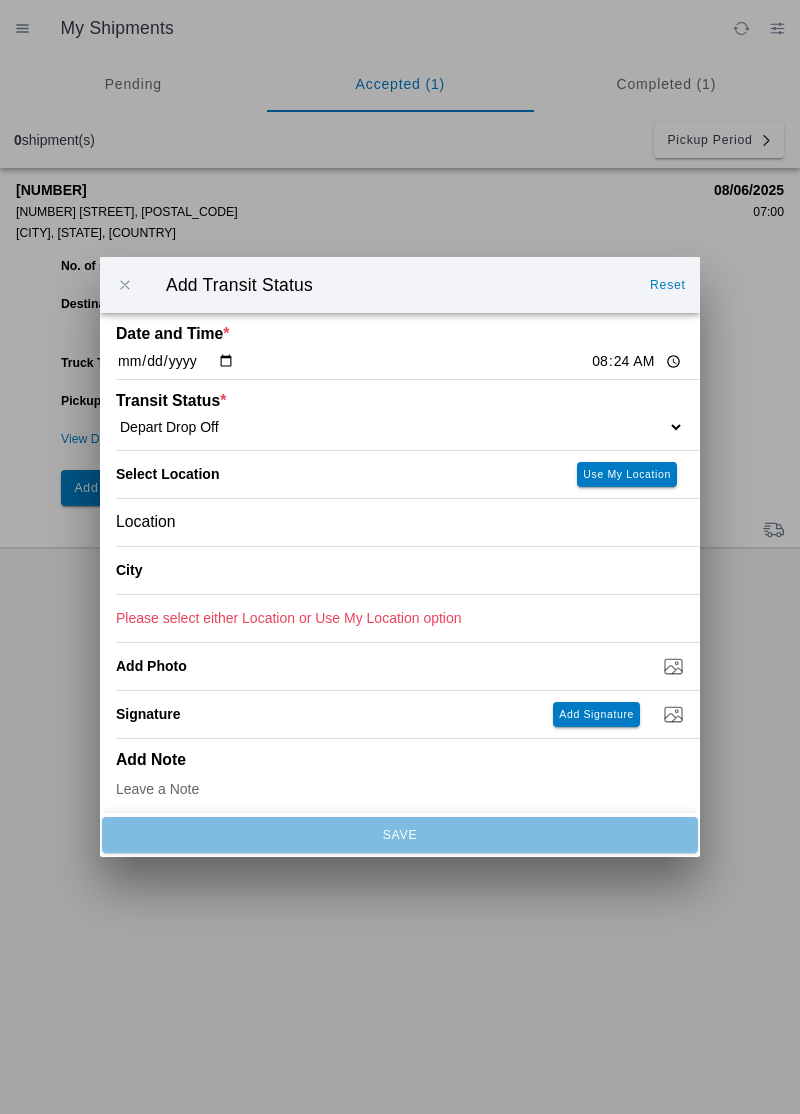 select on "DPTDLVLOC" 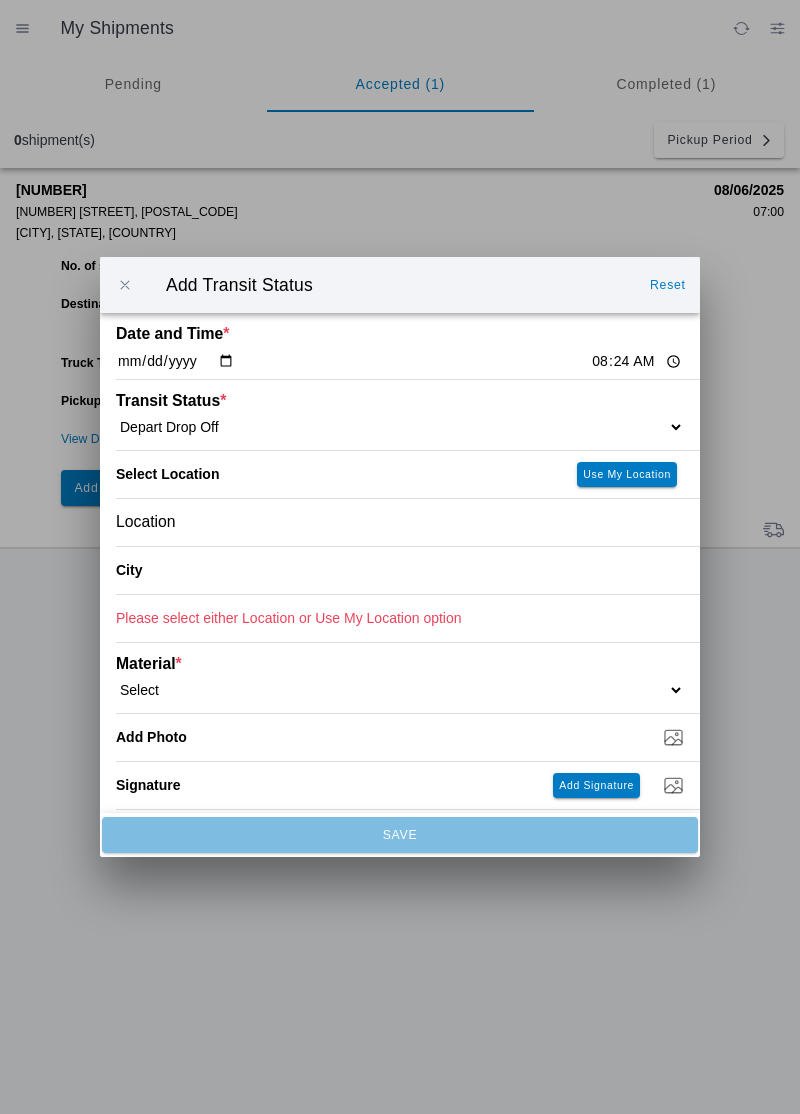 click on "Location" 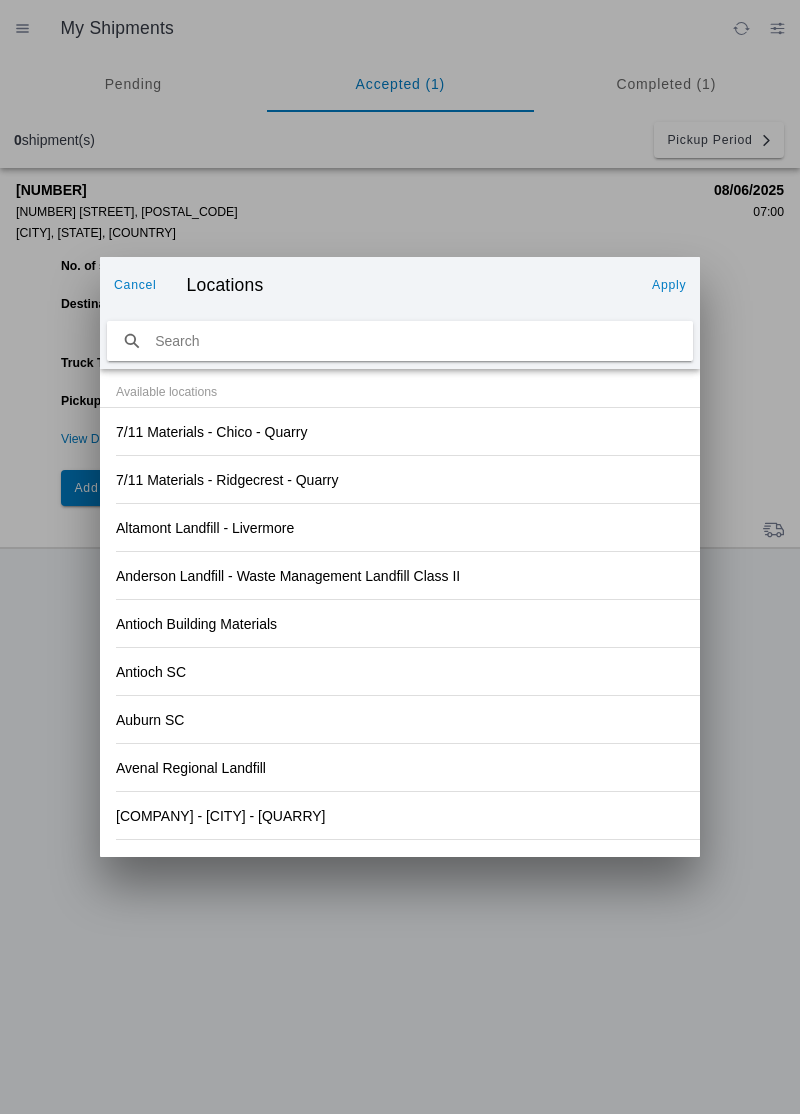 click on "Anderson Landfill - Waste Management Landfill Class II" 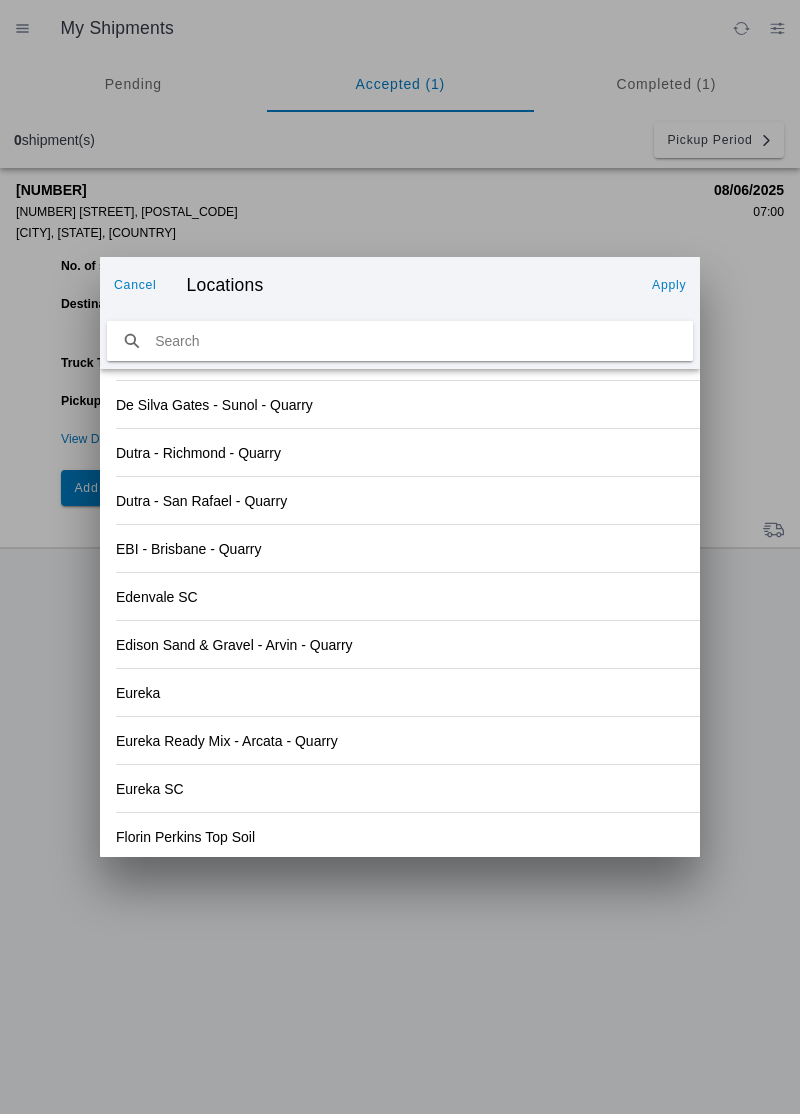 scroll, scrollTop: 2085, scrollLeft: 0, axis: vertical 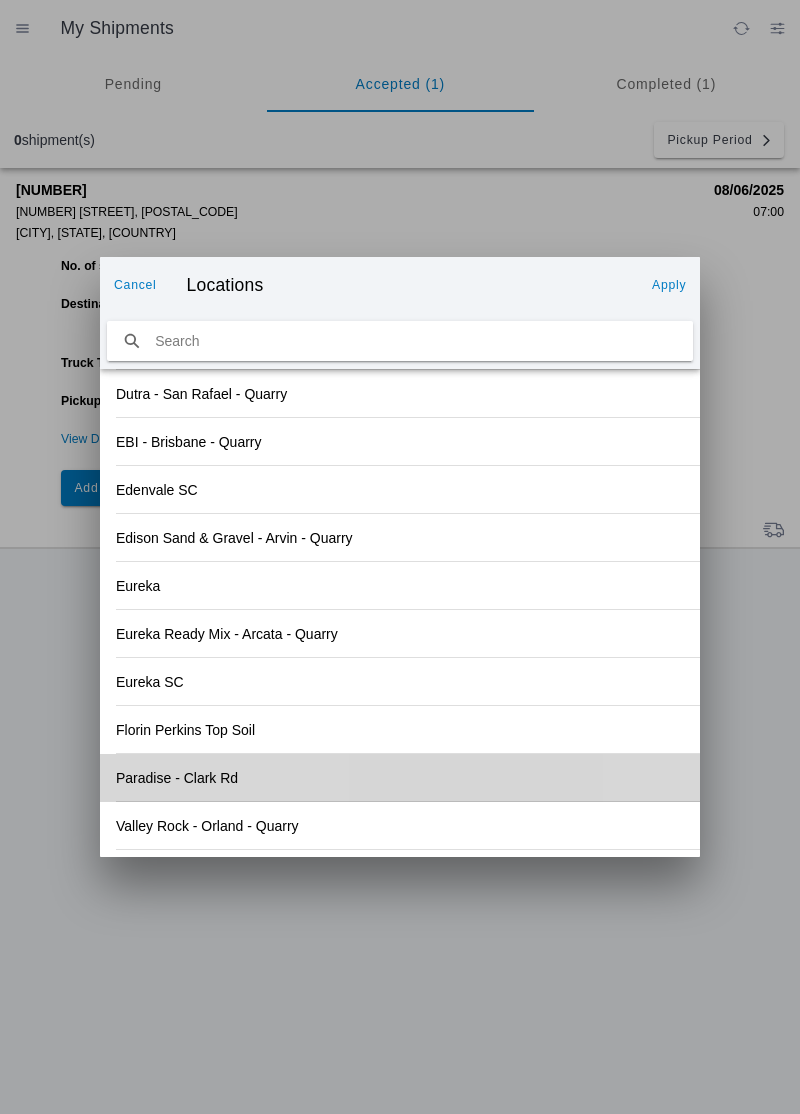 click on "Paradise - Clark Rd" 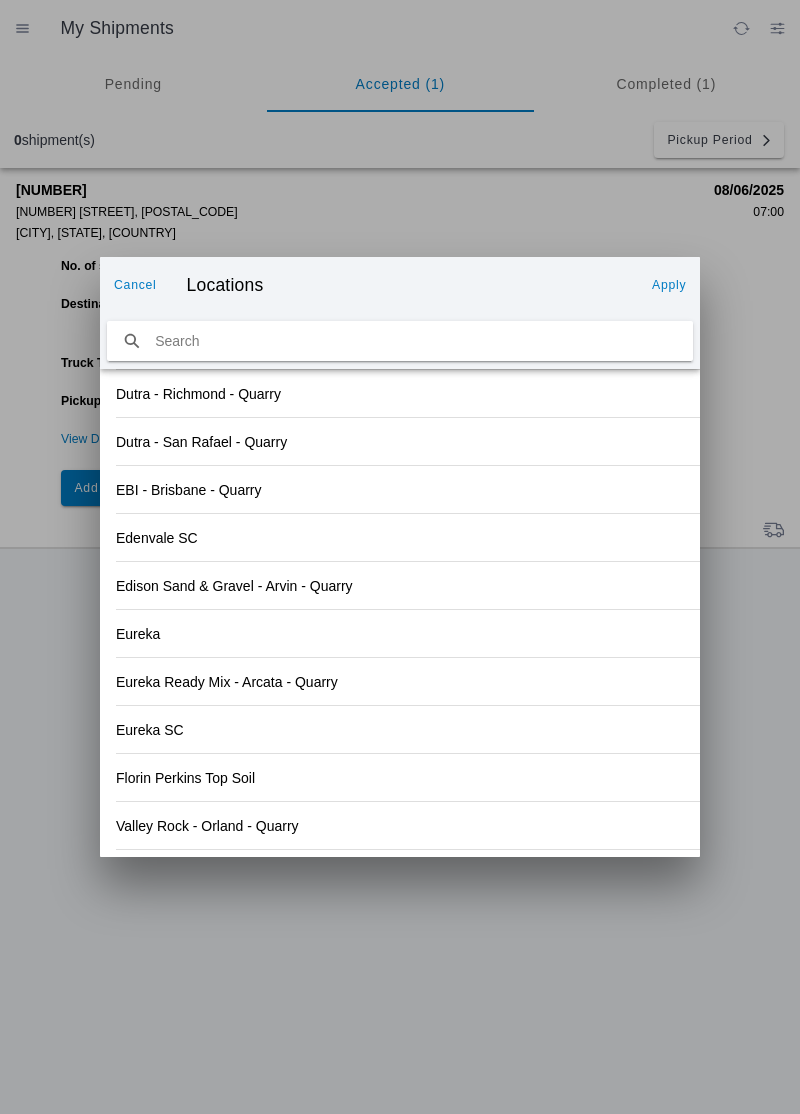 click on "Apply" 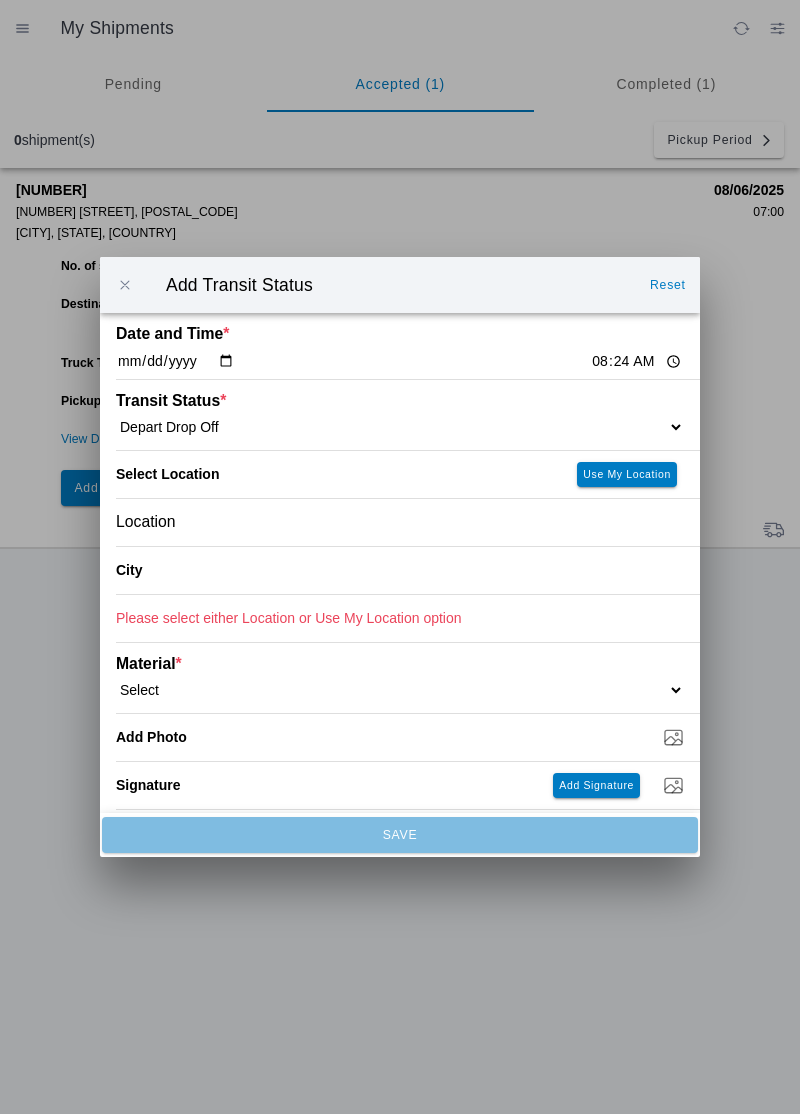 type on "Paradise" 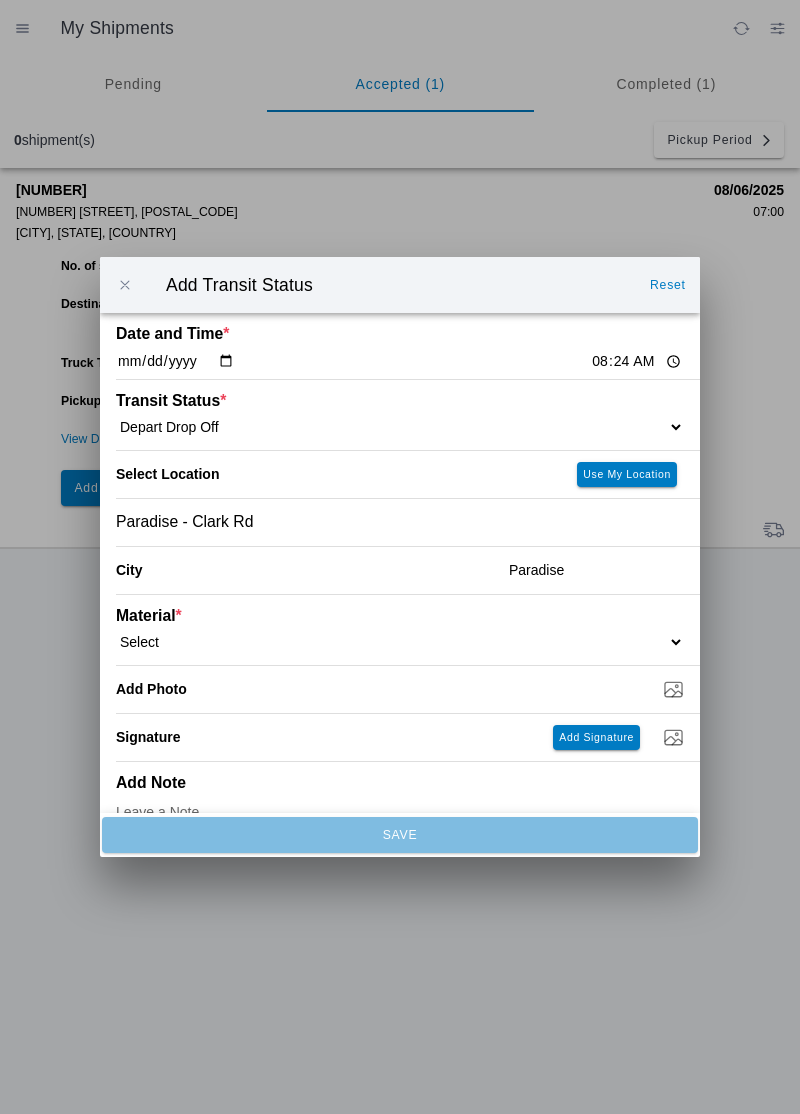 click on "Select  1" x 3" Rock   1" x 4" Rock   2" x 4" Rock   Asphalt Cold Patch   Backfill Spec Lapis Sand (EMS 4123)   Backfill Spec Sand (EMS 4123)   Base Rock (Class 2)   Broken Concrete/Asphalt   C-Ballast   Crushed Base Rock (3/4")   D-Ballast   Drain Rock (1.5")   Drain Rock (3/4")   Dry Spoils   Oversized Concrete/Asphalt   Palletized EZ Street   Premium Asphalt Cold Patch   Recycled Base Rock (Class 2)   Rip Rap   Top Soil" 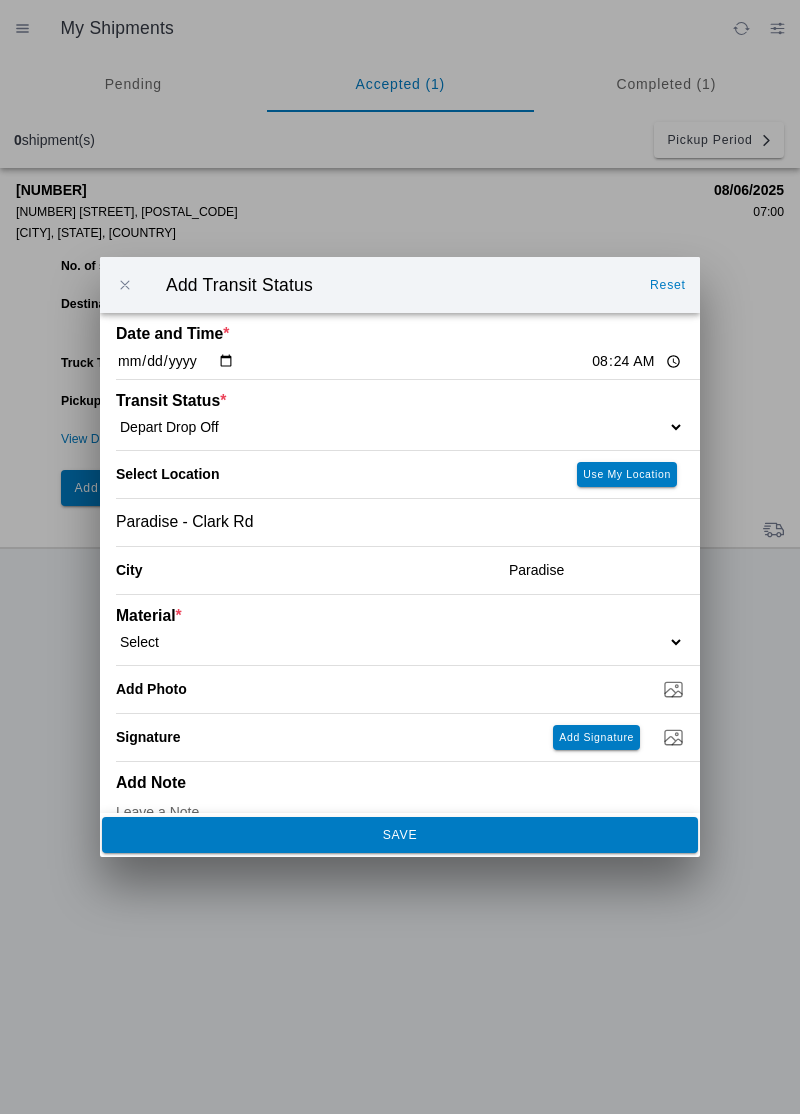 click on "SAVE" 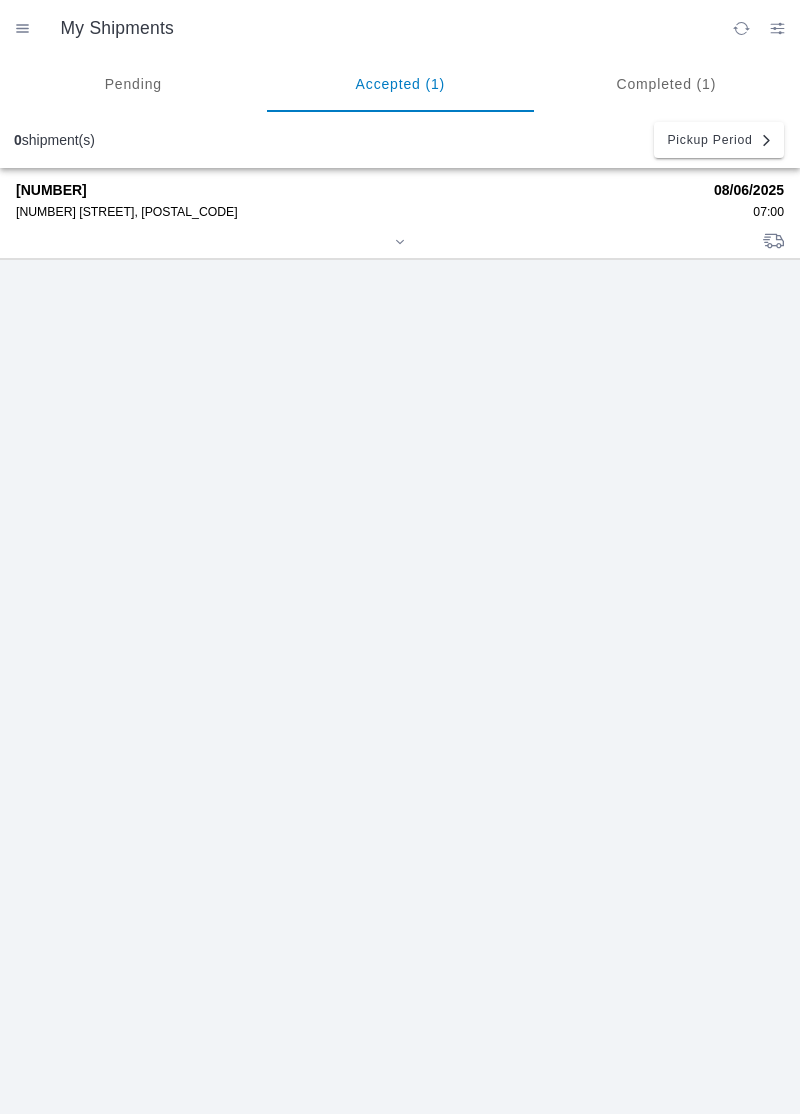 click on "[NUMBER] [STREET], [POSTAL_CODE]" 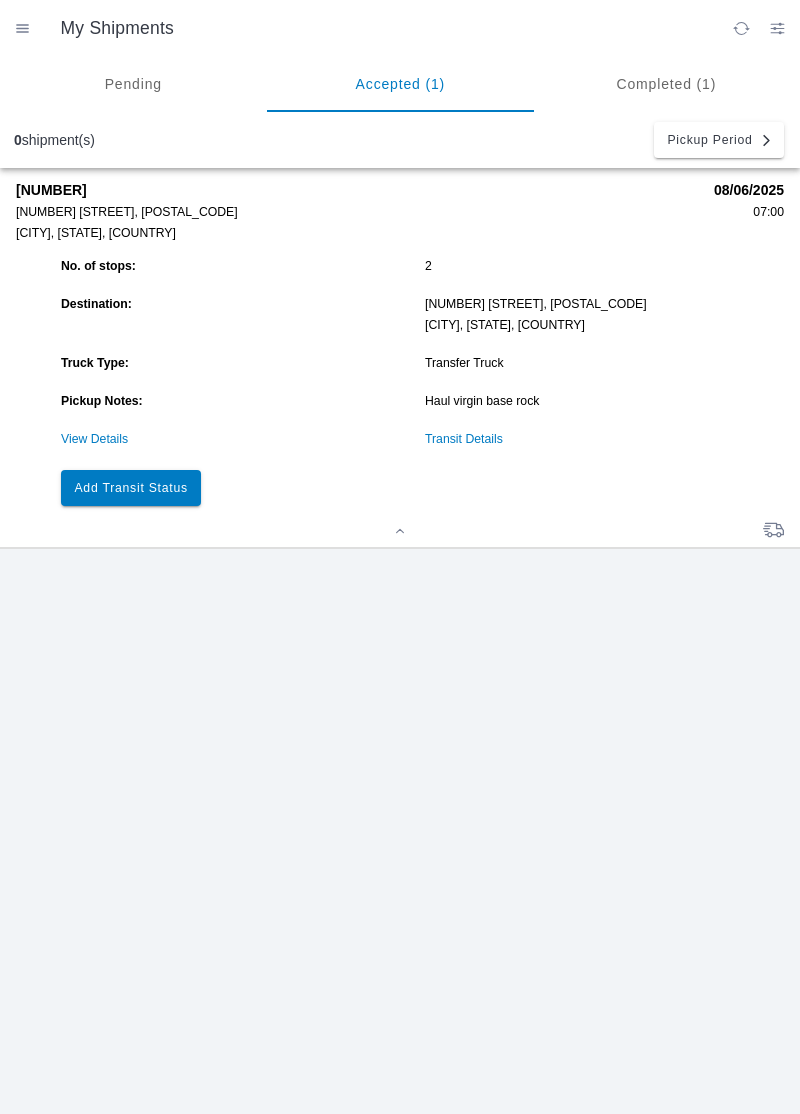 click on "Add Transit Status" 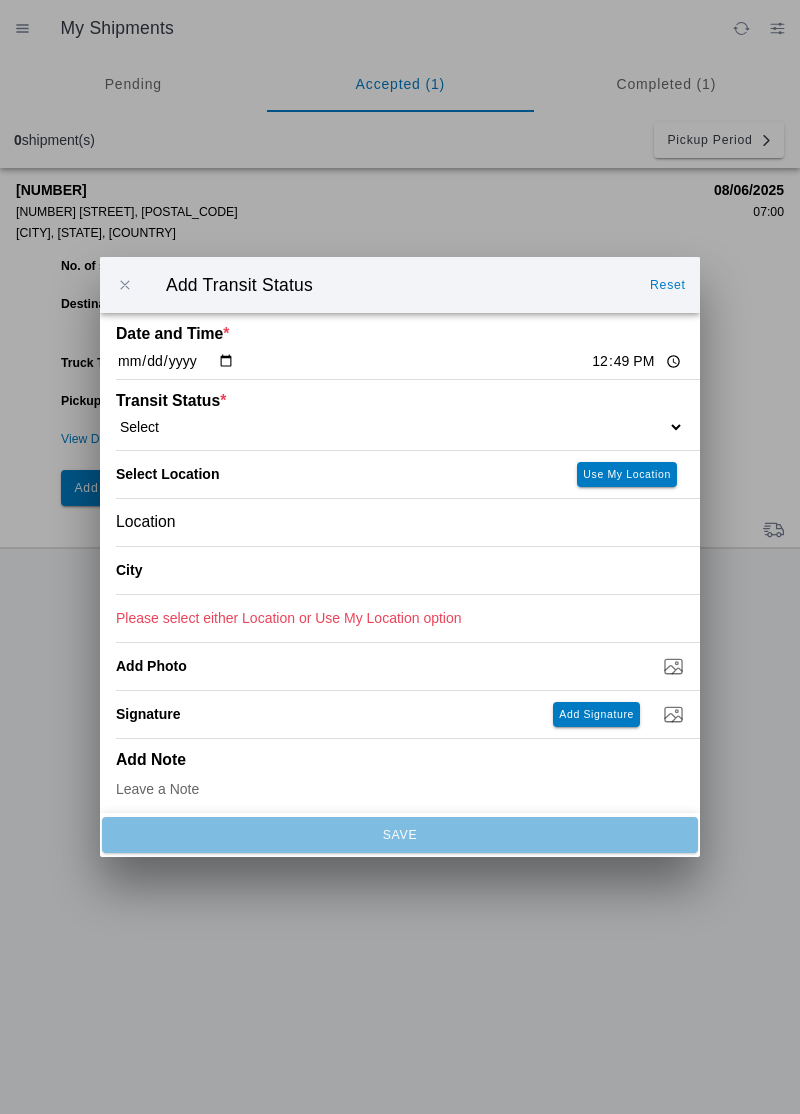 click on "12:49" 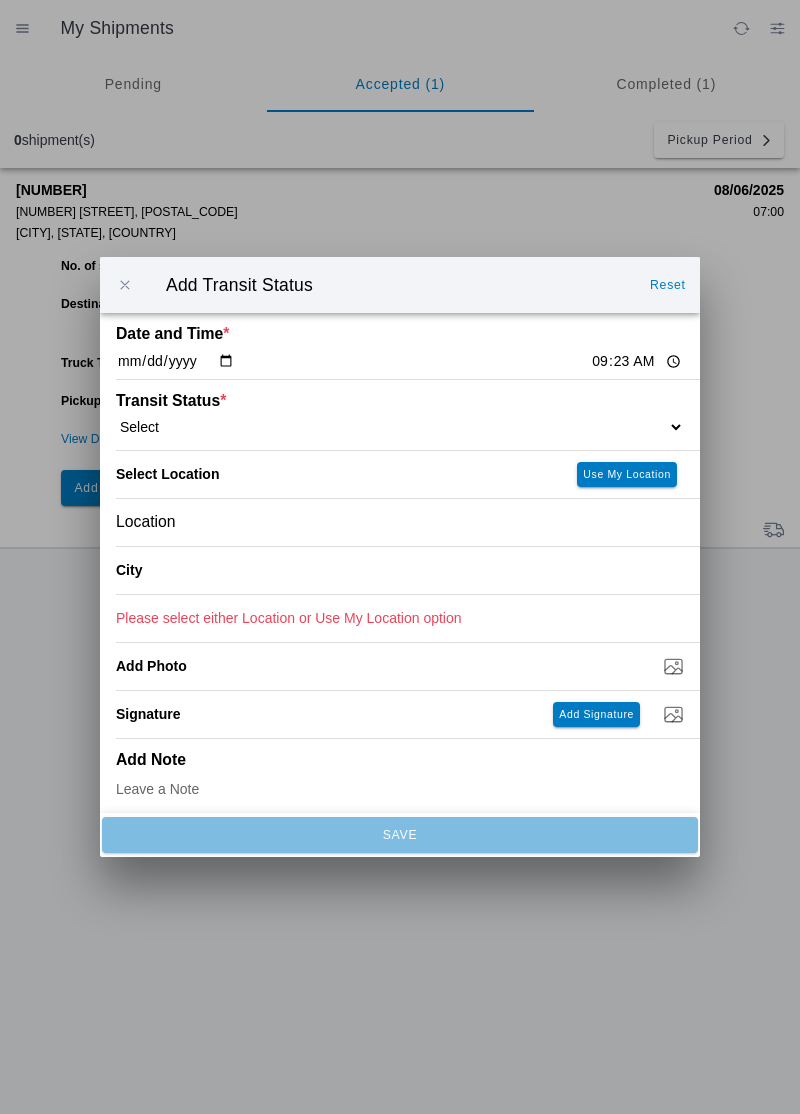 click on "Select  Arrive at Drop Off   Arrive at Pickup   Break Start   Break Stop   Depart Drop Off   Depart Pickup   Shift Complete" 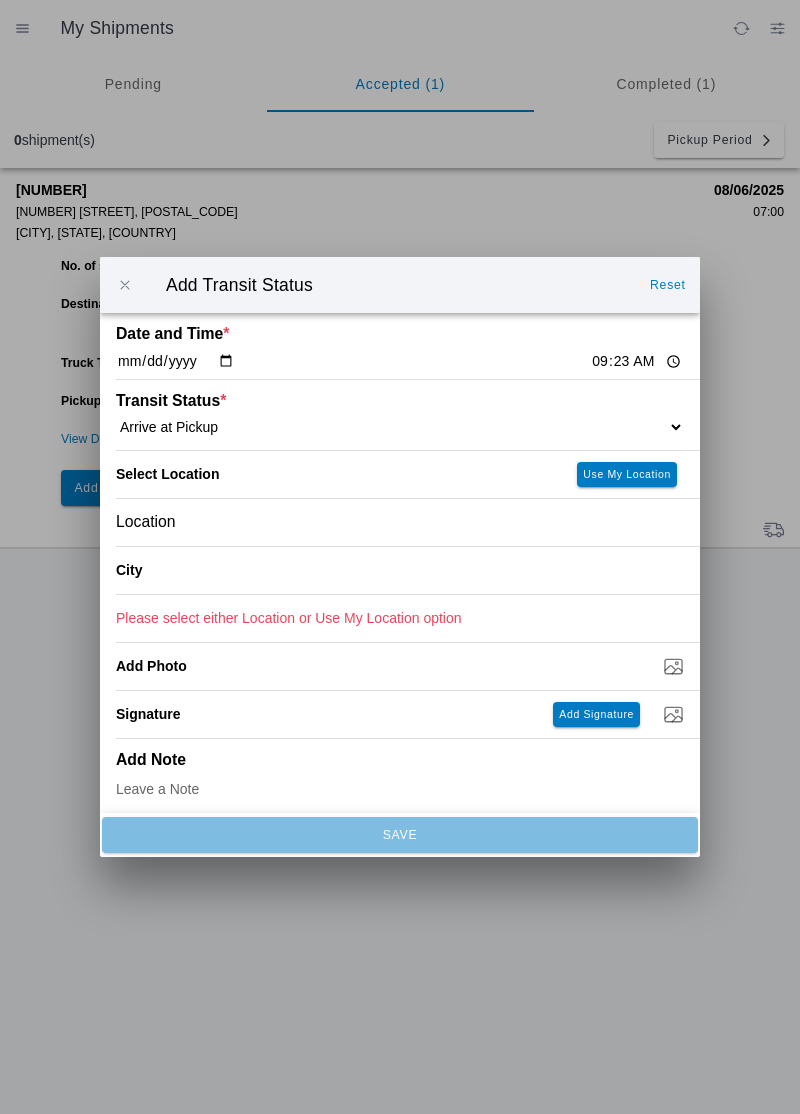 click on "Location" 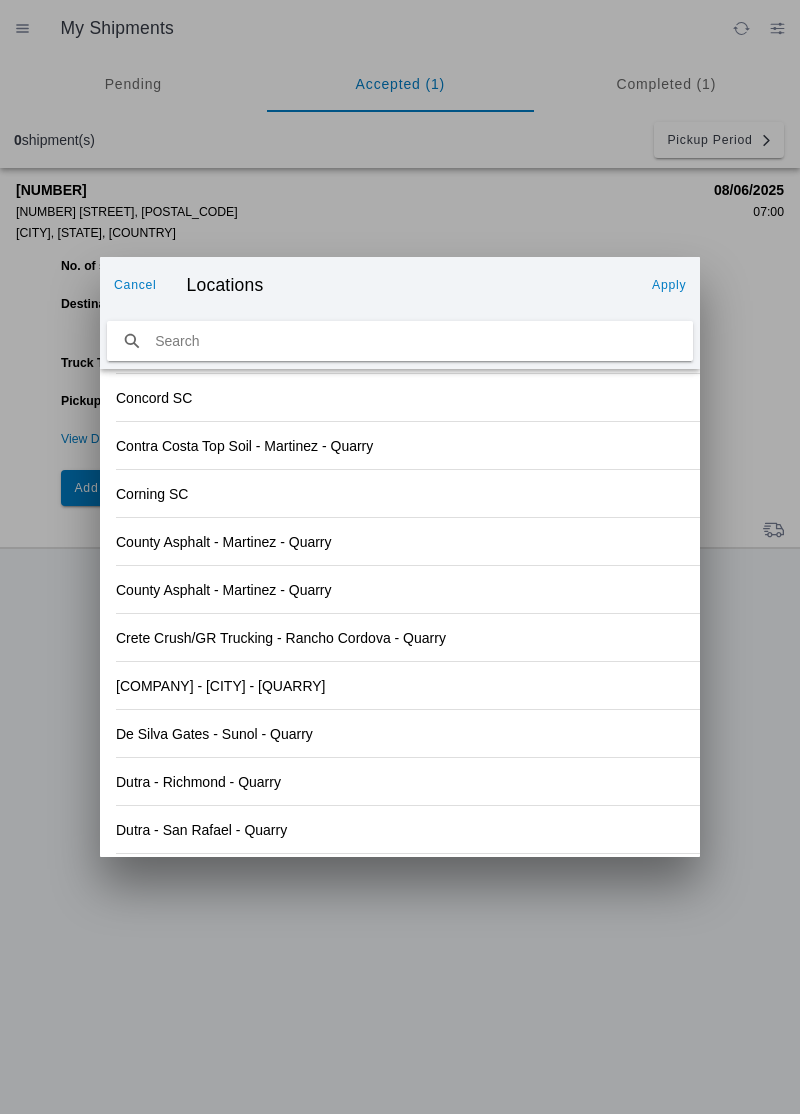 scroll, scrollTop: 1626, scrollLeft: 0, axis: vertical 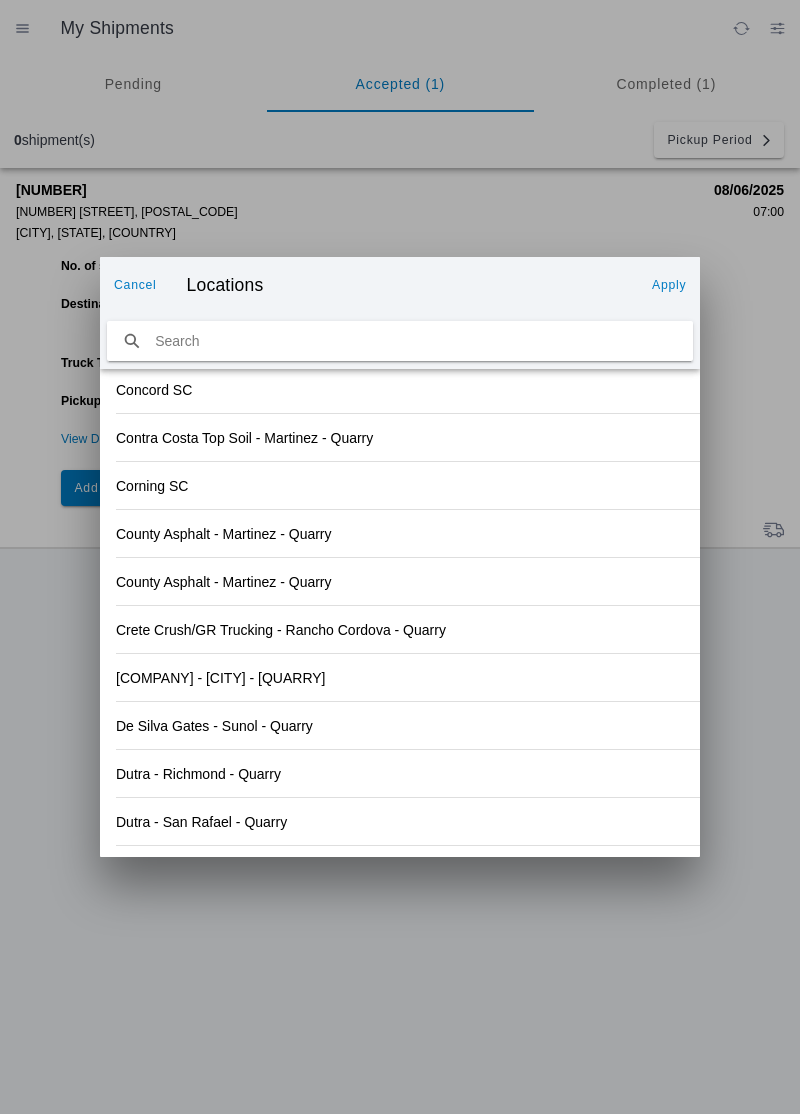 click on "County Asphalt - Martinez - Quarry" 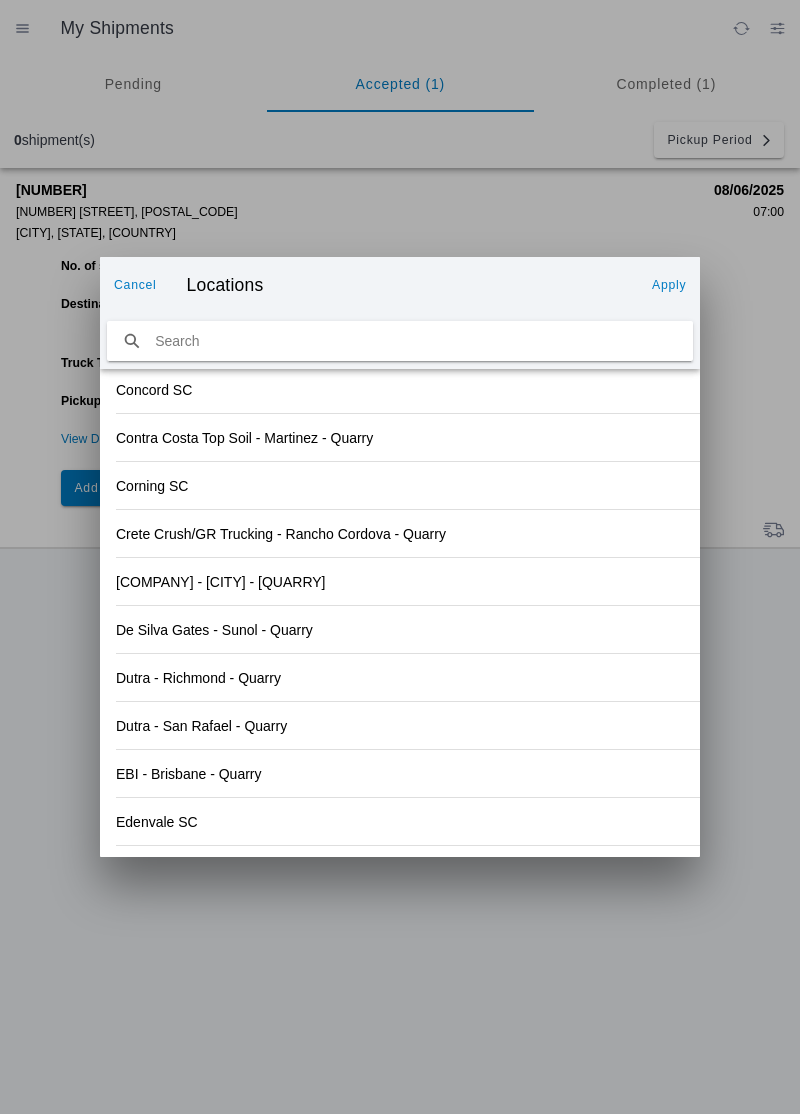 scroll, scrollTop: 2037, scrollLeft: 0, axis: vertical 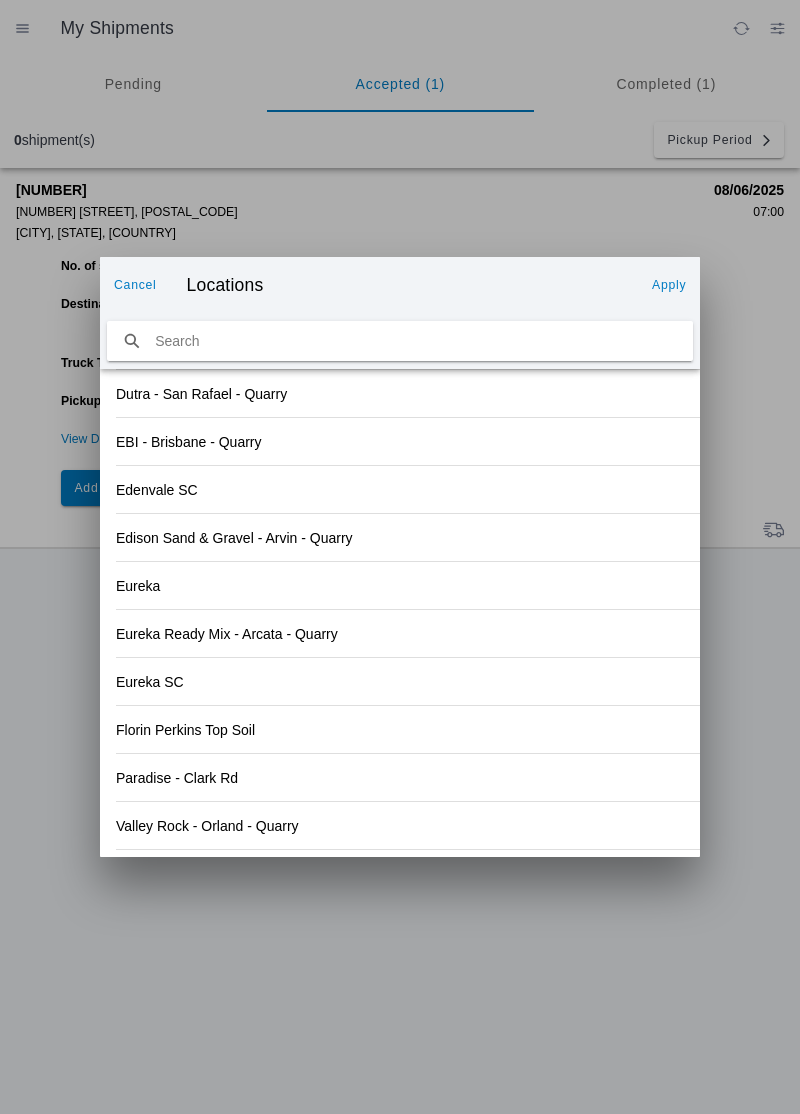 click on "Valley Rock - Orland - Quarry" 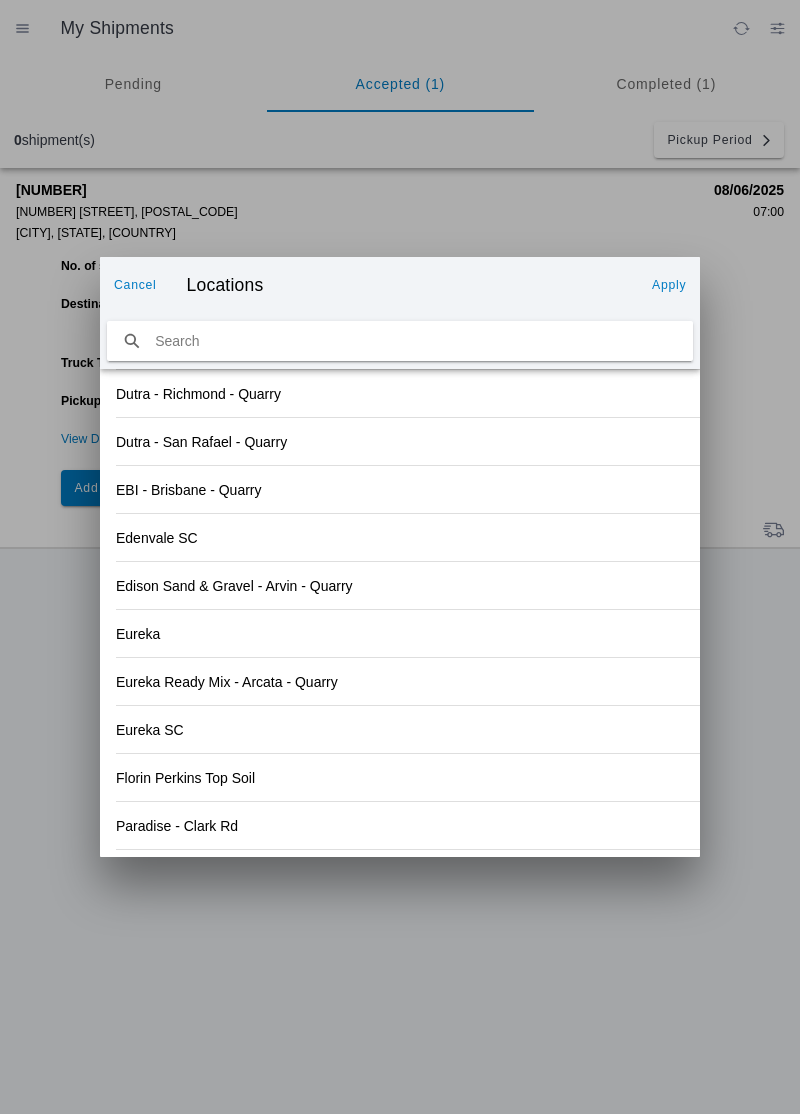 click on "Apply" 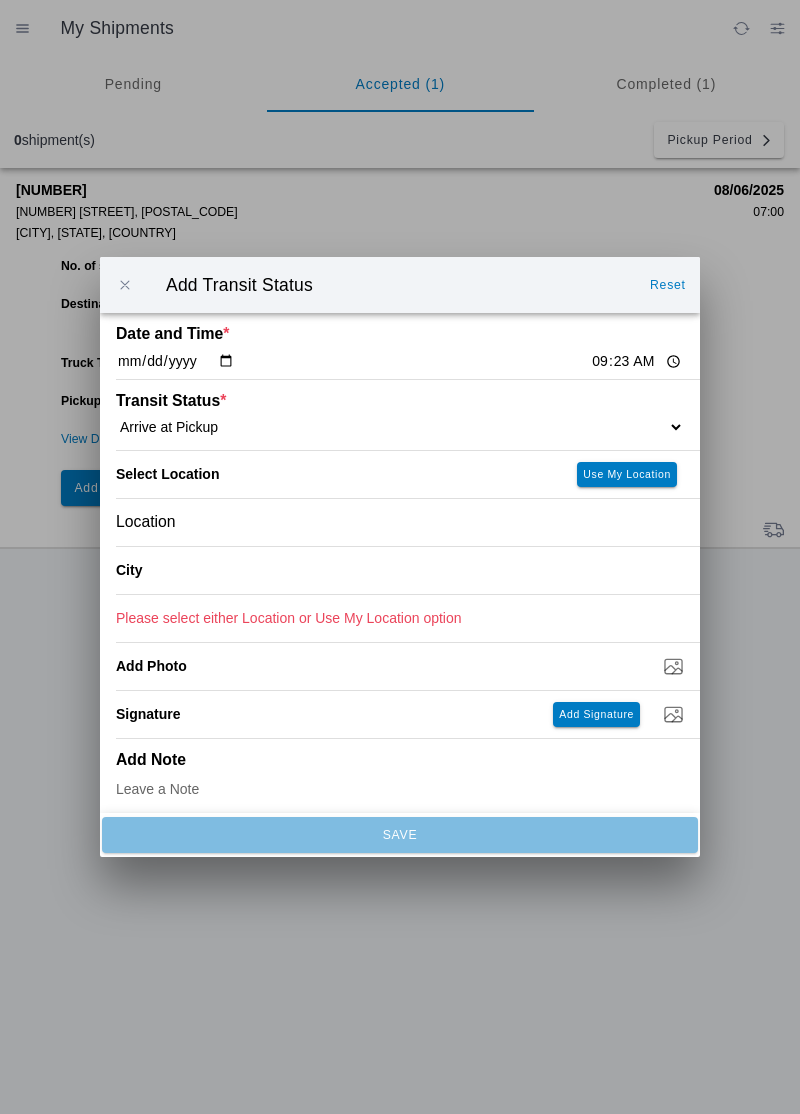 type on "Orland" 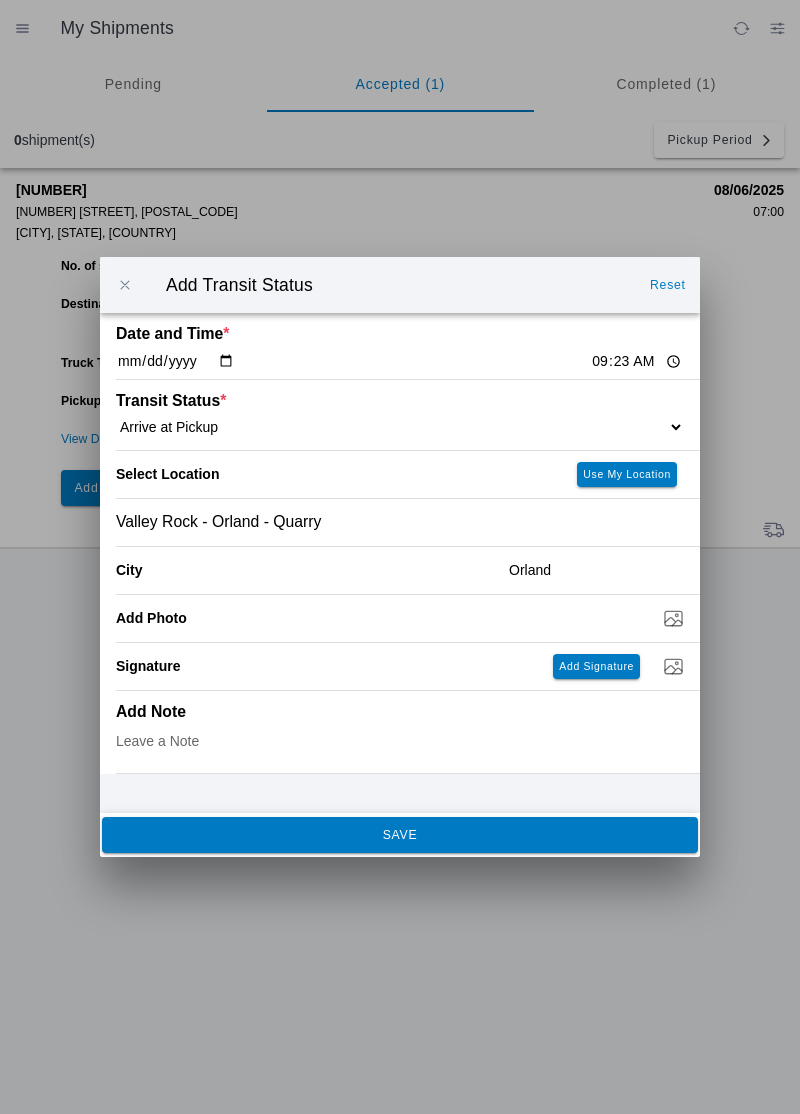 click on "SAVE" 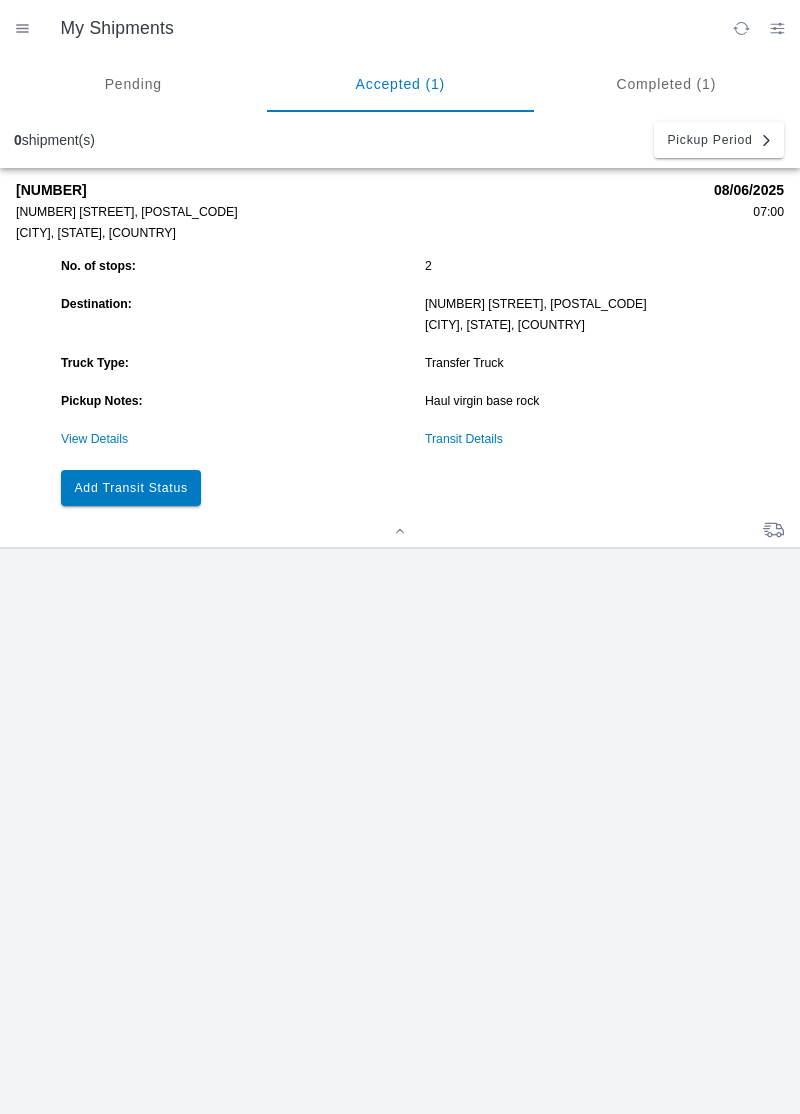 click on "Add Transit Status" 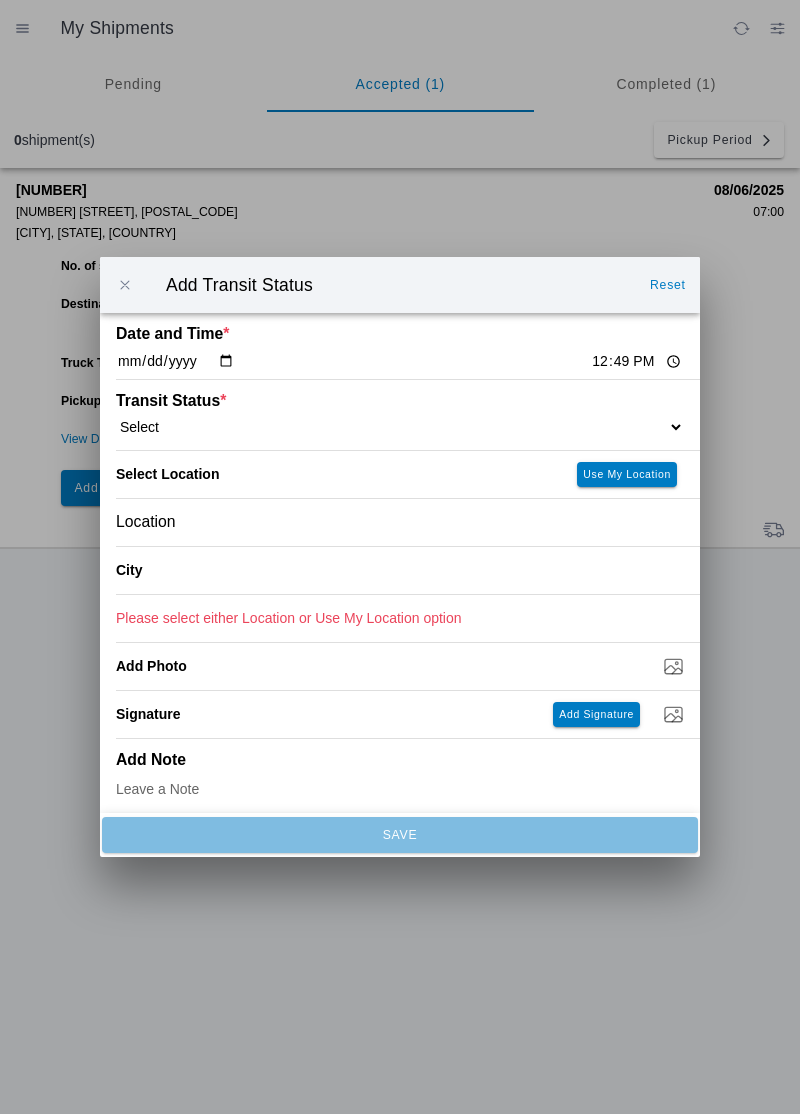 click on "12:49" 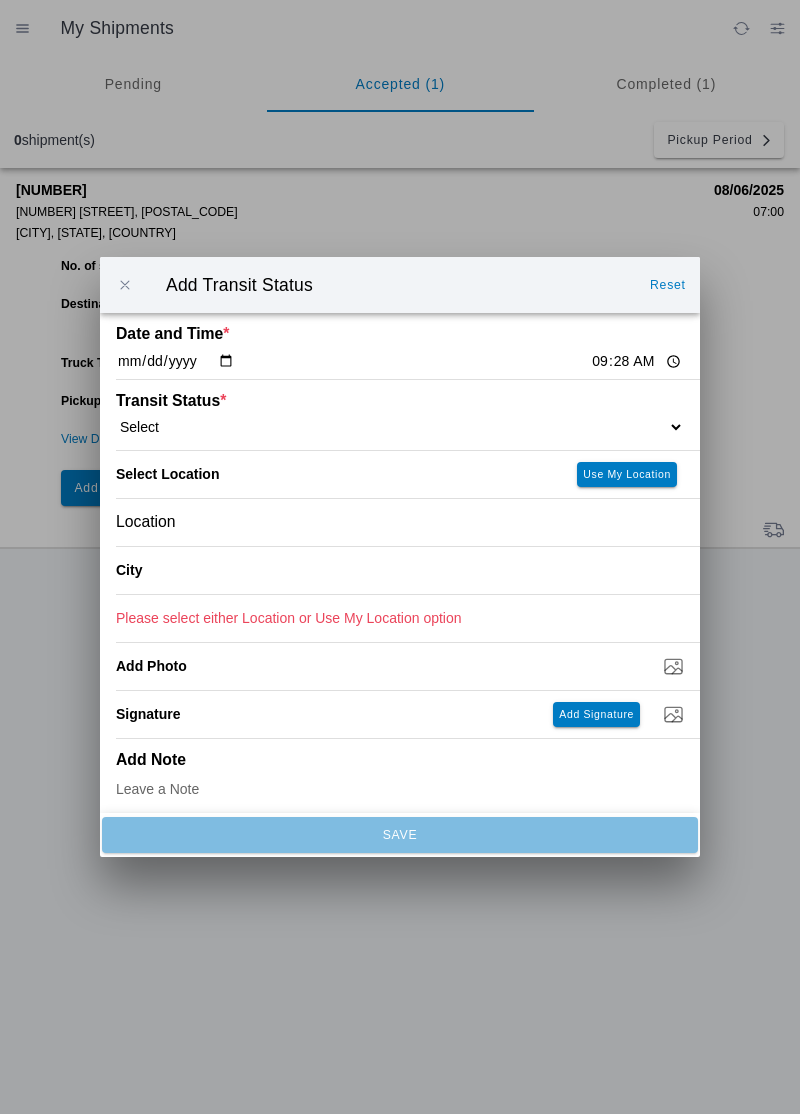 click on "Select  Arrive at Drop Off   Arrive at Pickup   Break Start   Break Stop   Depart Drop Off   Depart Pickup   Shift Complete" 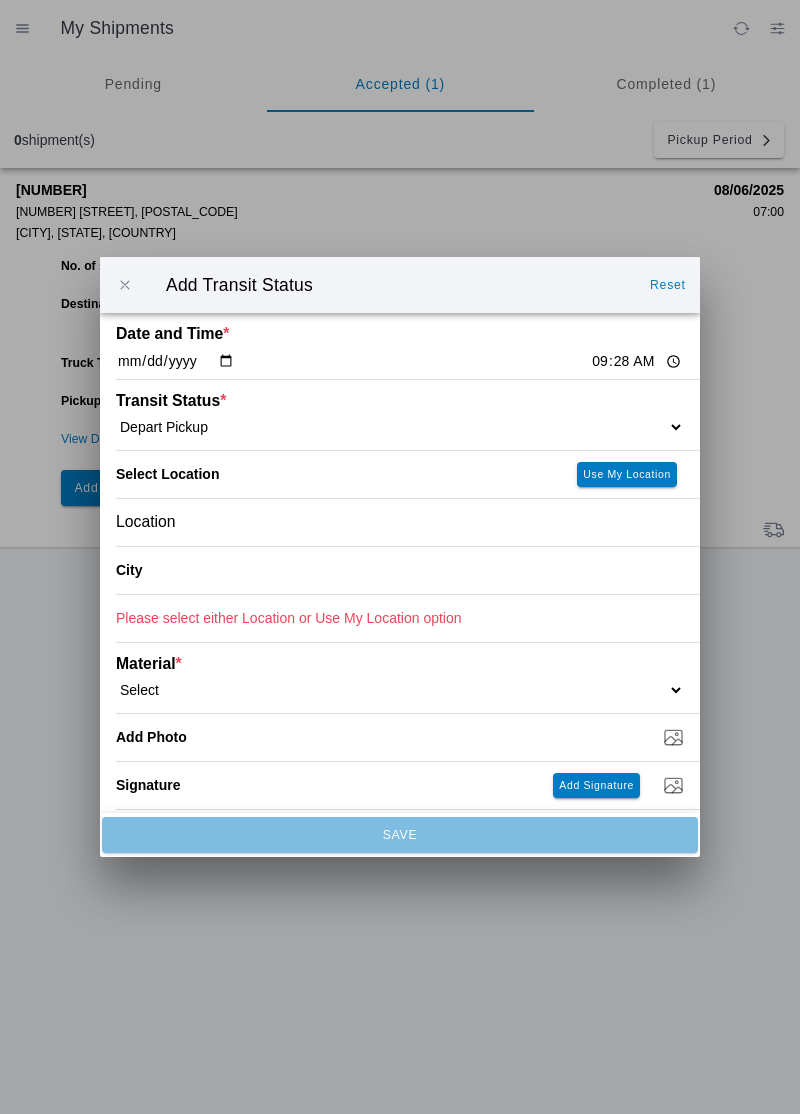 click on "Location" 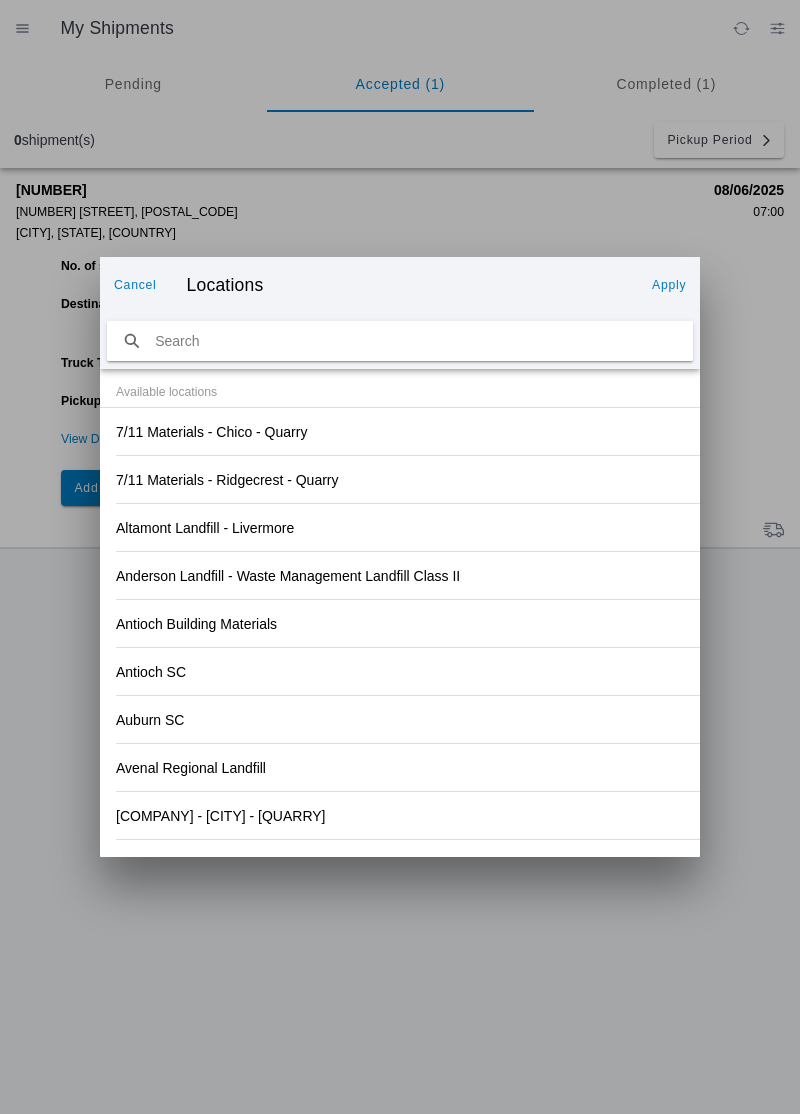 click on "Altamont Landfill - Livermore" 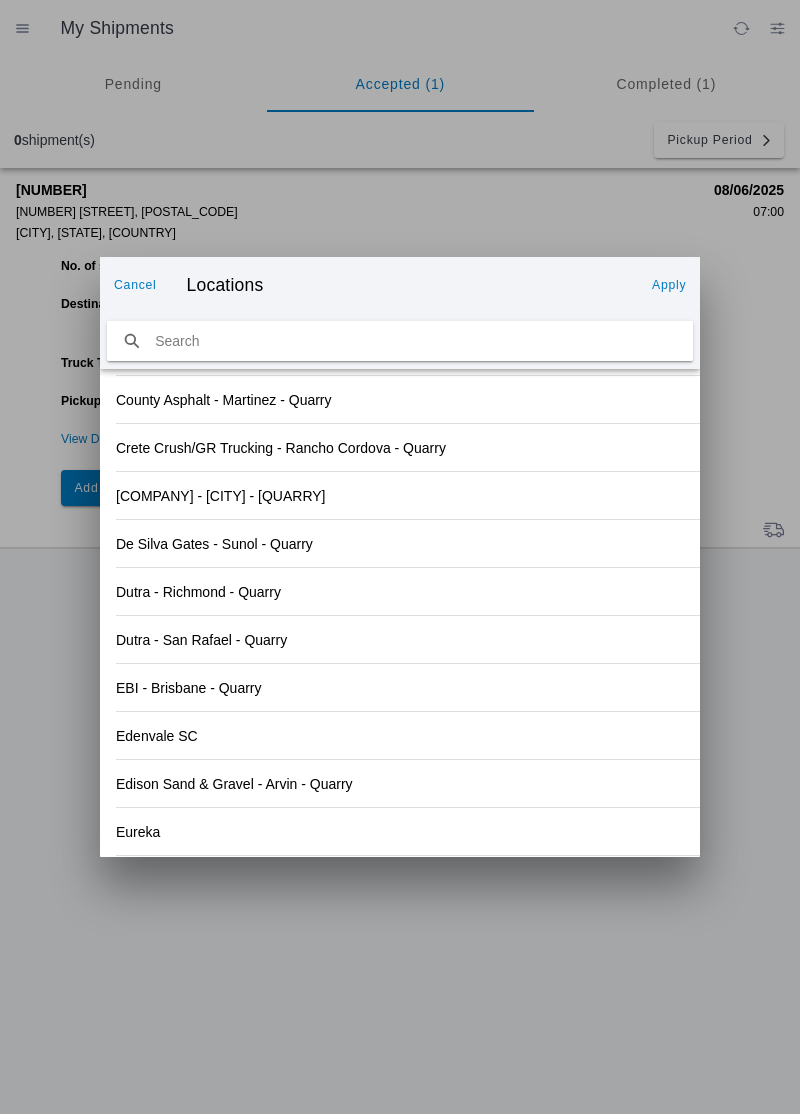 scroll, scrollTop: 2085, scrollLeft: 0, axis: vertical 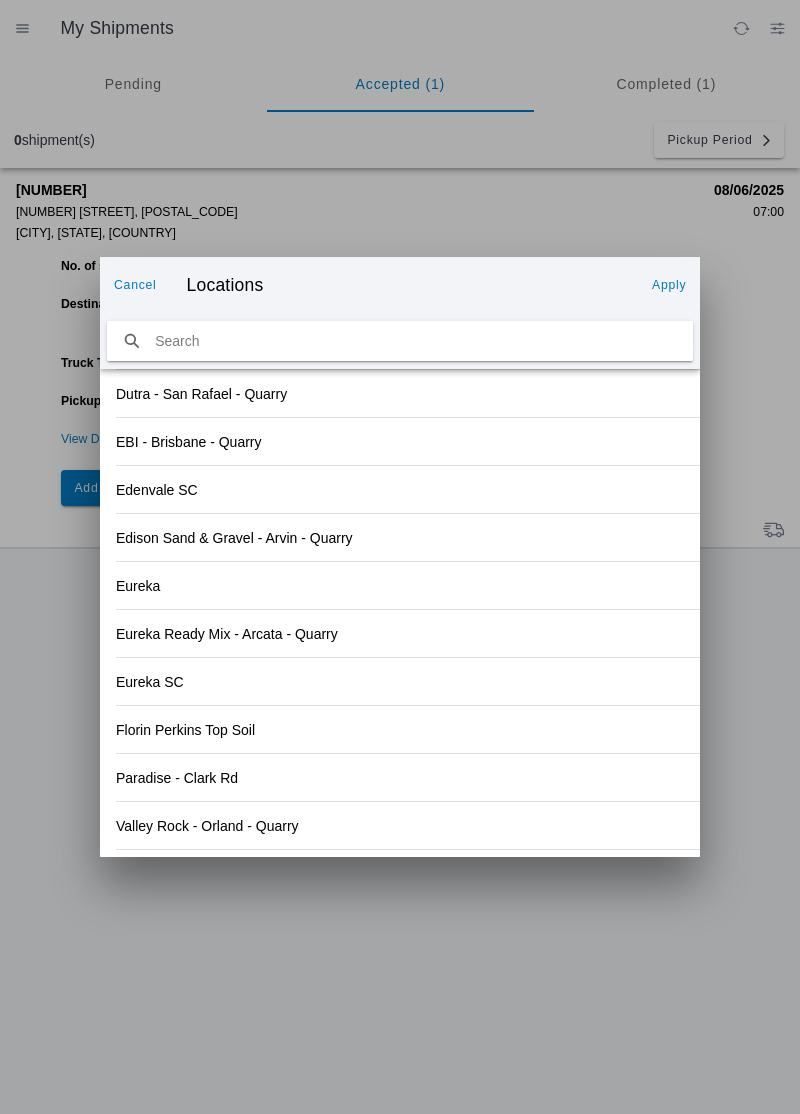 click on "Valley Rock - Orland - Quarry" 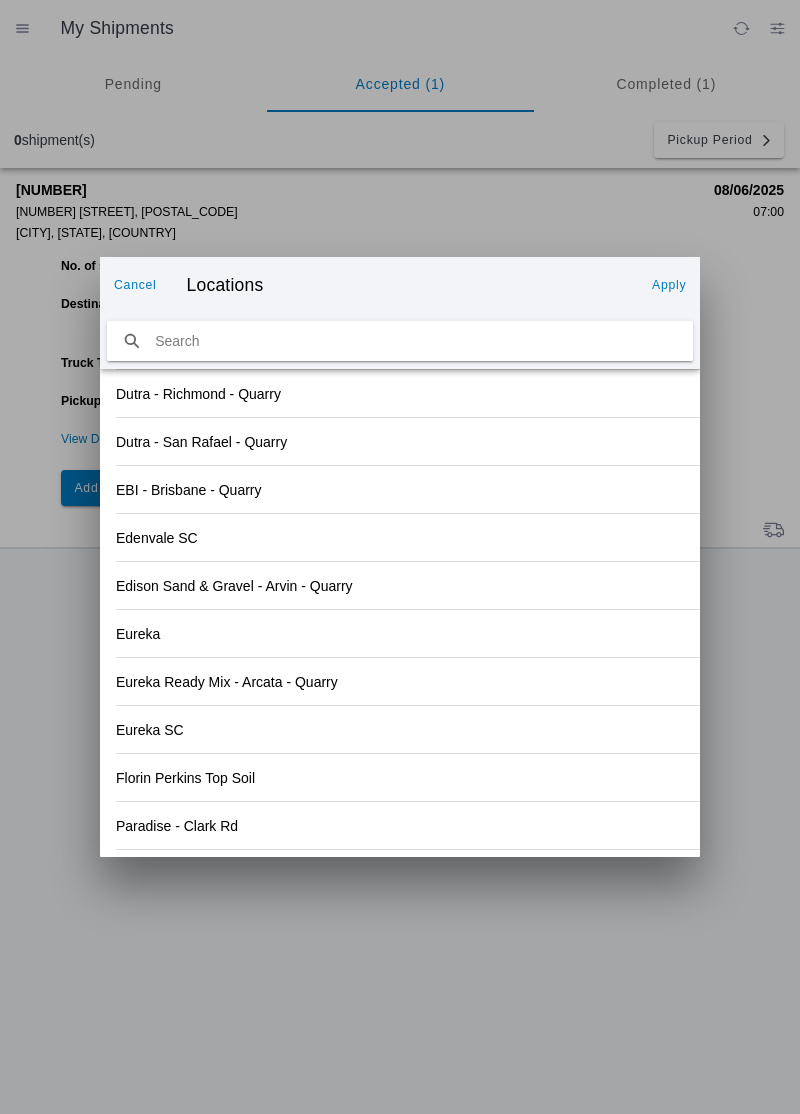click on "Apply" 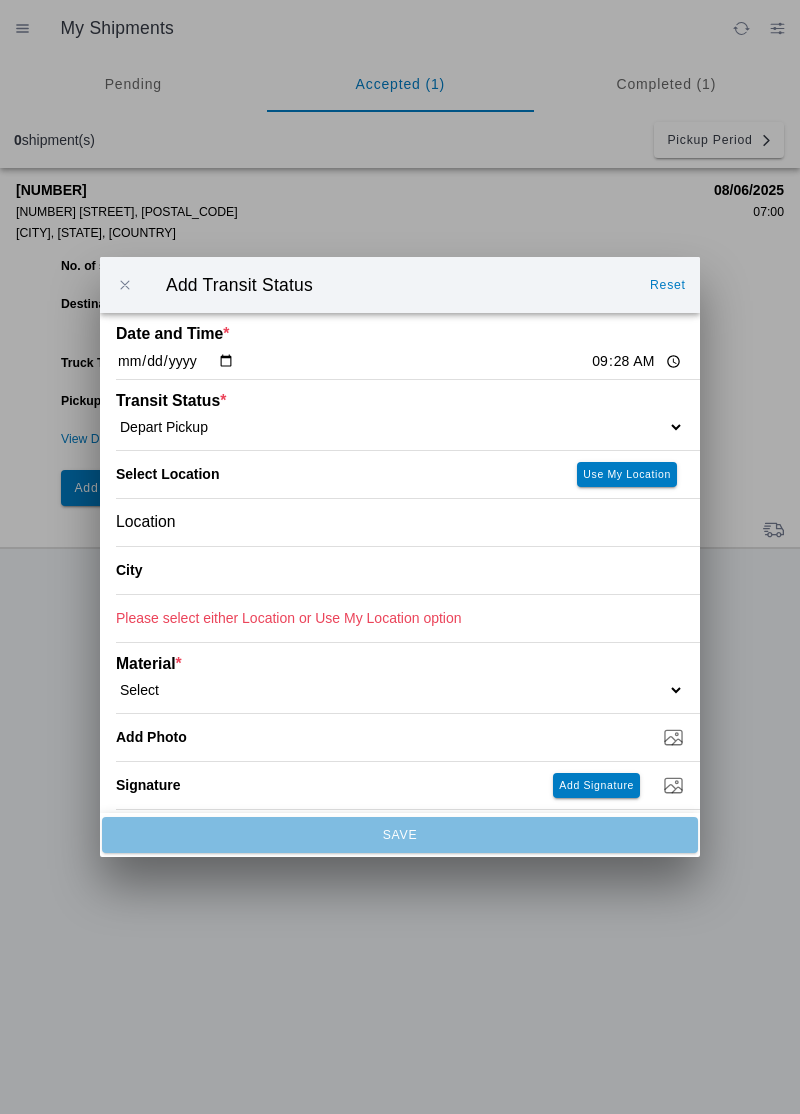 type on "Orland" 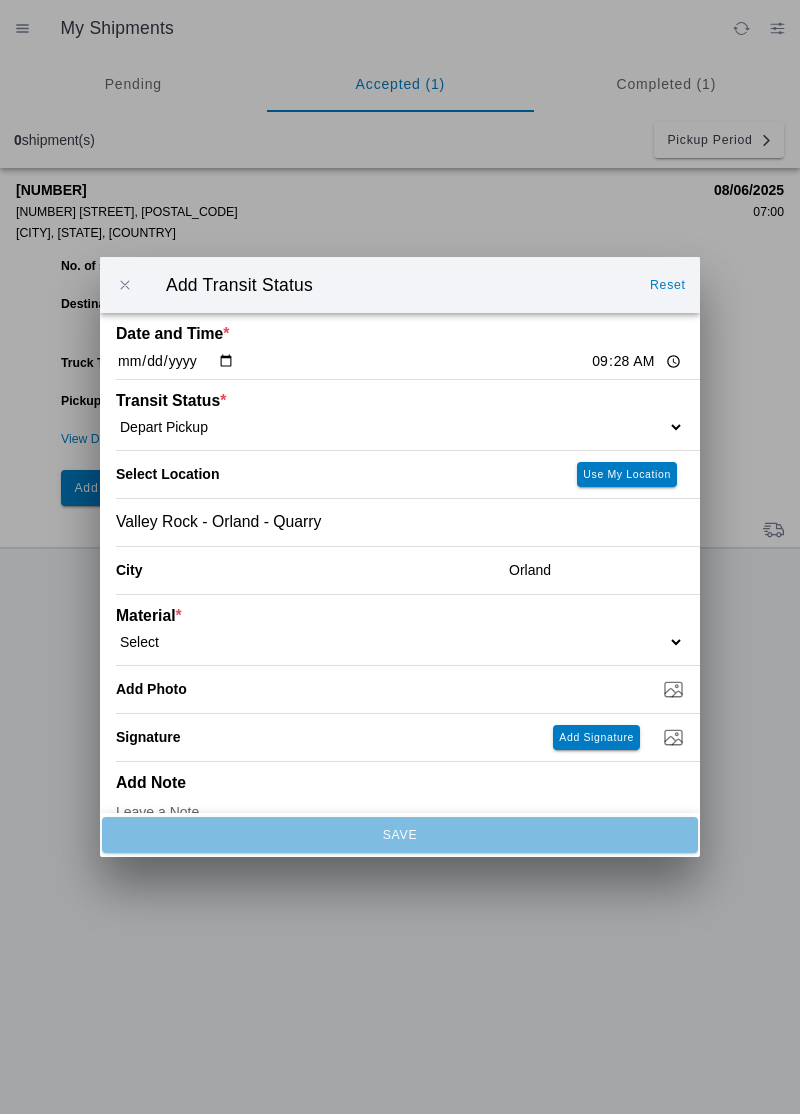 click on "Select  1" x 3" Rock   1" x 4" Rock   2" x 4" Rock   Asphalt Cold Patch   Backfill Spec Lapis Sand (EMS 4123)   Backfill Spec Sand (EMS 4123)   Base Rock (Class 2)   Broken Concrete/Asphalt   C-Ballast   Crushed Base Rock (3/4")   D-Ballast   Drain Rock (1.5")   Drain Rock (3/4")   Dry Spoils   Oversized Concrete/Asphalt   Palletized EZ Street   Premium Asphalt Cold Patch   Recycled Base Rock (Class 2)   Rip Rap   Top Soil" 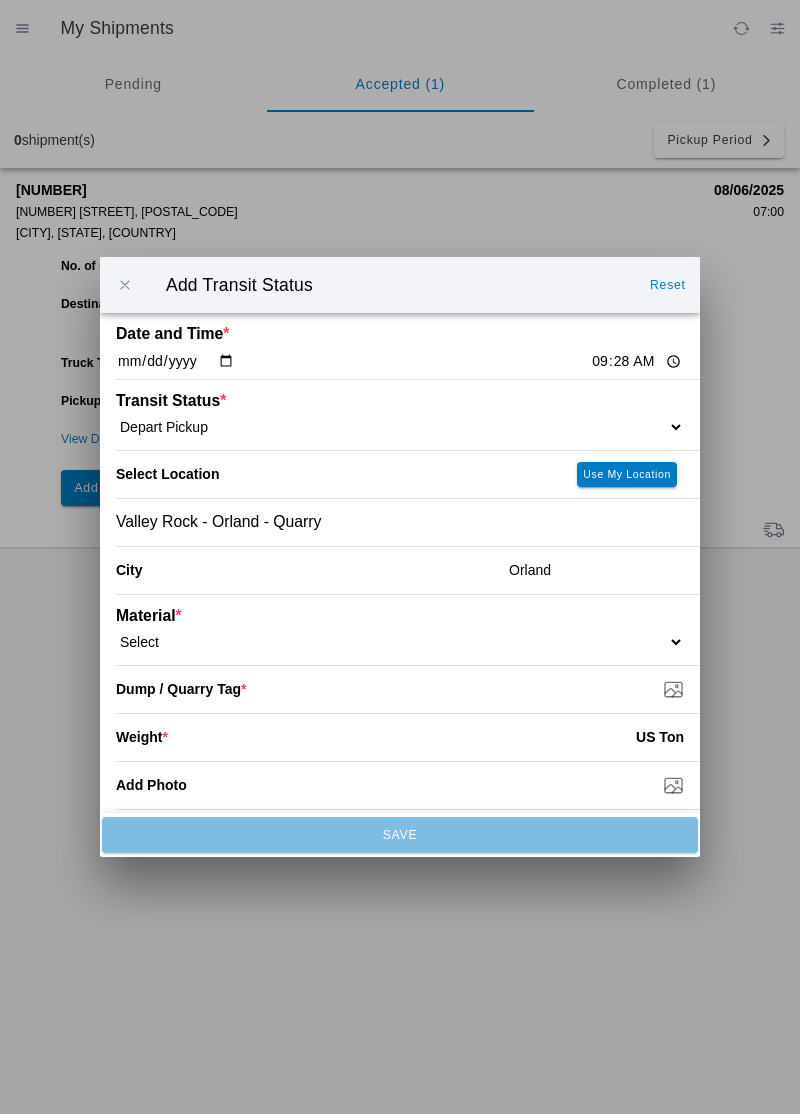 click on "Dump / Quarry Tag  *" at bounding box center (408, 689) 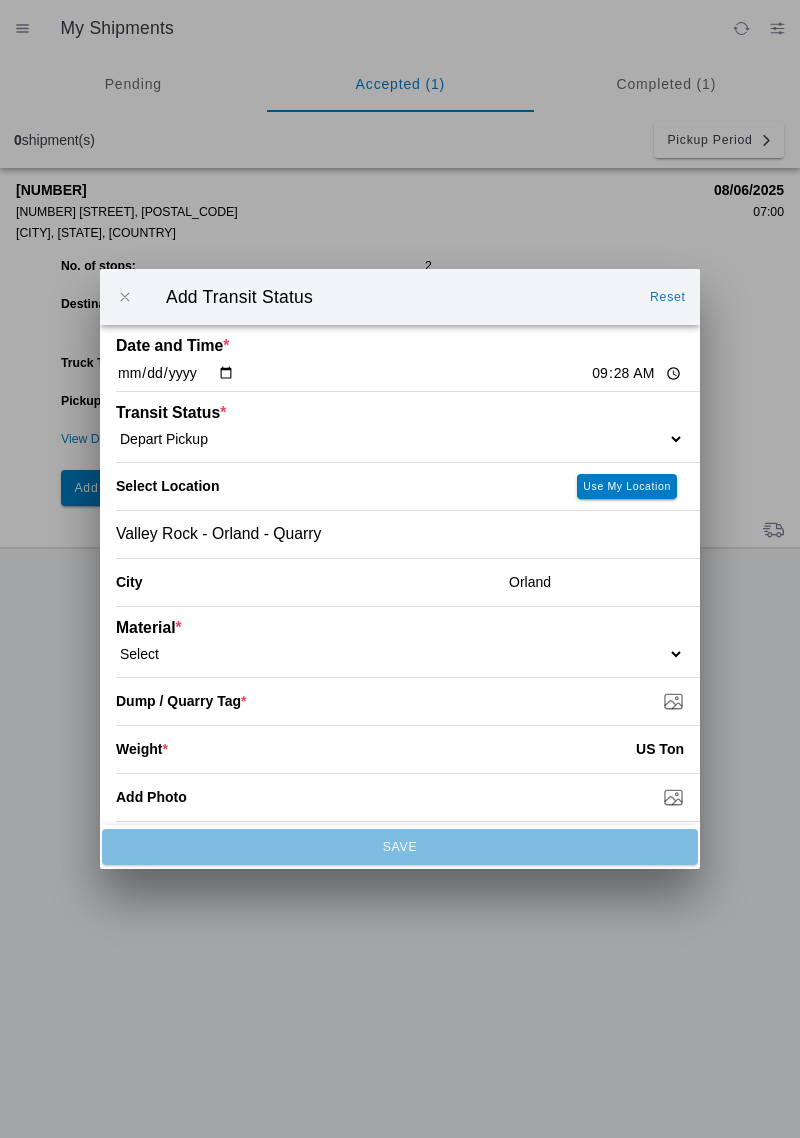 type on "C:\fakepath\[FILENAME]" 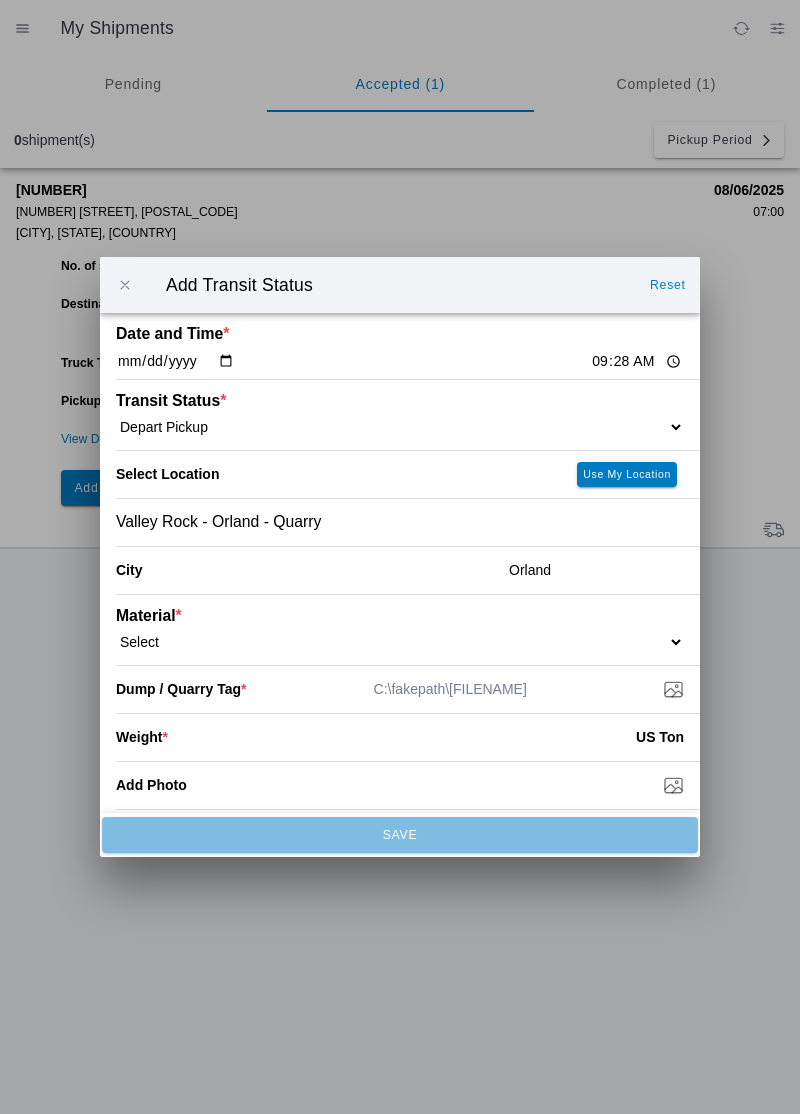 click 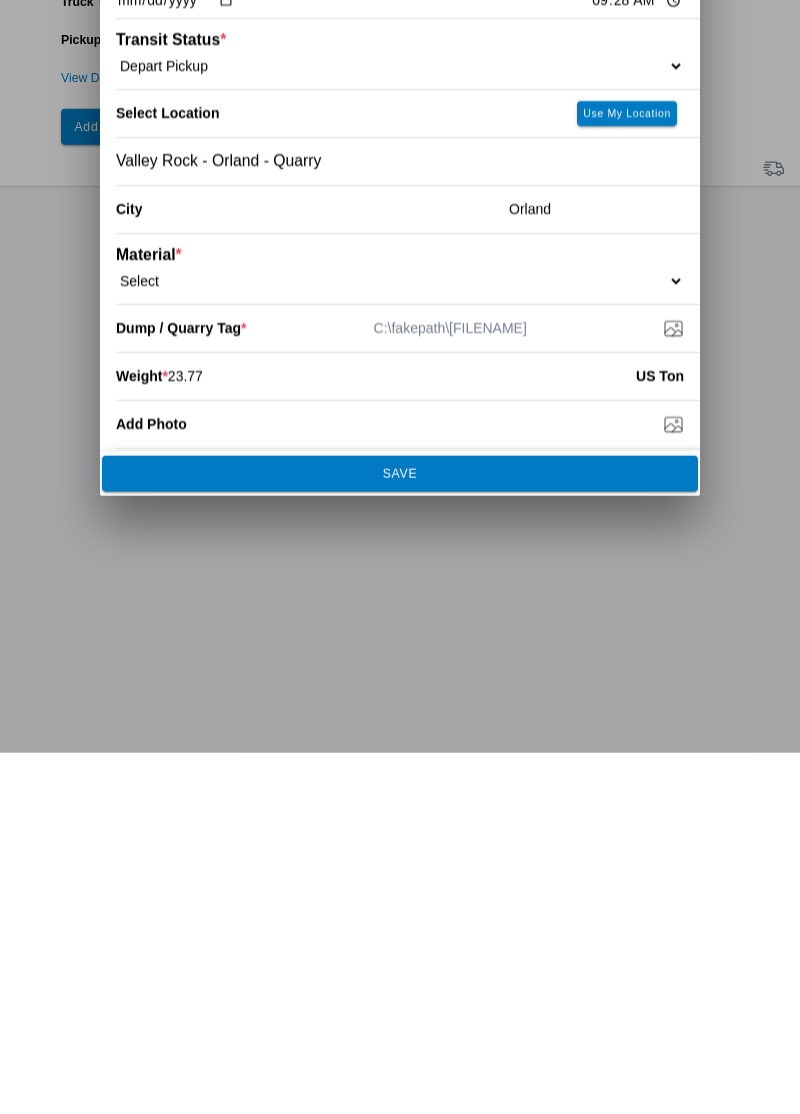 type on "23.77" 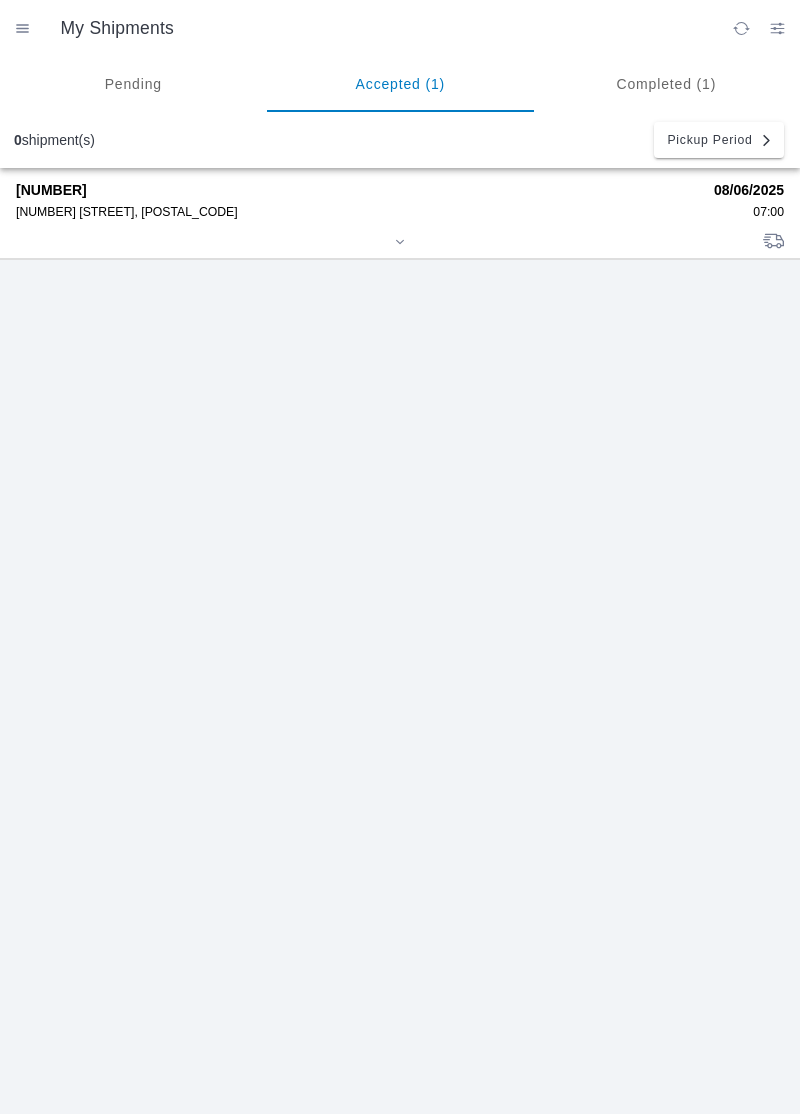 click on "[NUMBER] [STREET], [POSTAL_CODE]" 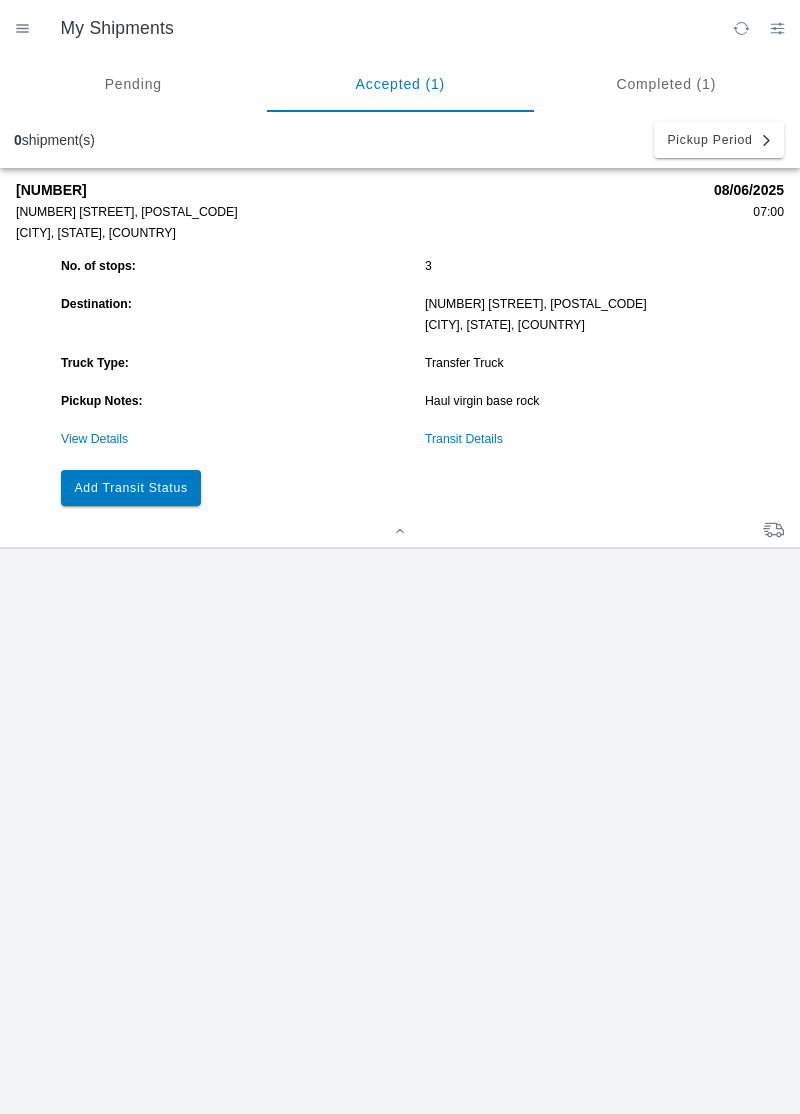 click on "Add Transit Status" 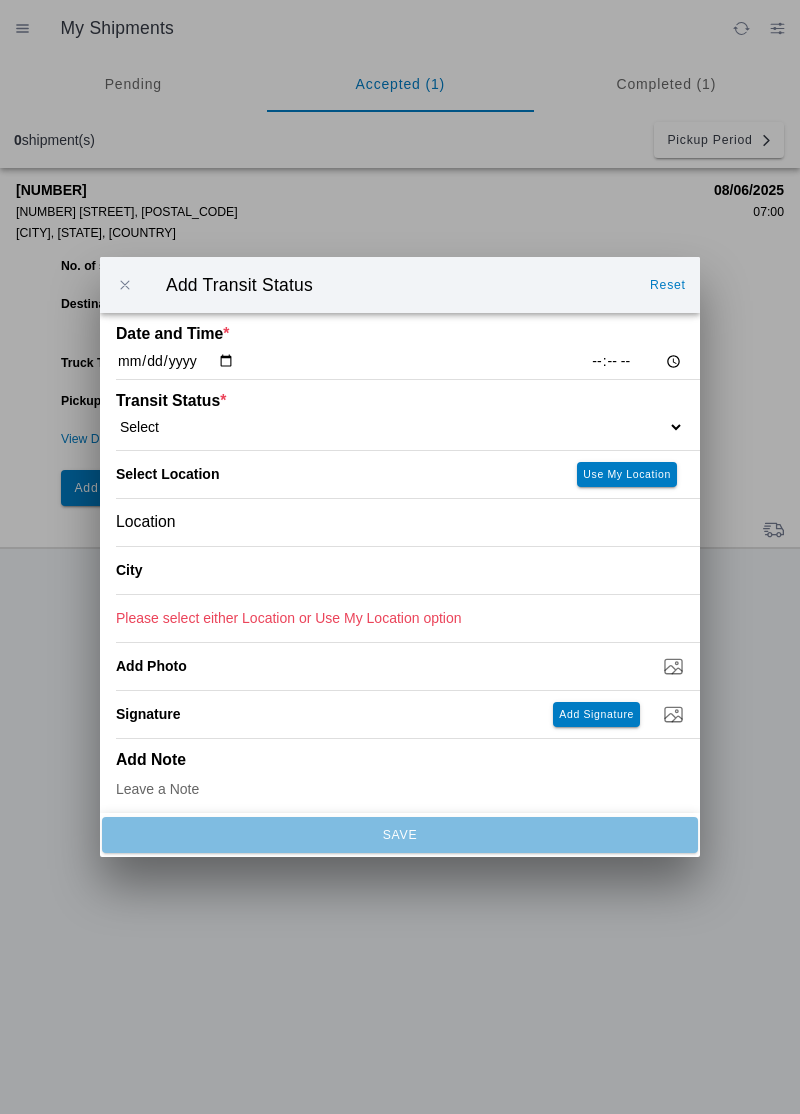 click on "[TIME]" 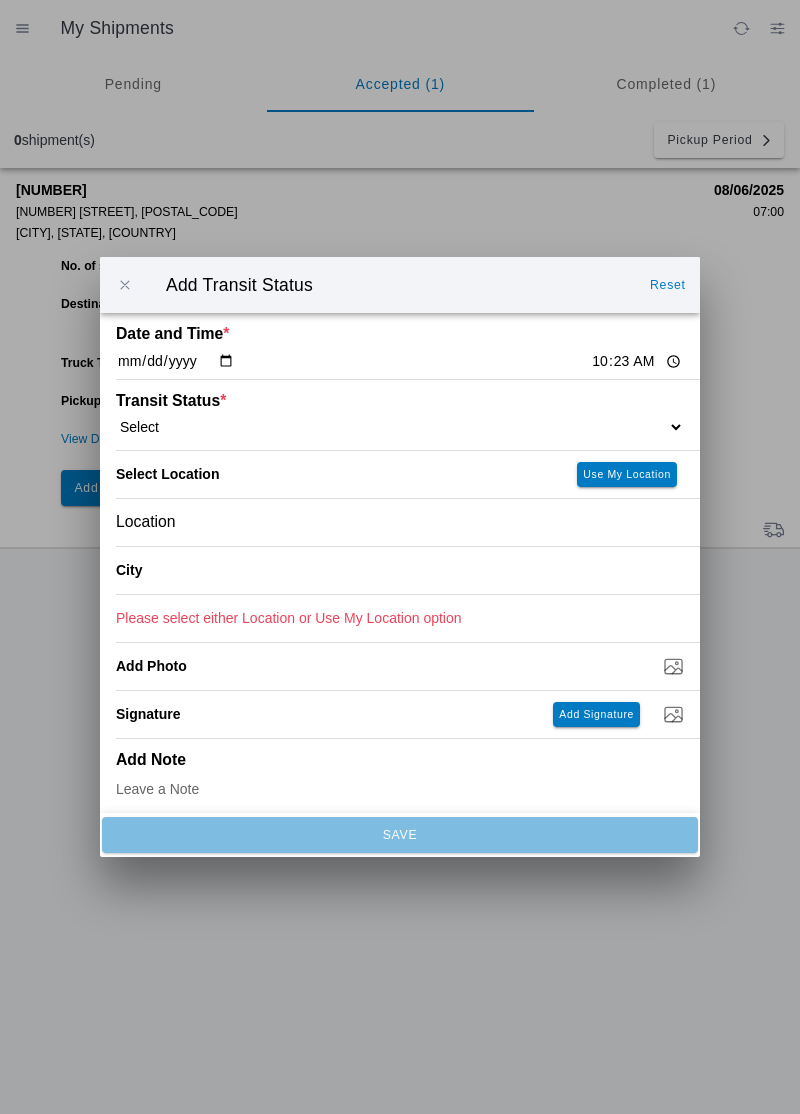 click on "Select  Arrive at Drop Off   Arrive at Pickup   Break Start   Break Stop   Depart Drop Off   Depart Pickup   Shift Complete" 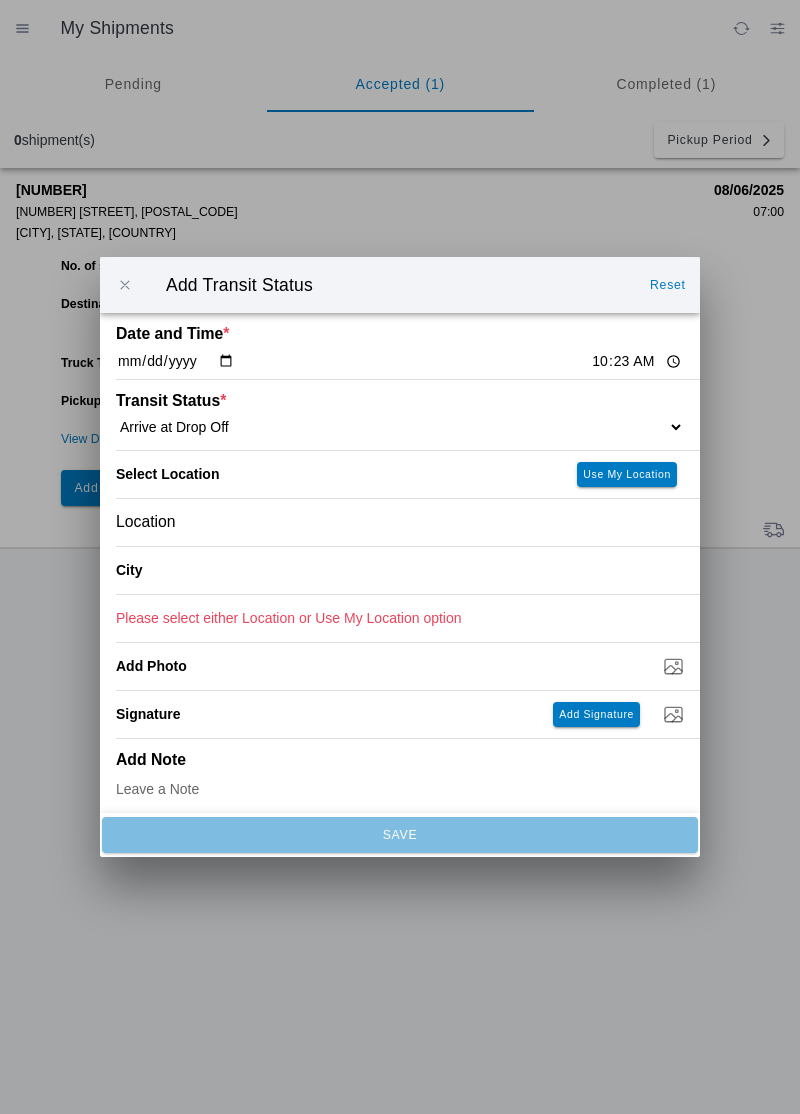 click on "Location" 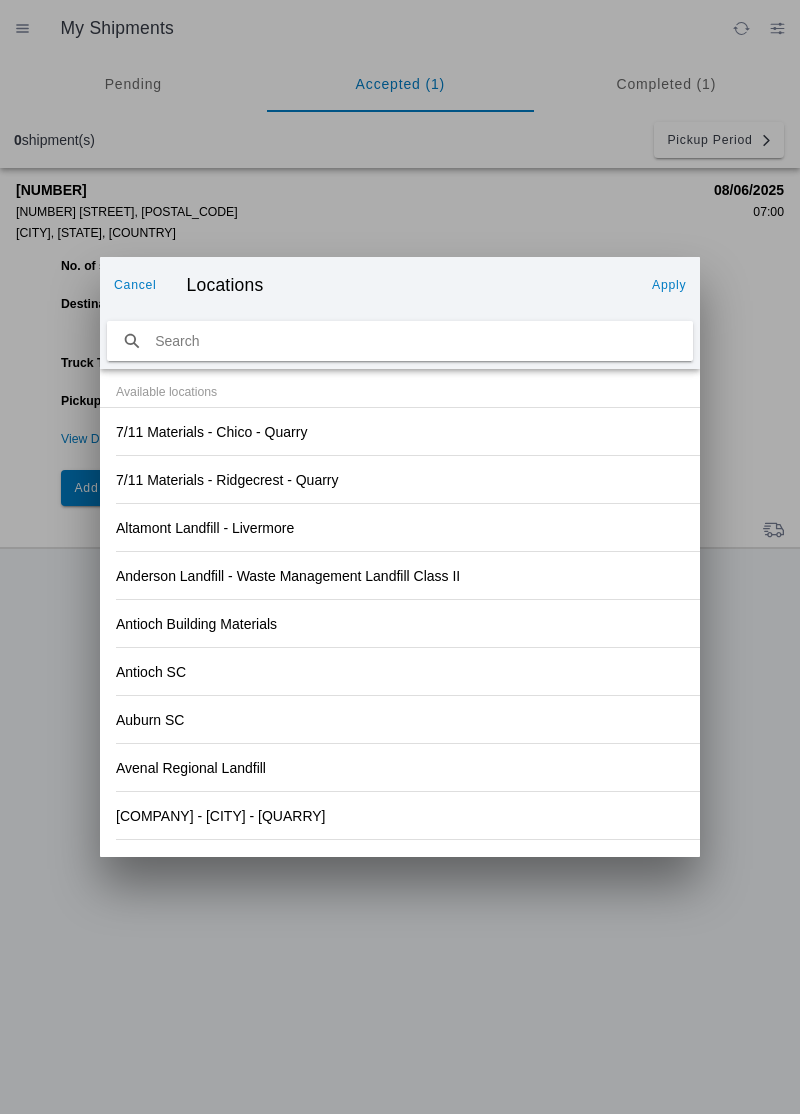 click on "Anderson Landfill - Waste Management Landfill Class II" 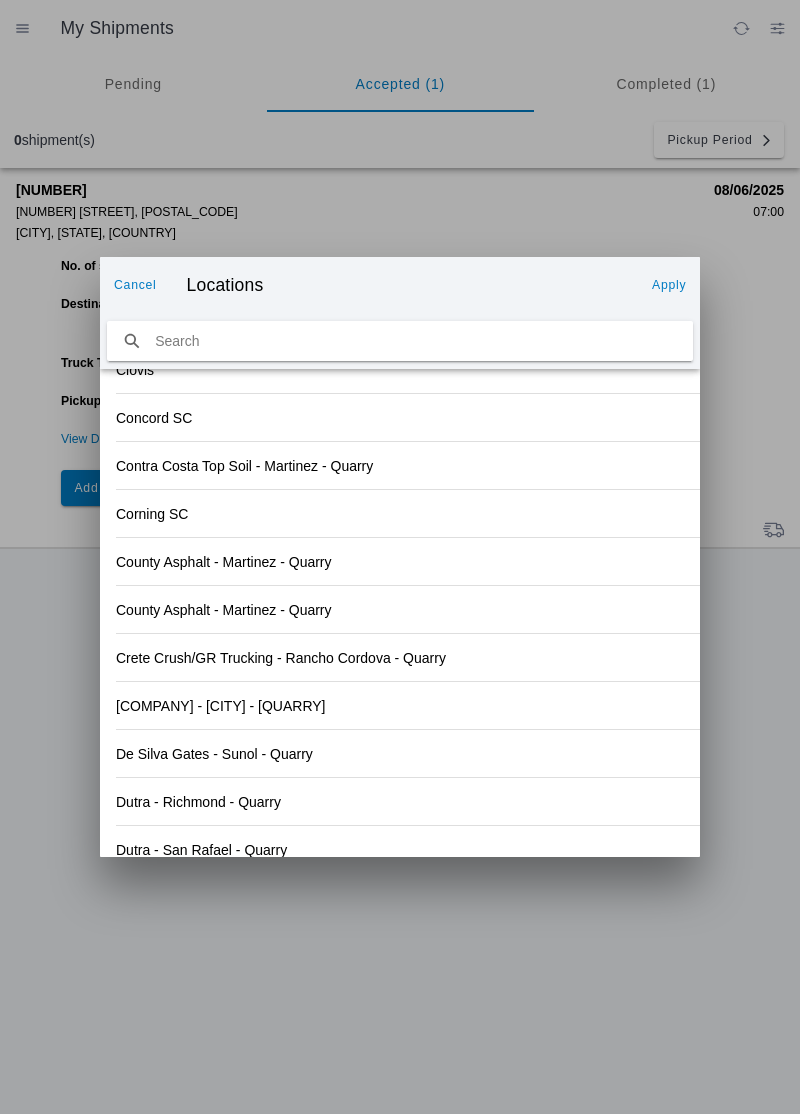 scroll, scrollTop: 2085, scrollLeft: 0, axis: vertical 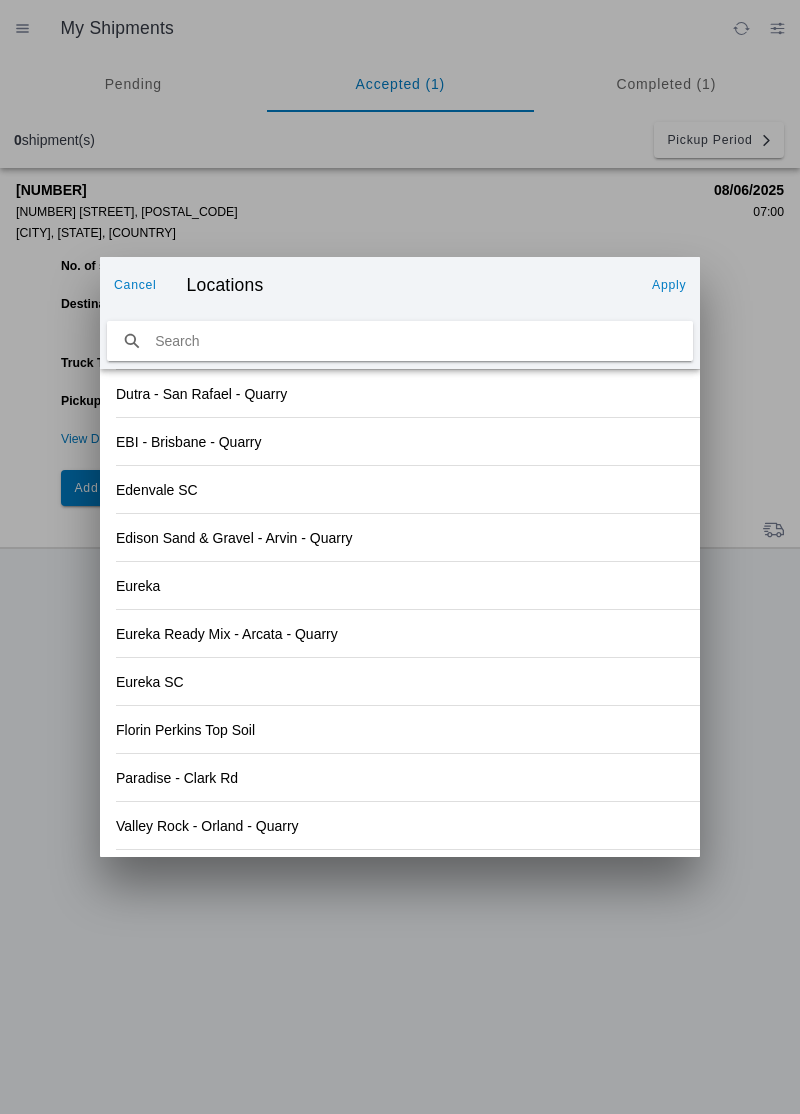 click on "Paradise - Clark Rd" 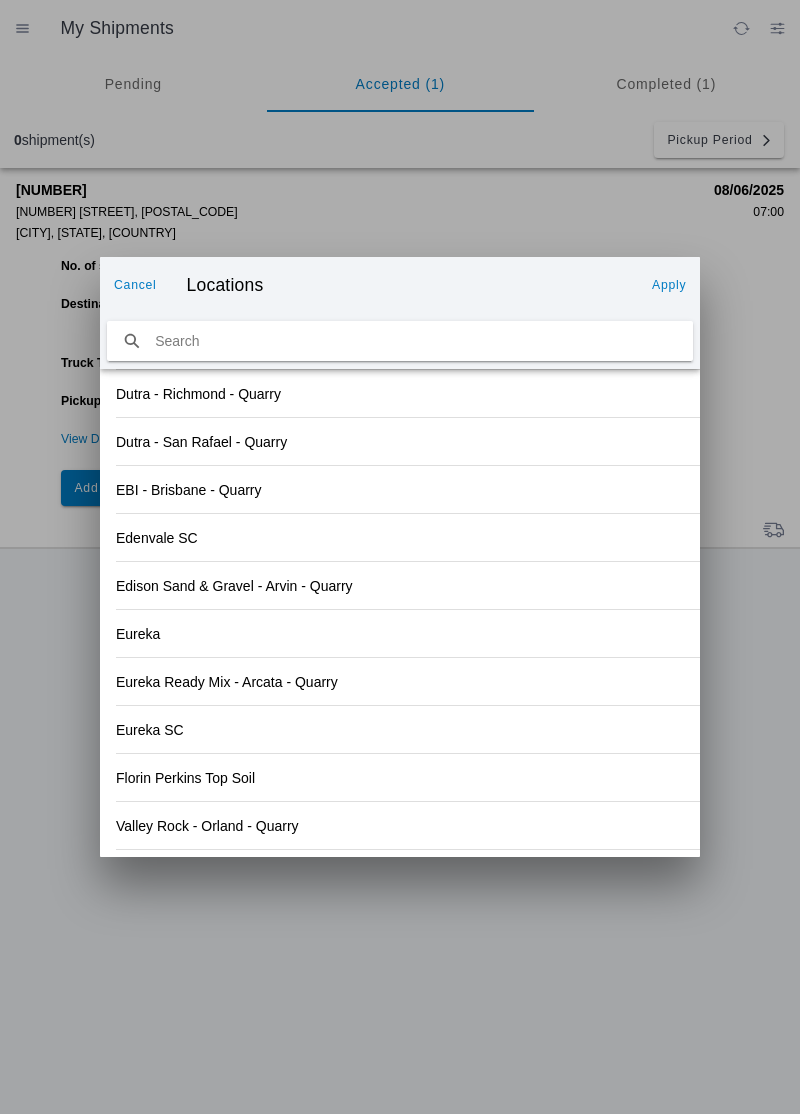 scroll, scrollTop: 2085, scrollLeft: 0, axis: vertical 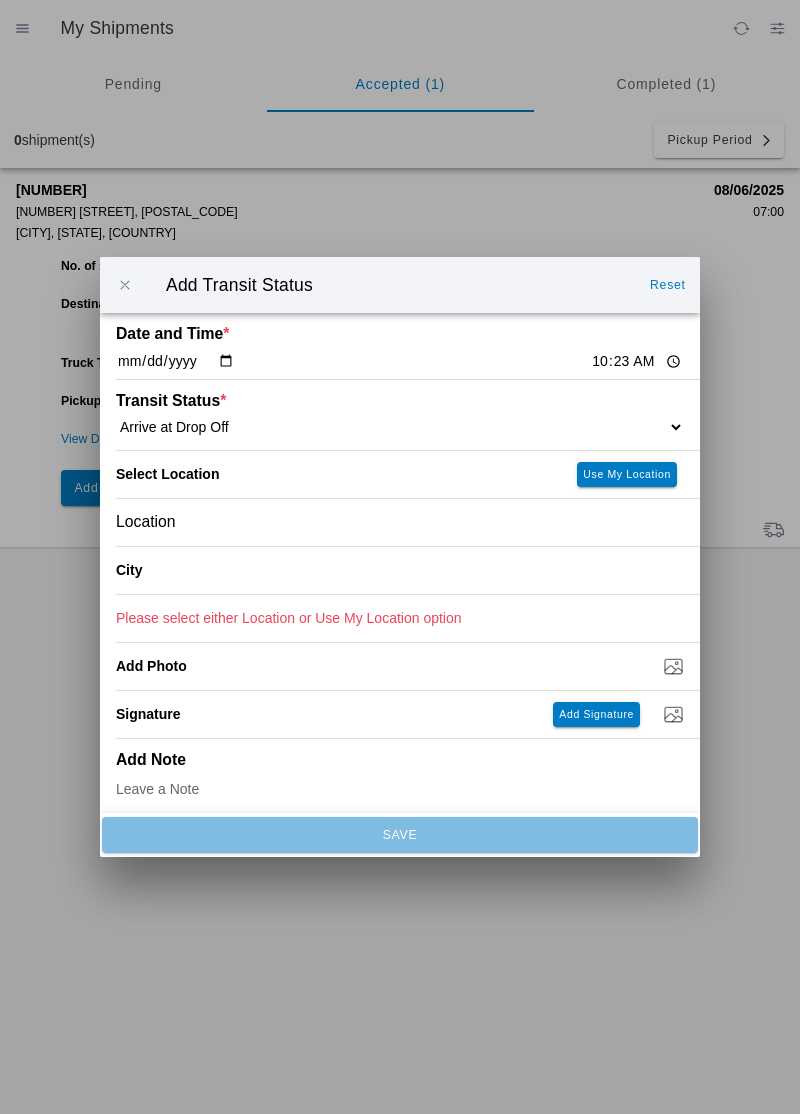 type on "Paradise" 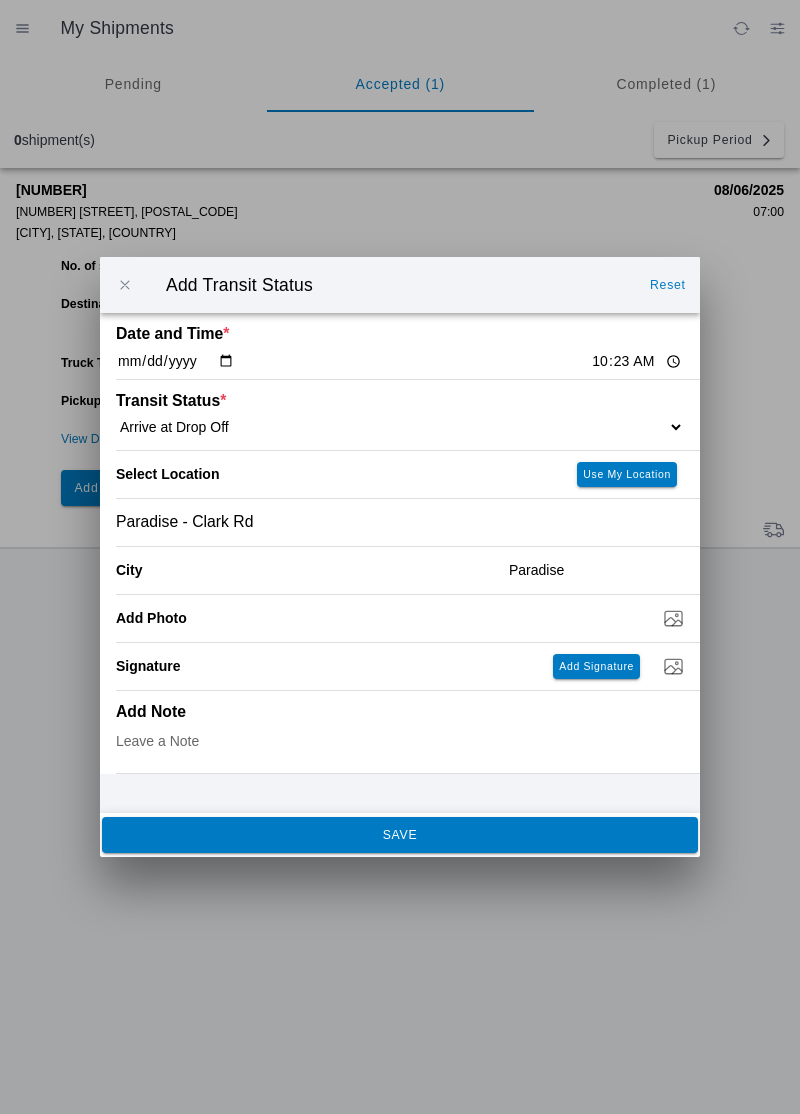 click on "SAVE" 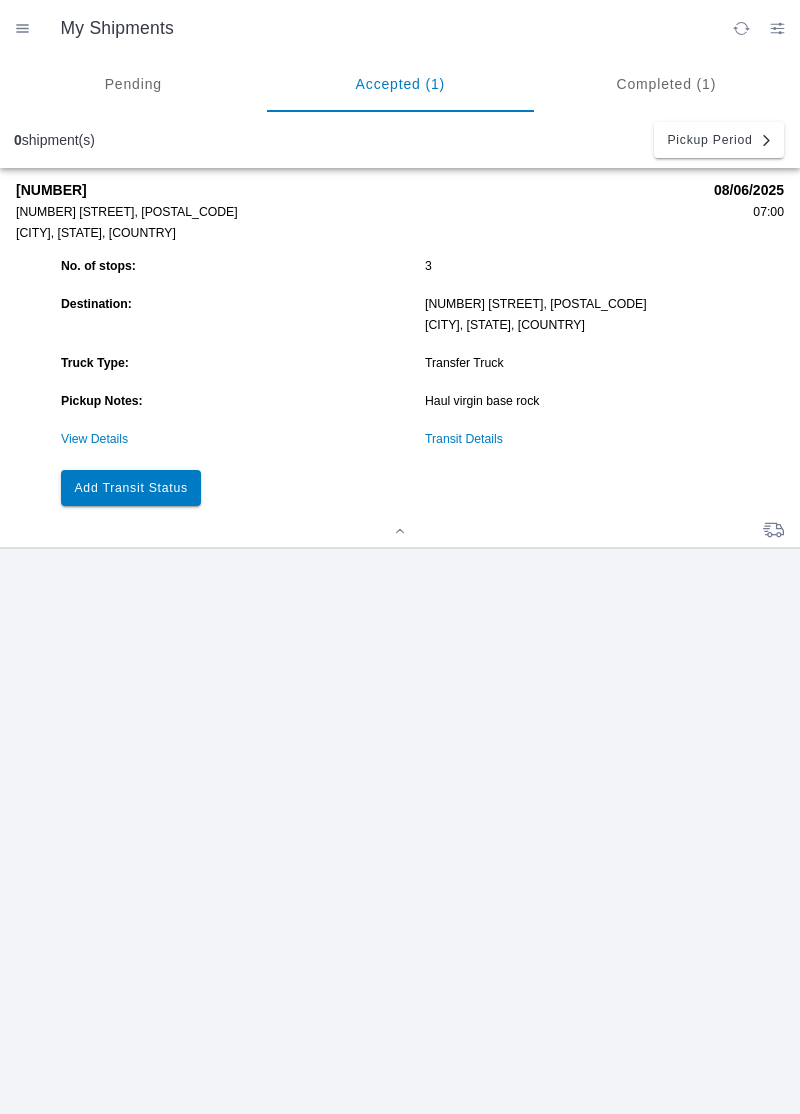 click on "Add Transit Status" 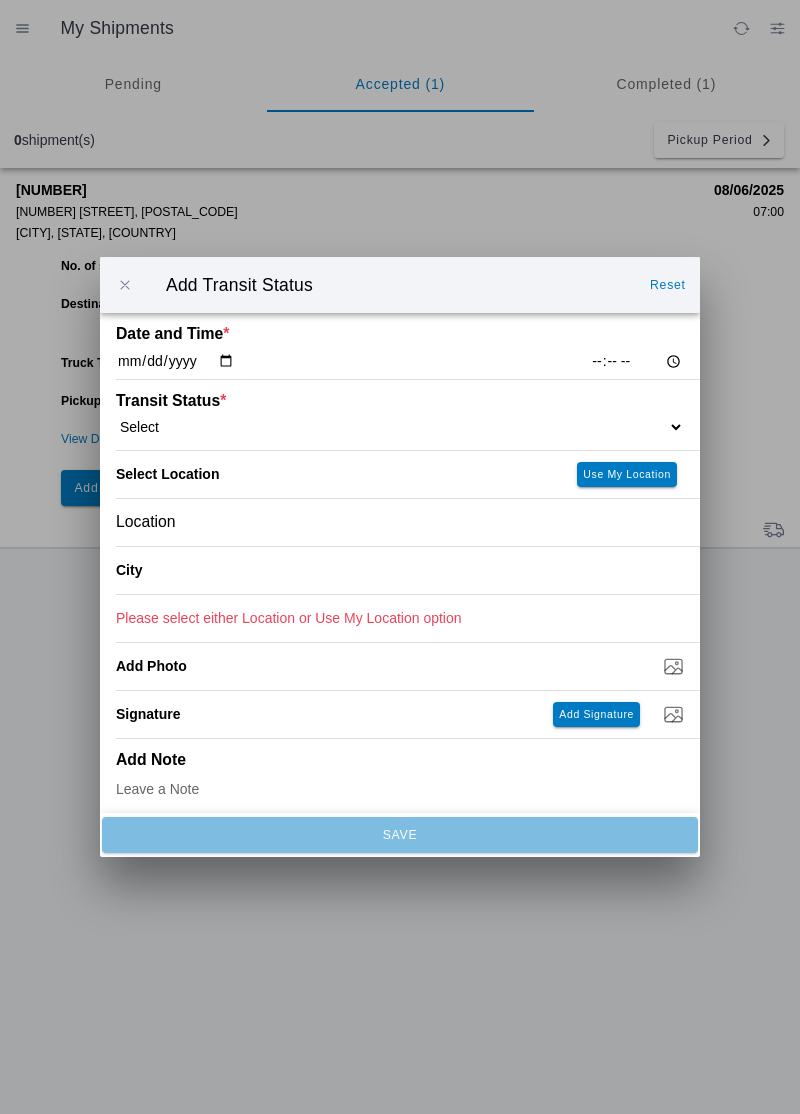 click on "[TIME]" 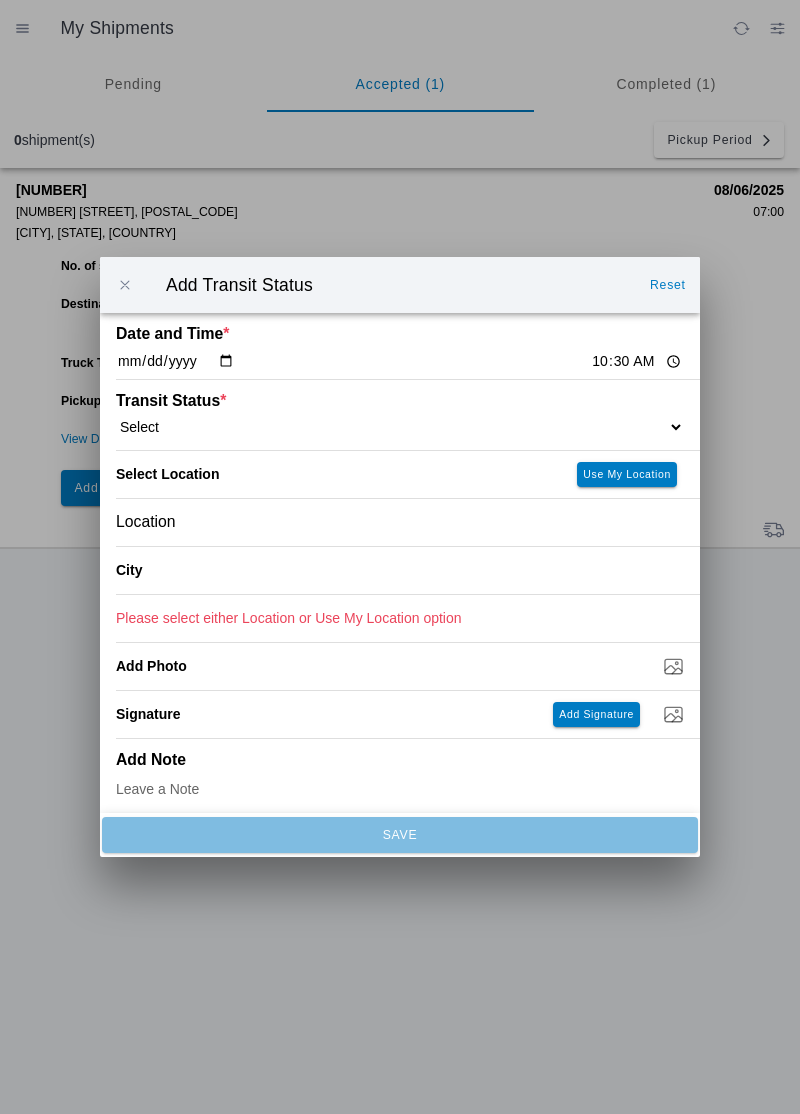 type on "10:30" 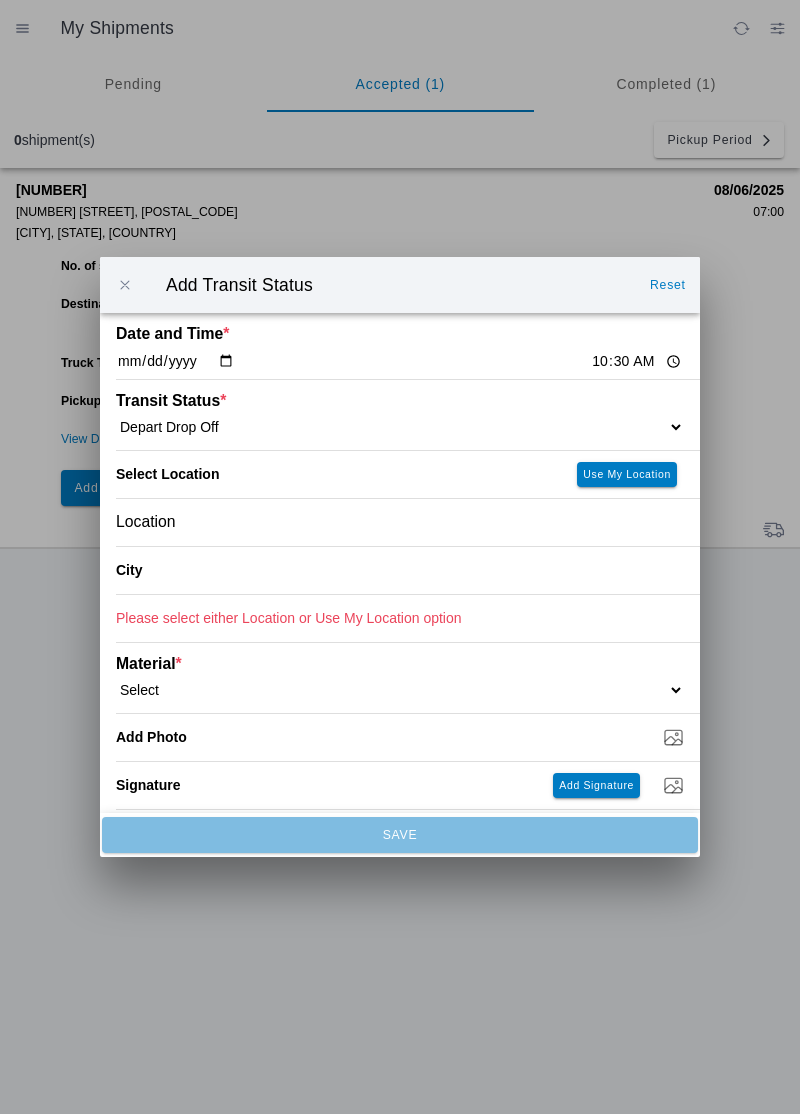 click on "Location" 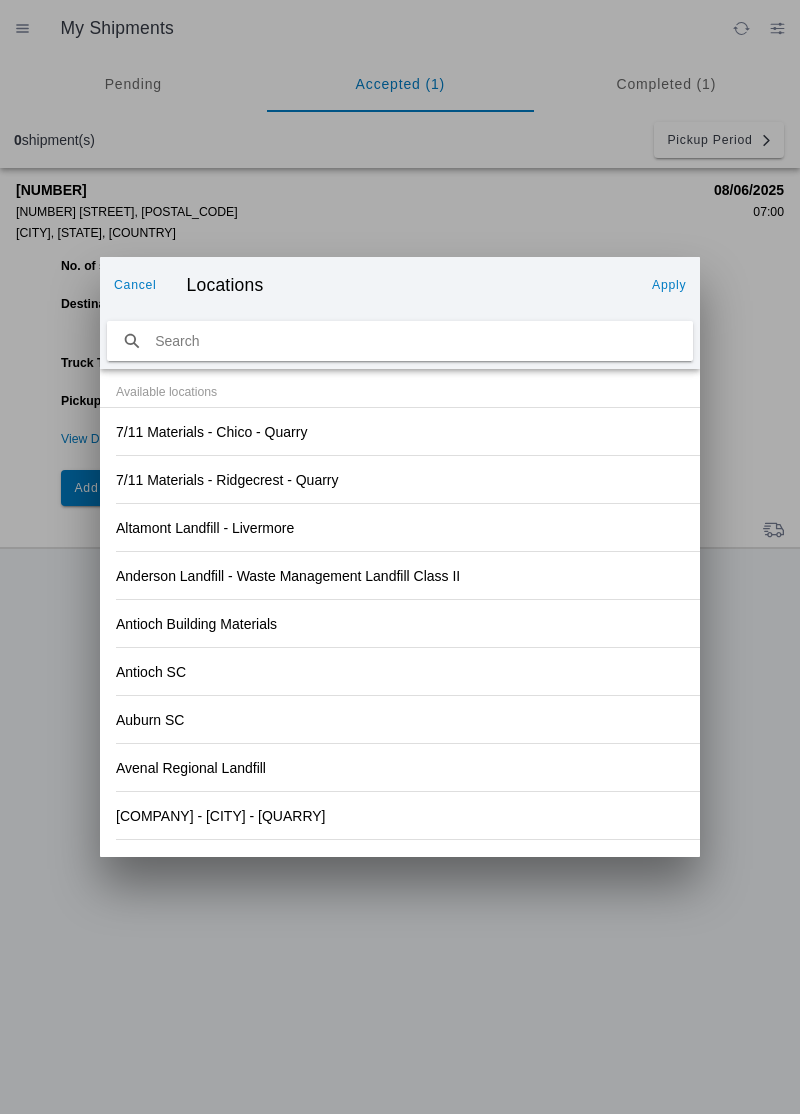 click on "Antioch SC" 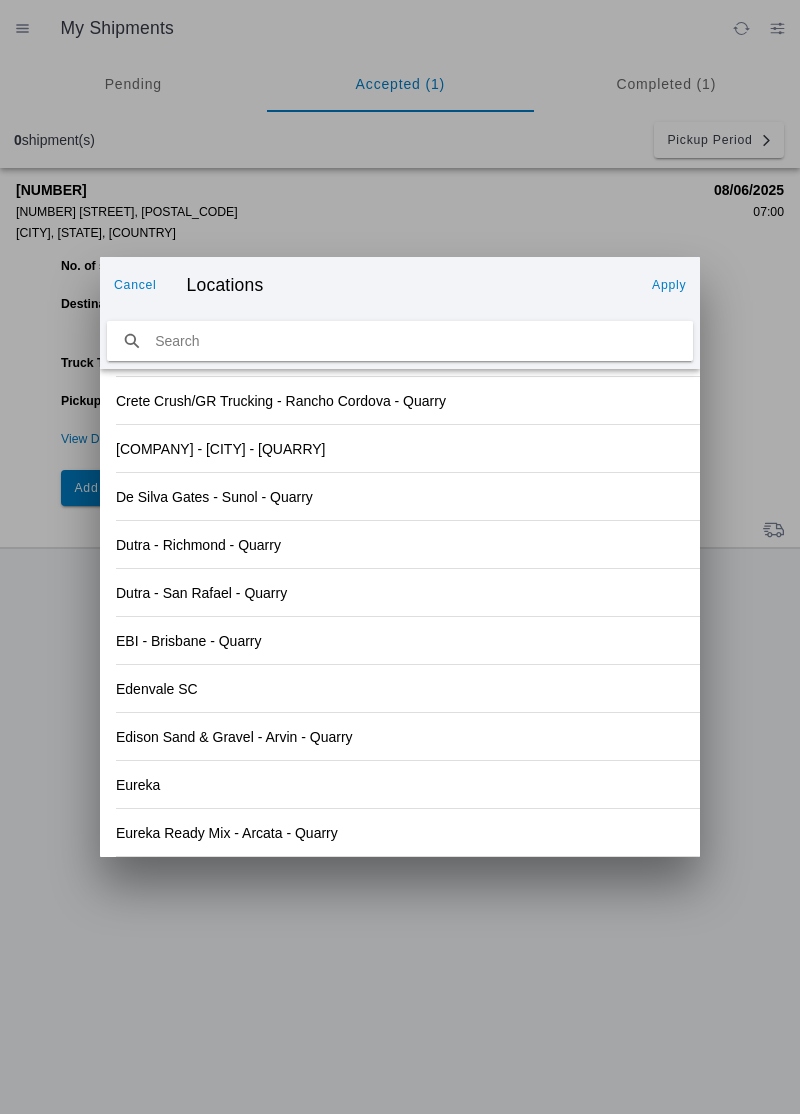 scroll, scrollTop: 2085, scrollLeft: 0, axis: vertical 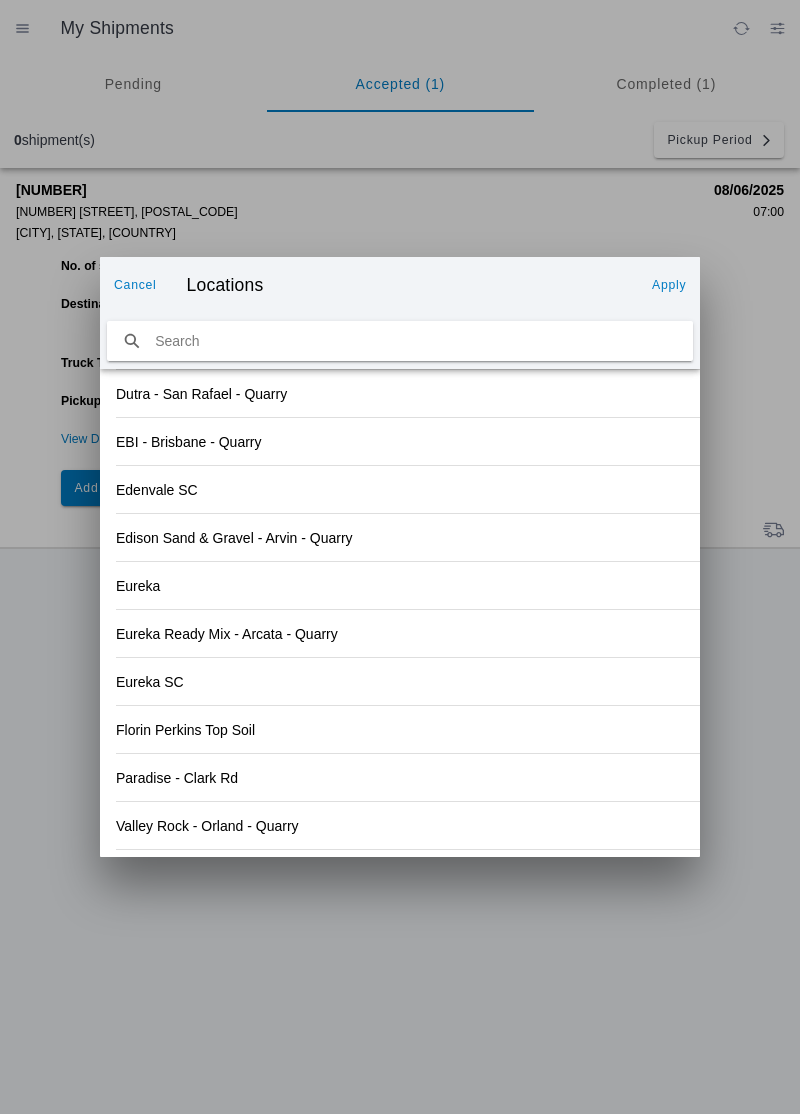 click on "Paradise - Clark Rd" 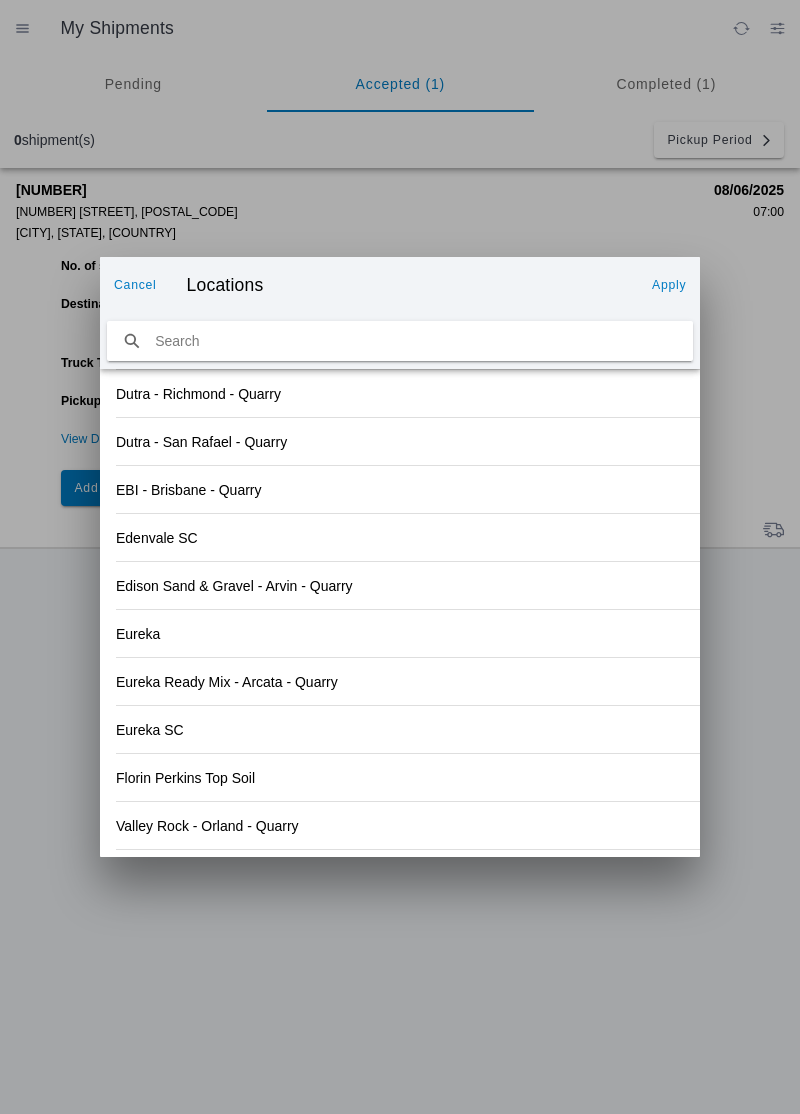 click on "Apply" 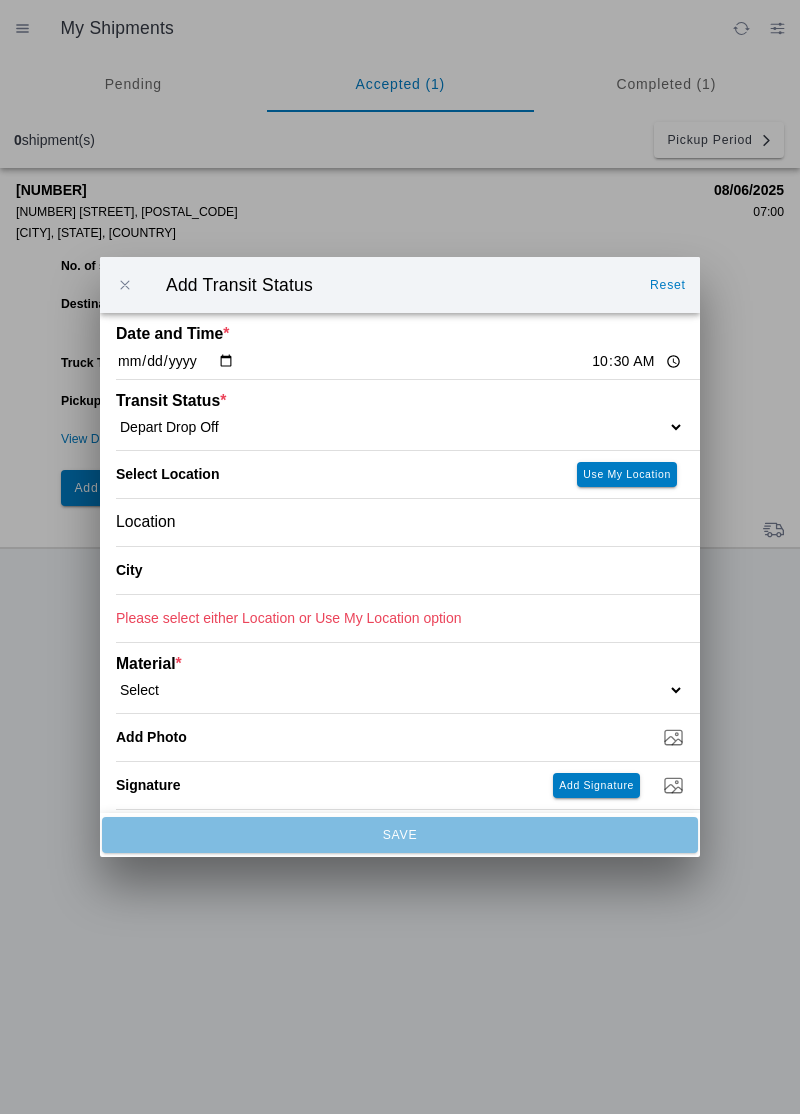 type on "Paradise" 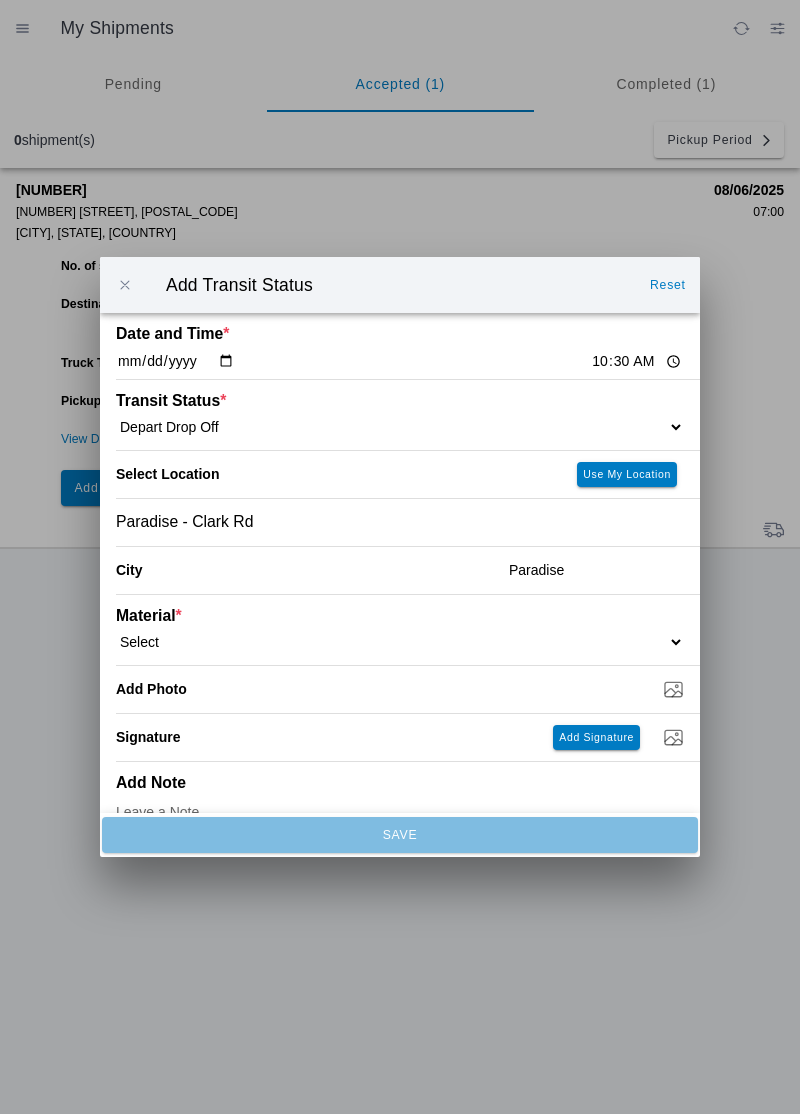 click on "Select  1" x 3" Rock   1" x 4" Rock   2" x 4" Rock   Asphalt Cold Patch   Backfill Spec Lapis Sand (EMS 4123)   Backfill Spec Sand (EMS 4123)   Base Rock (Class 2)   Broken Concrete/Asphalt   C-Ballast   Crushed Base Rock (3/4")   D-Ballast   Drain Rock (1.5")   Drain Rock (3/4")   Dry Spoils   Oversized Concrete/Asphalt   Palletized EZ Street   Premium Asphalt Cold Patch   Recycled Base Rock (Class 2)   Rip Rap   Top Soil" 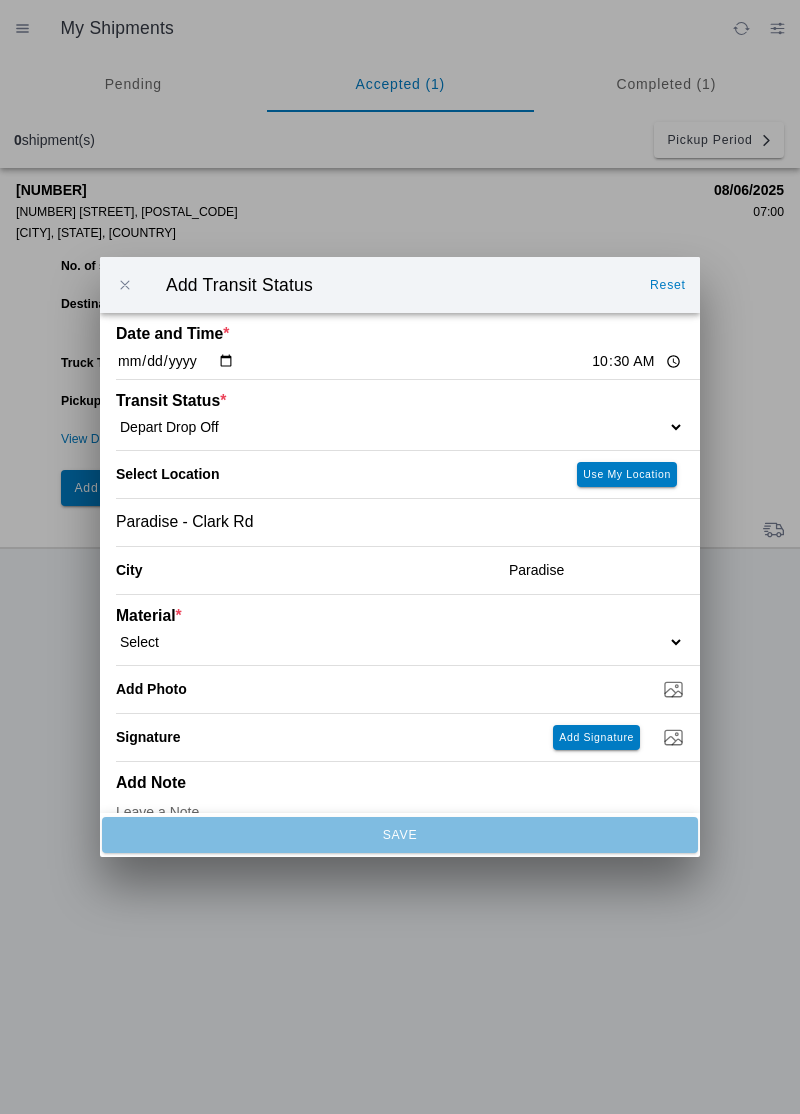 select on "[NUMBER]" 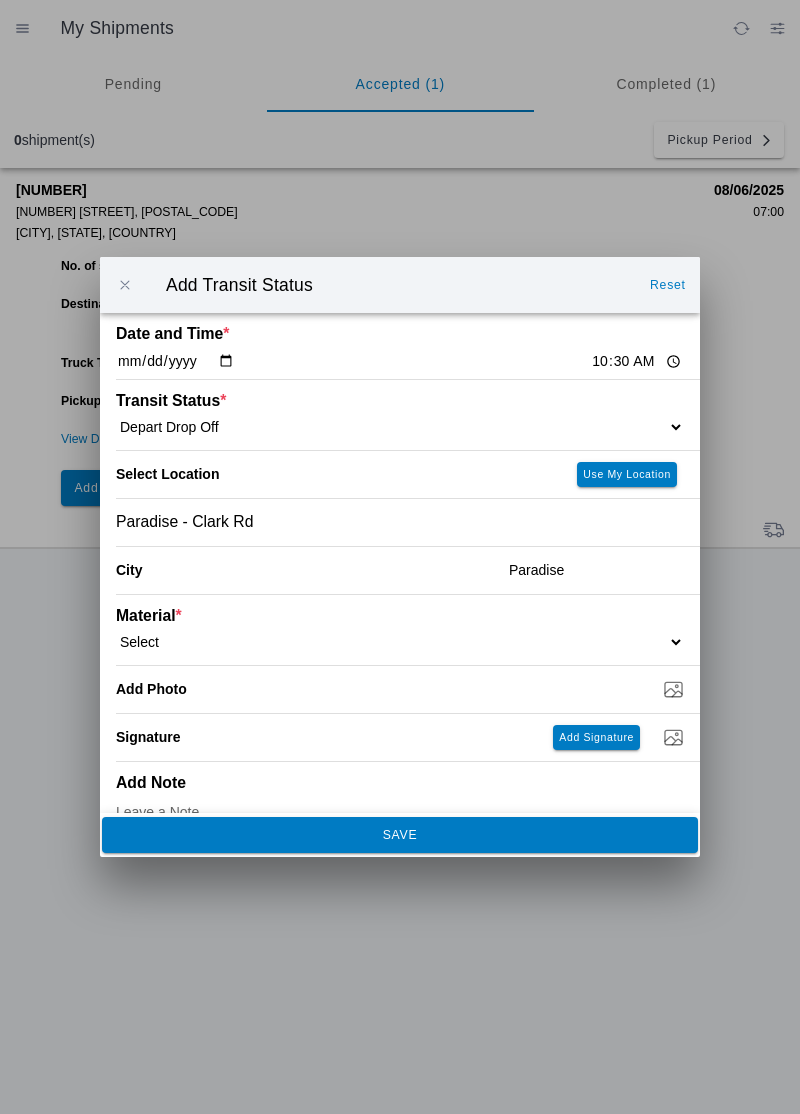 click on "SAVE" 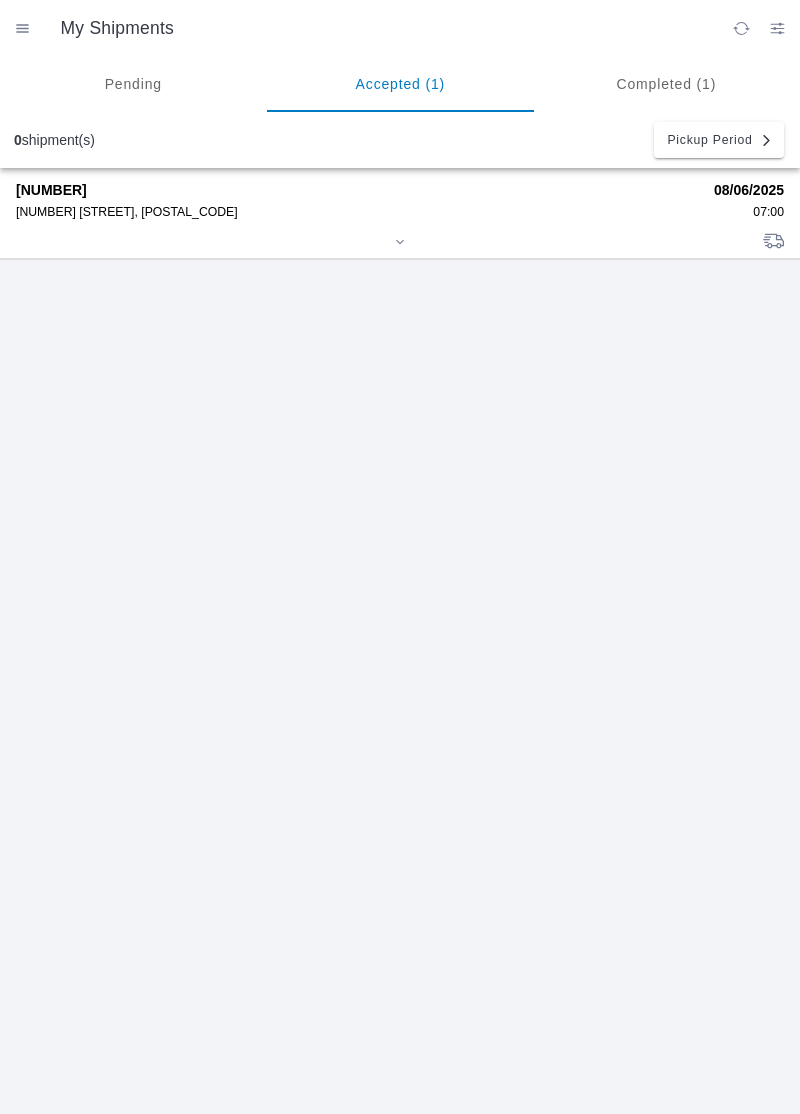click on "[NUMBER]   [NUMBER] [STREET], [POSTAL_CODE]" 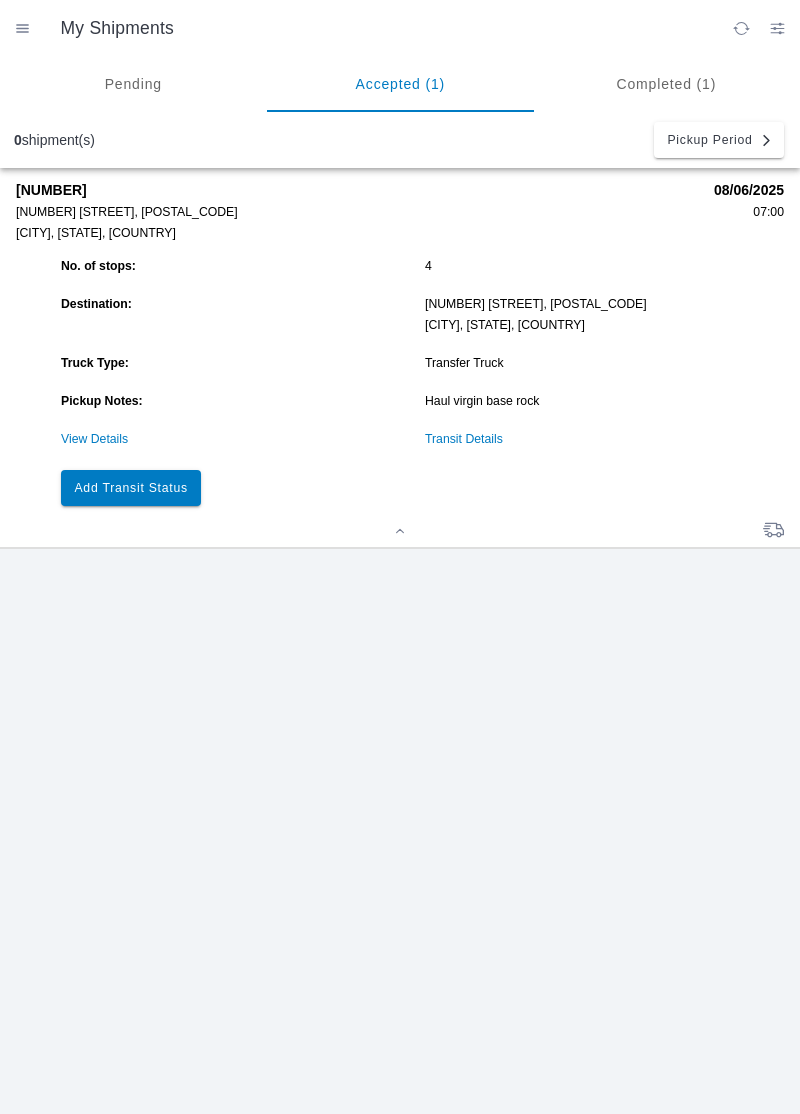 click on "Add Transit Status" 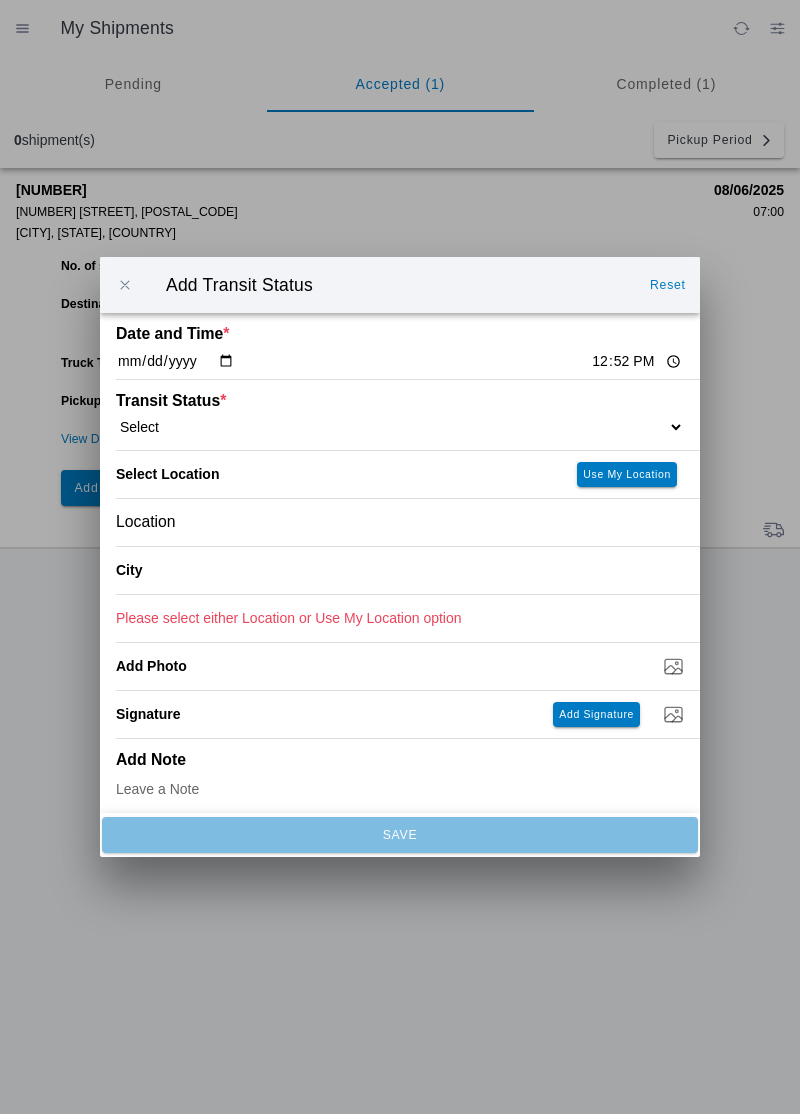 click on "12:52" 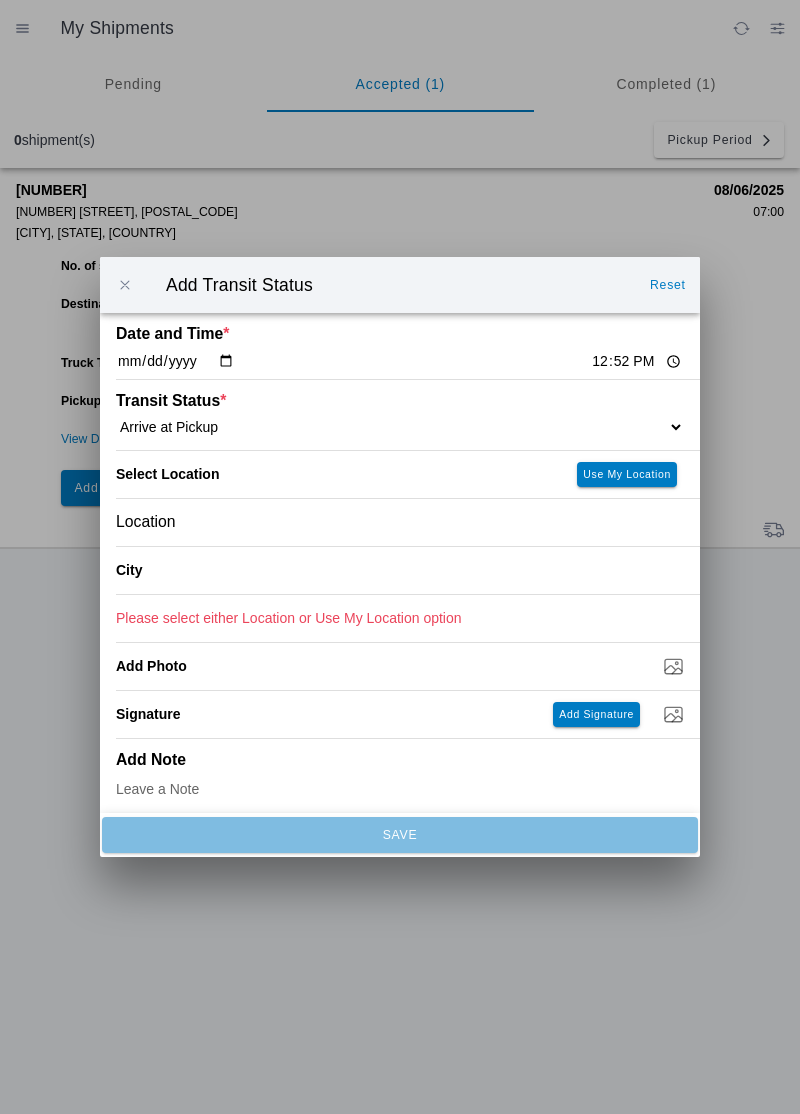 click on "Location" 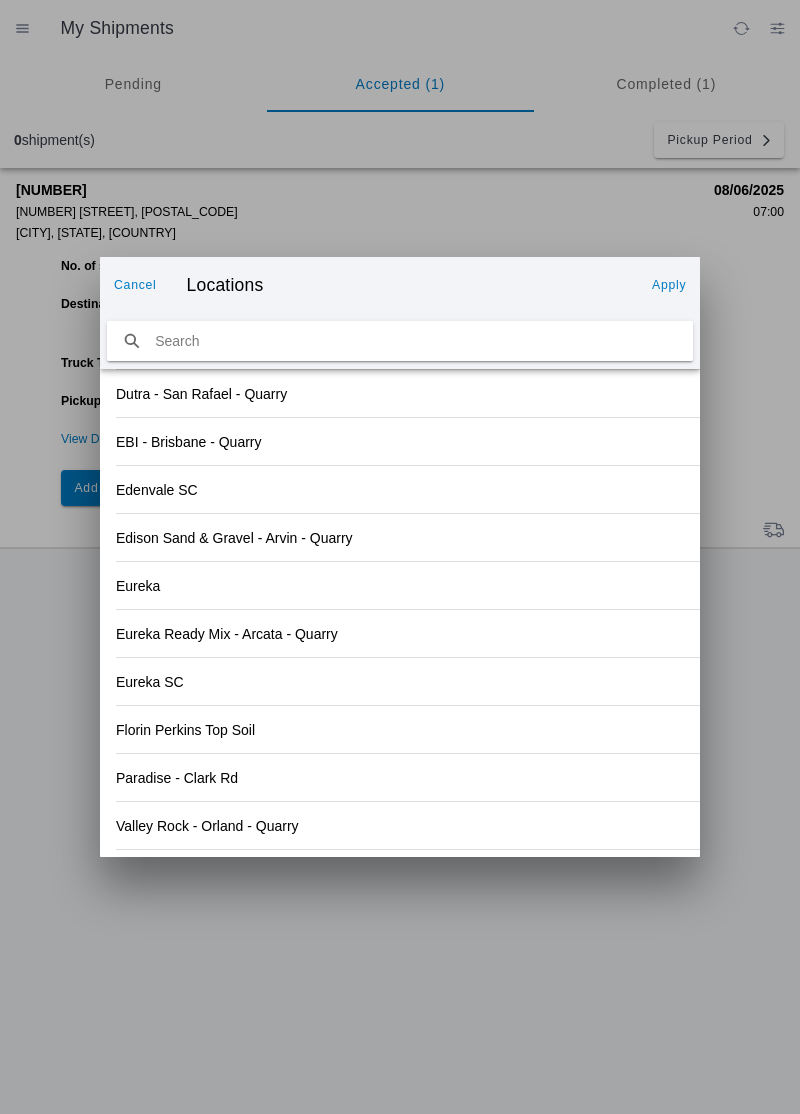 click on "Eureka Ready Mix - Arcata - Quarry" 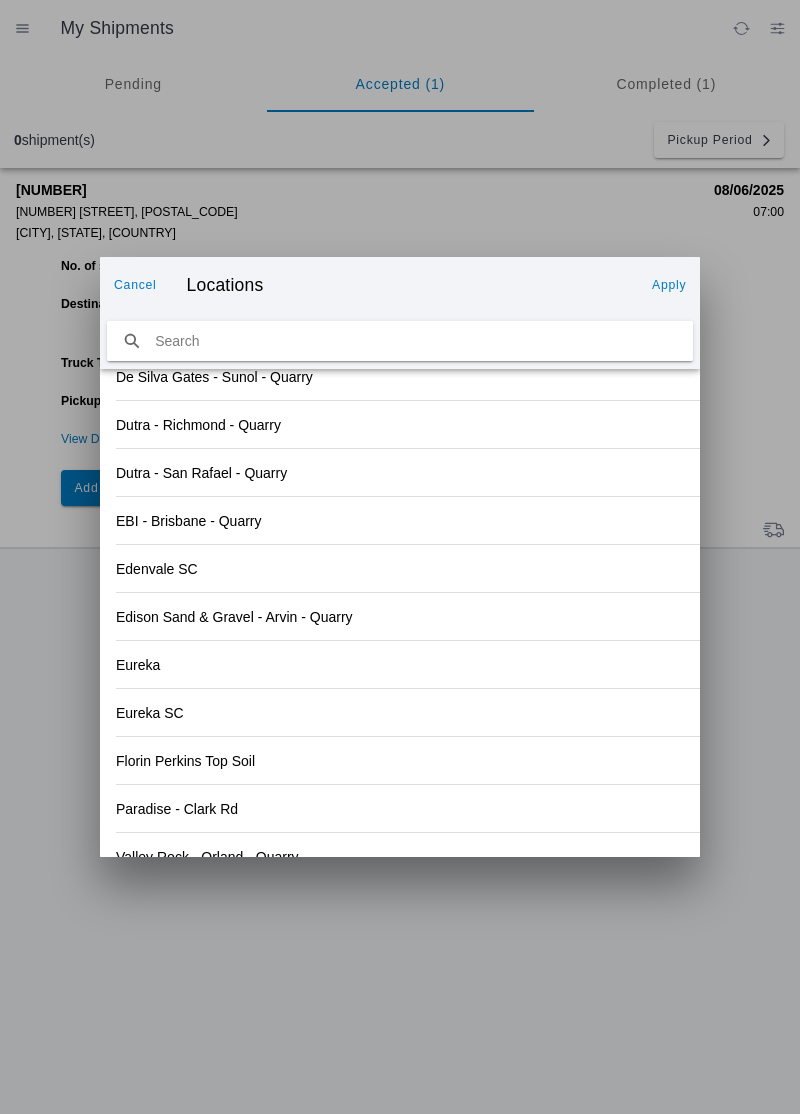 scroll, scrollTop: 2085, scrollLeft: 0, axis: vertical 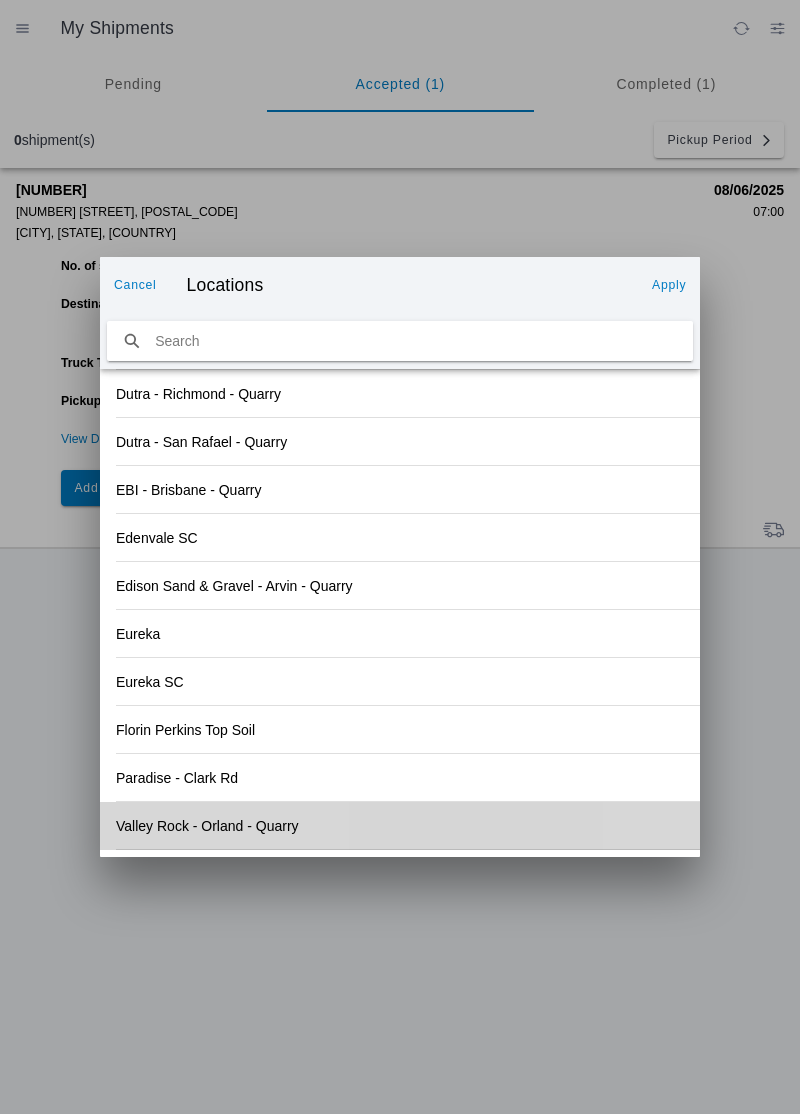 click on "Valley Rock - Orland - Quarry" 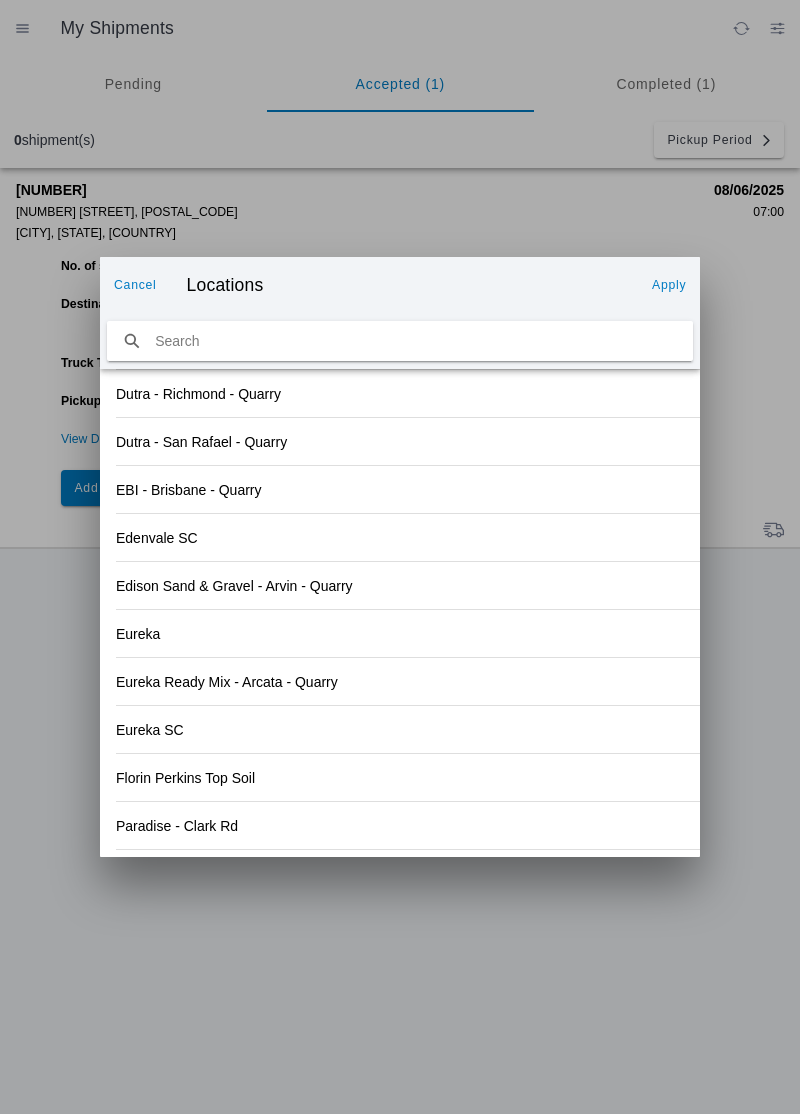 click on "Apply" 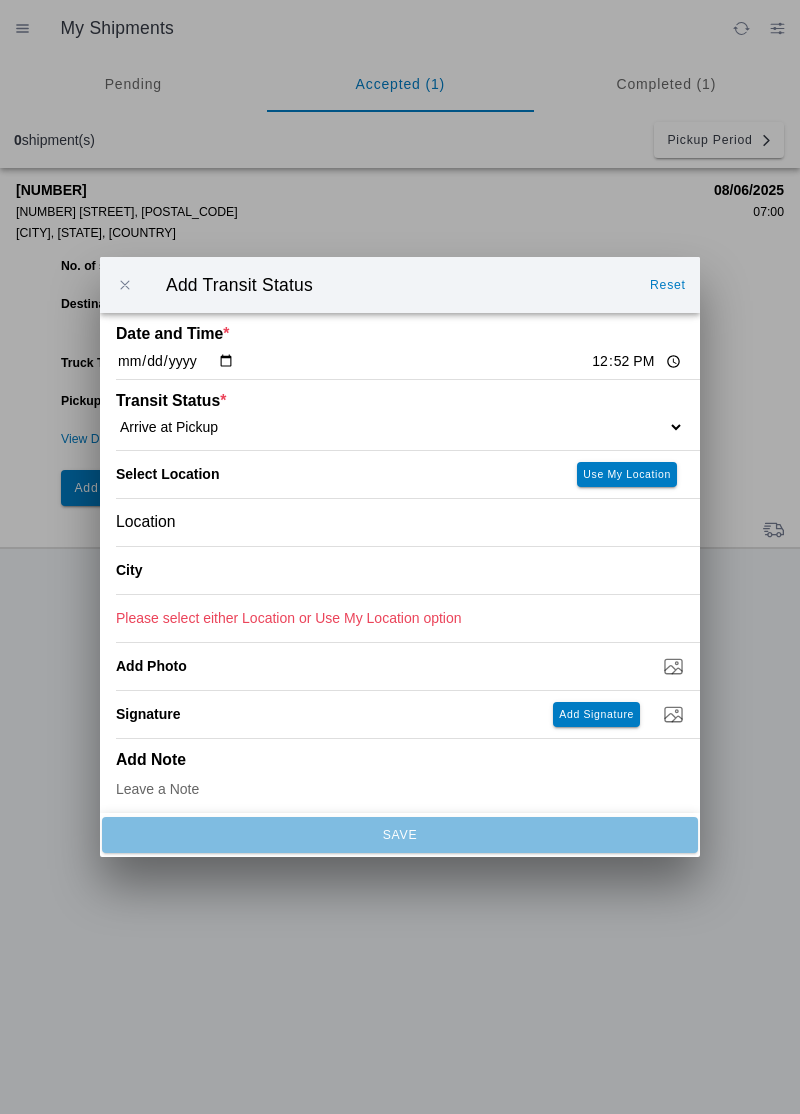type on "Orland" 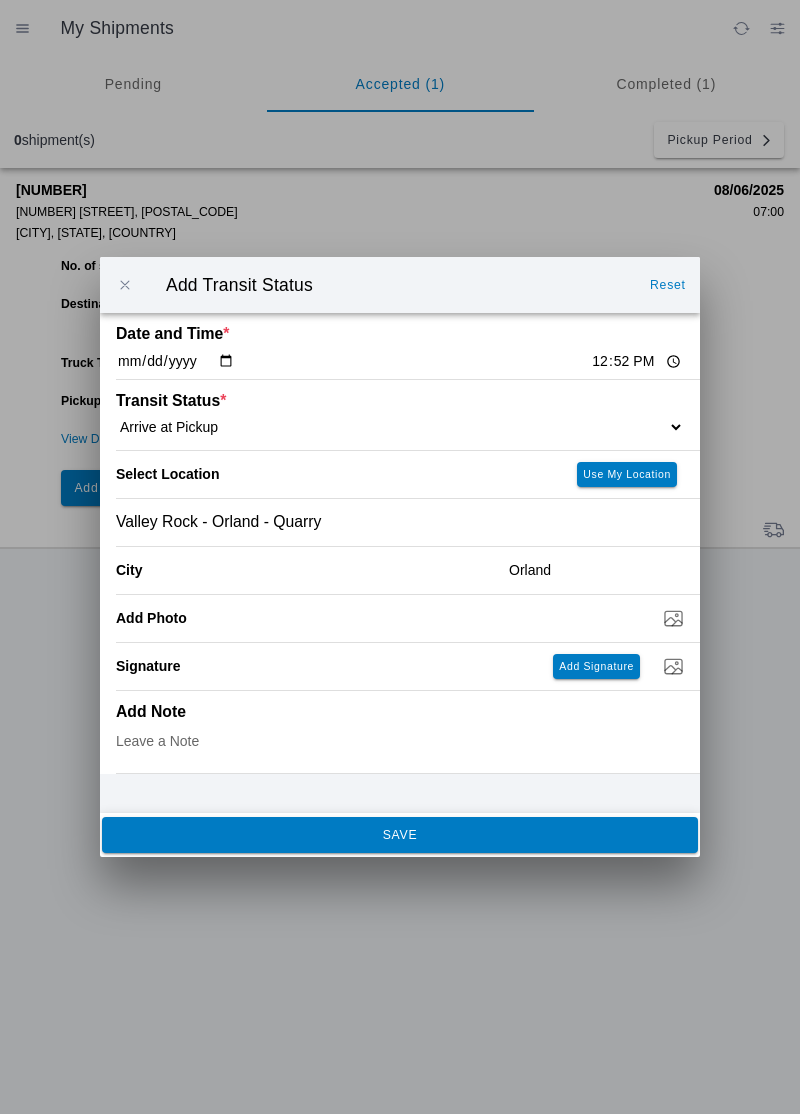 click on "SAVE" 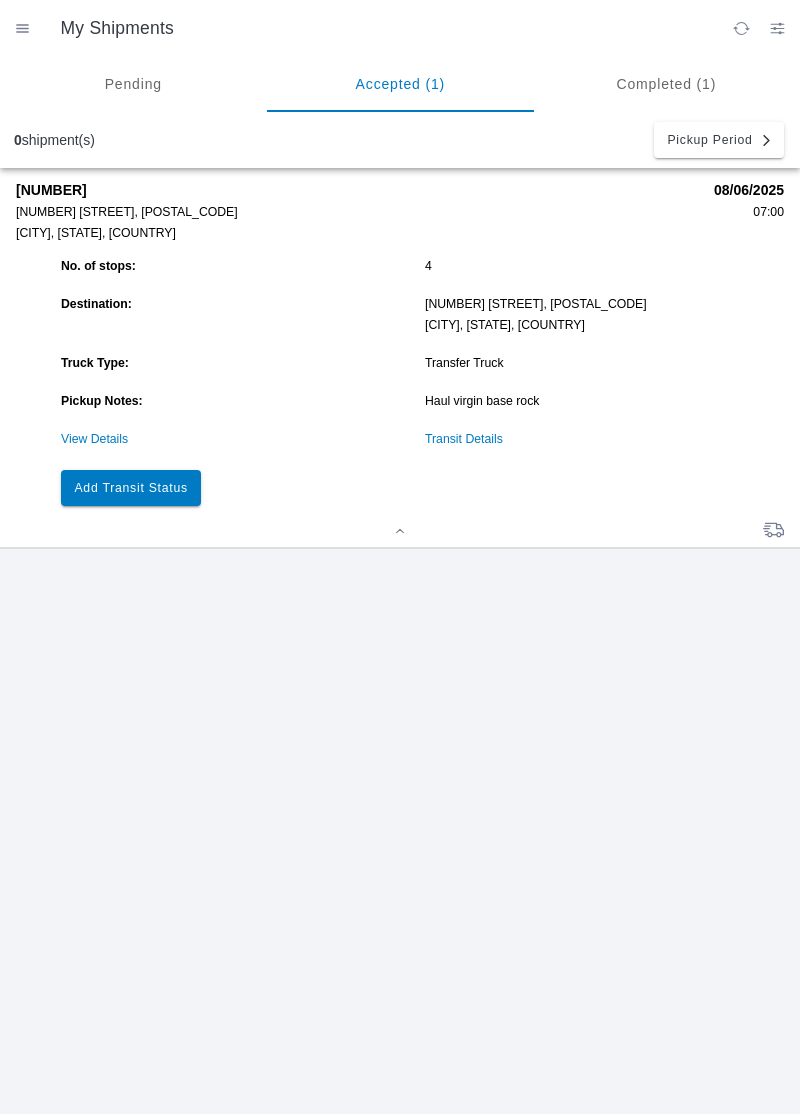 click on "Add Transit Status" 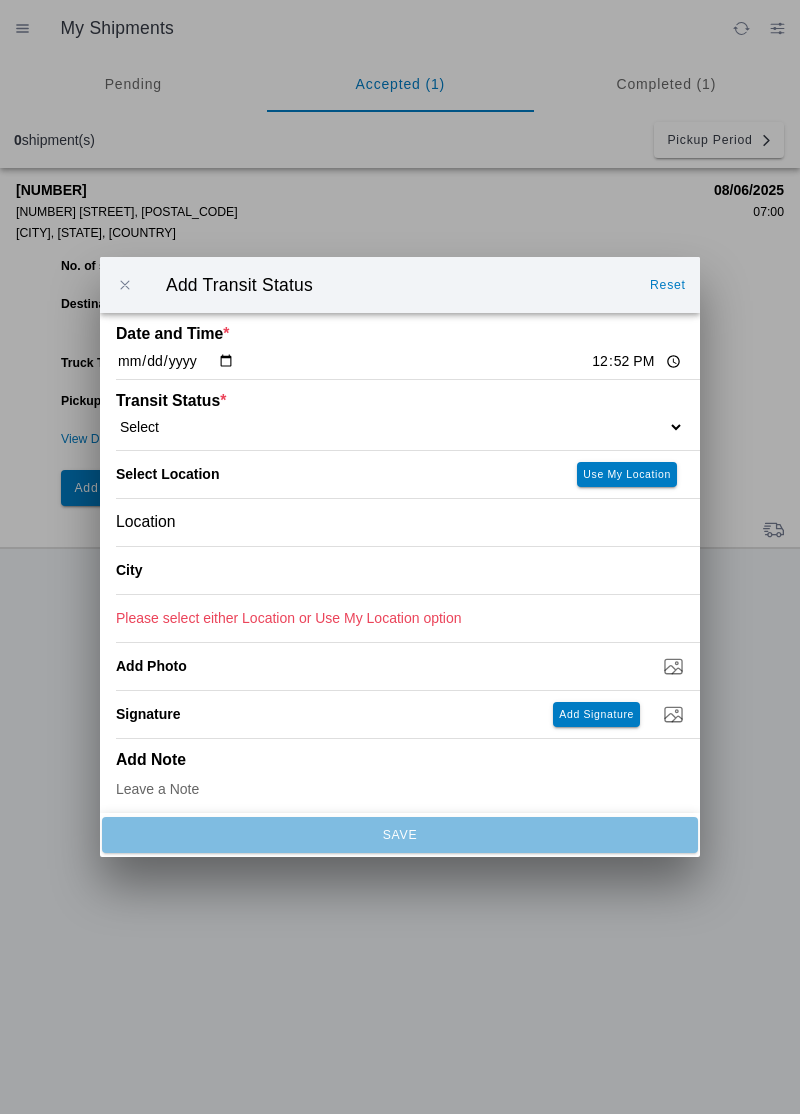 click on "12:52" 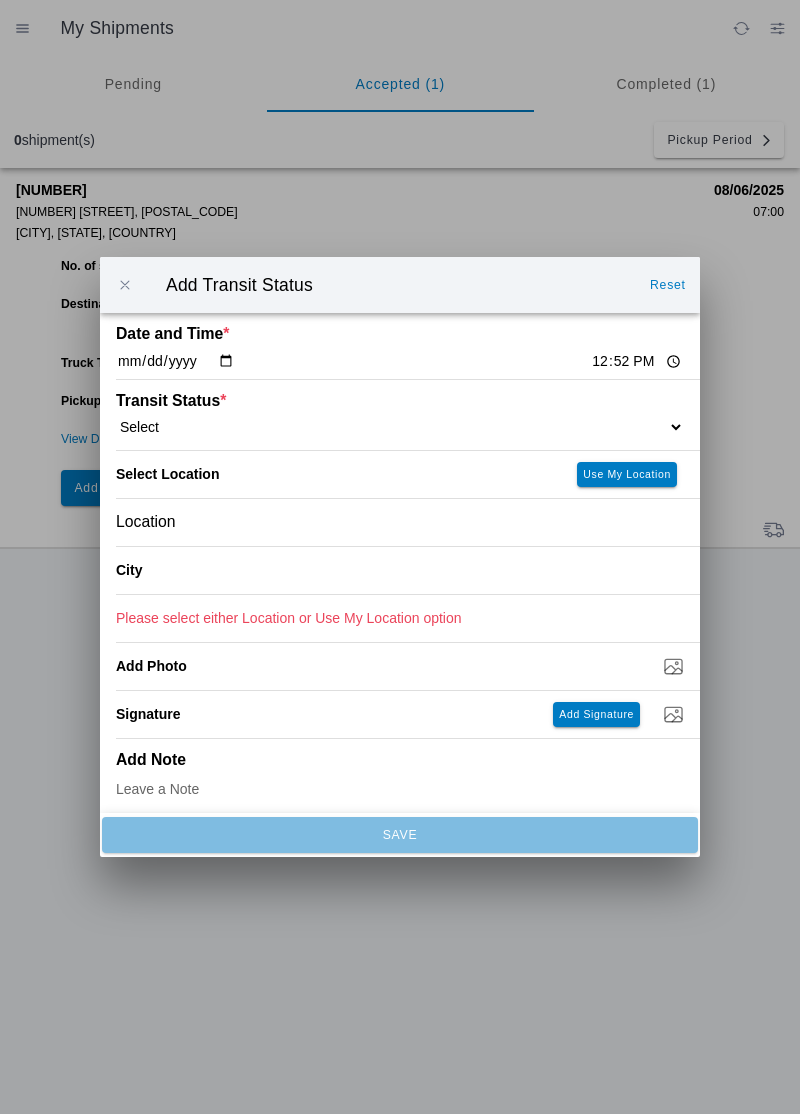 type on "[TIME]" 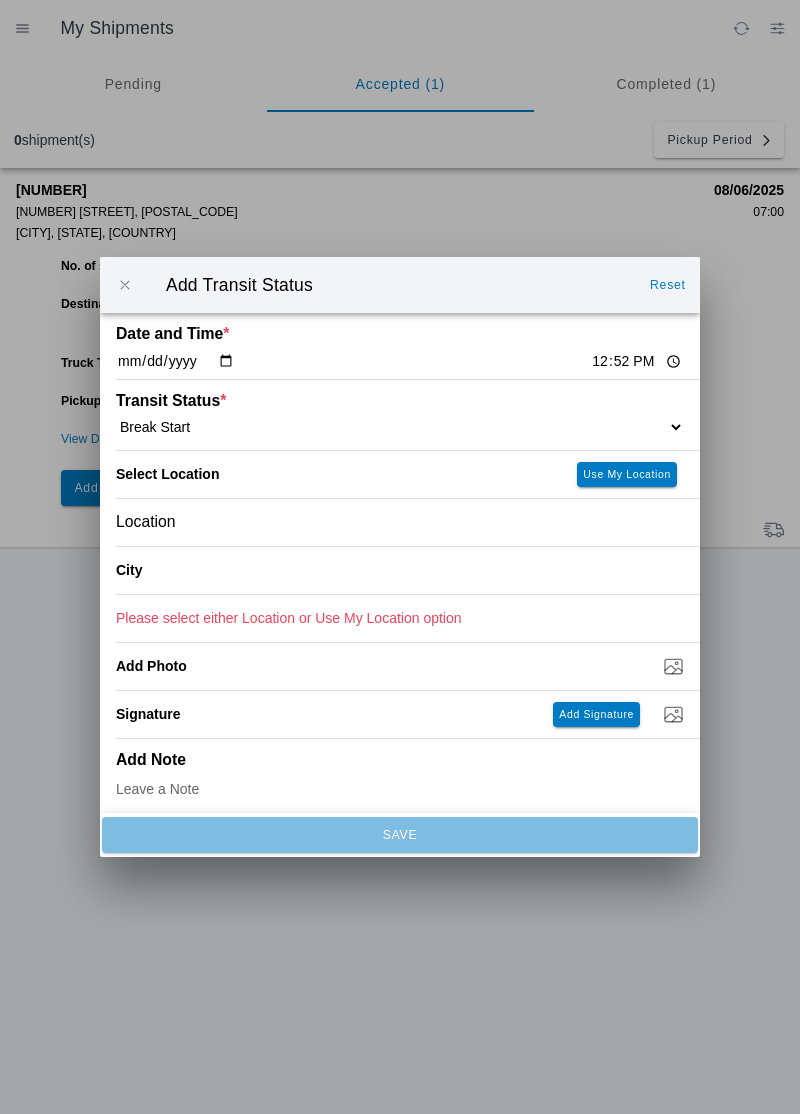 click on "Location" 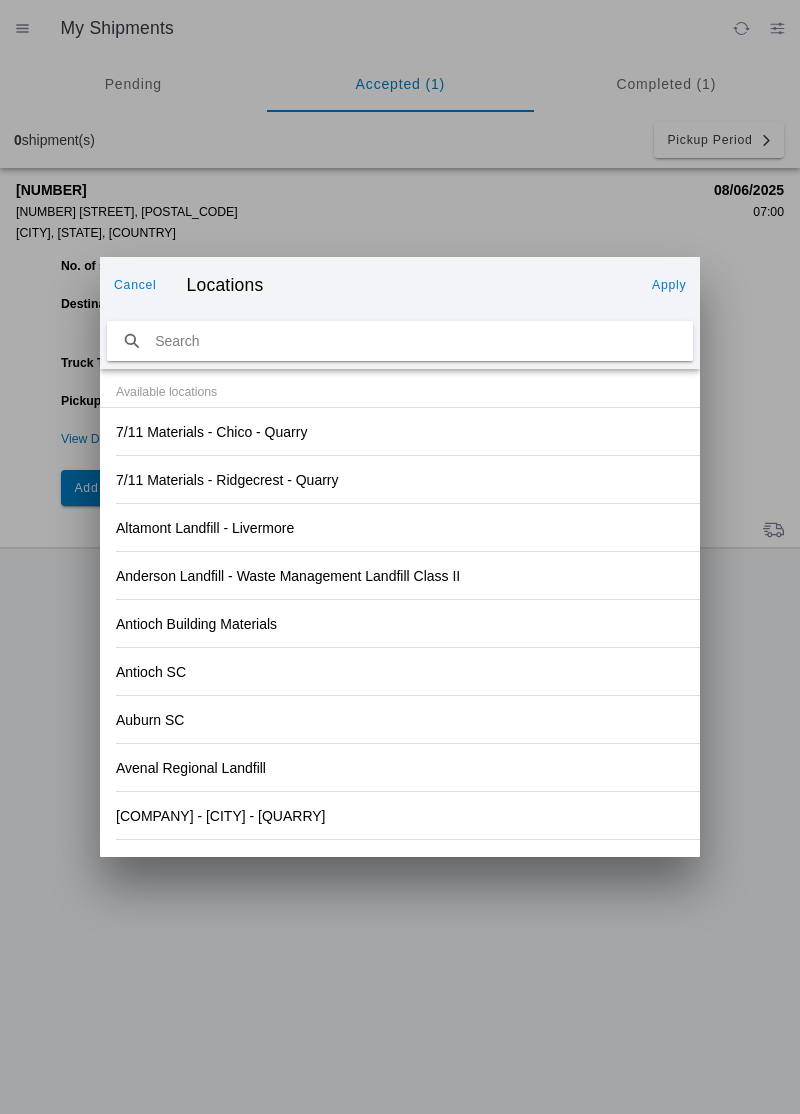 click on "Anderson Landfill - Waste Management Landfill Class II" 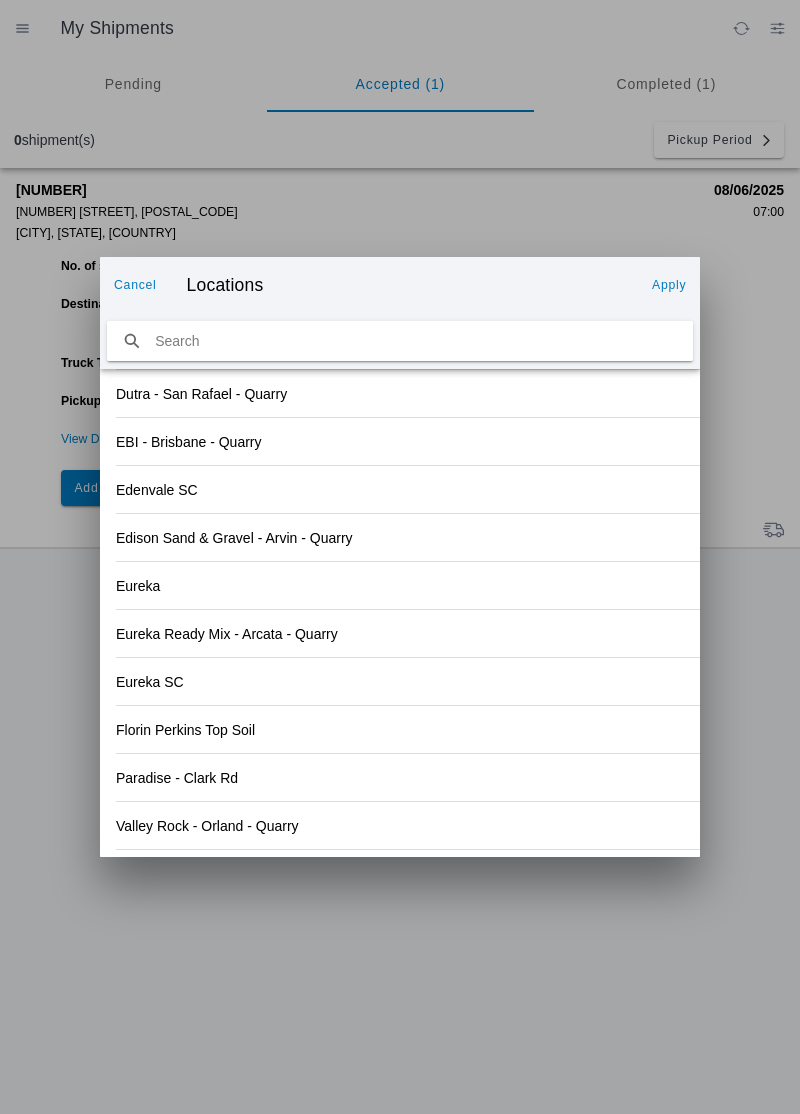 click on "Valley Rock - Orland - Quarry" 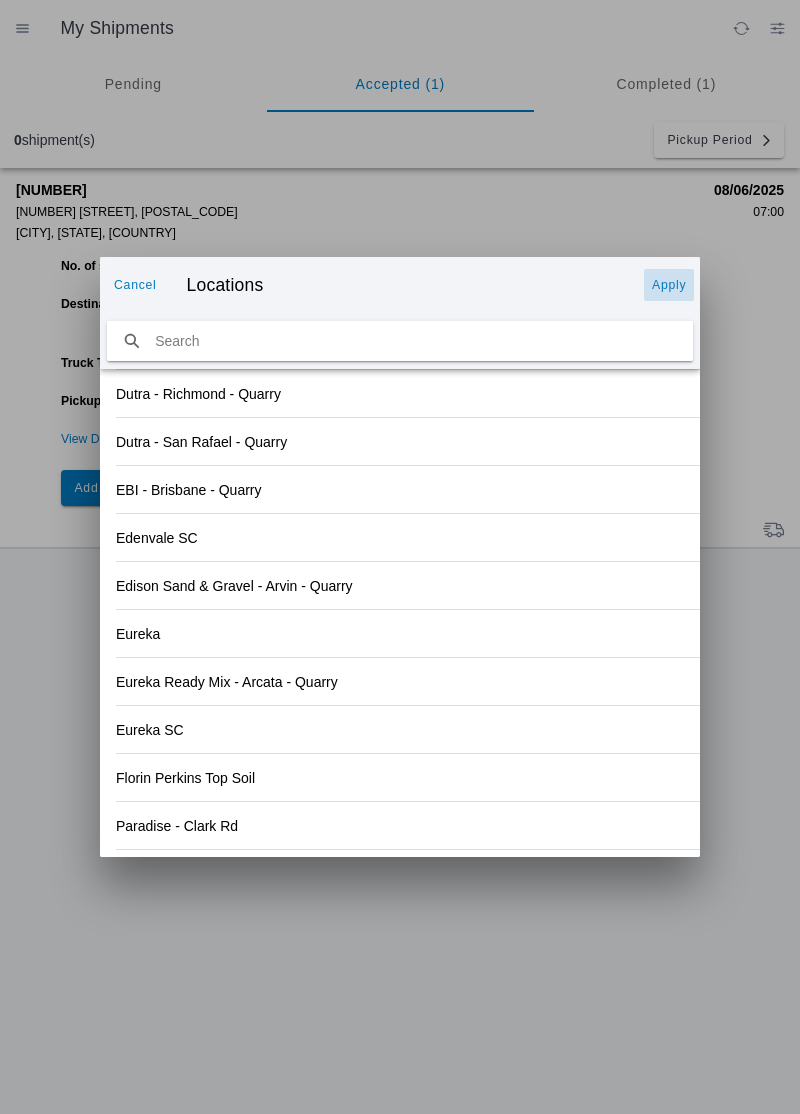 click on "Apply" 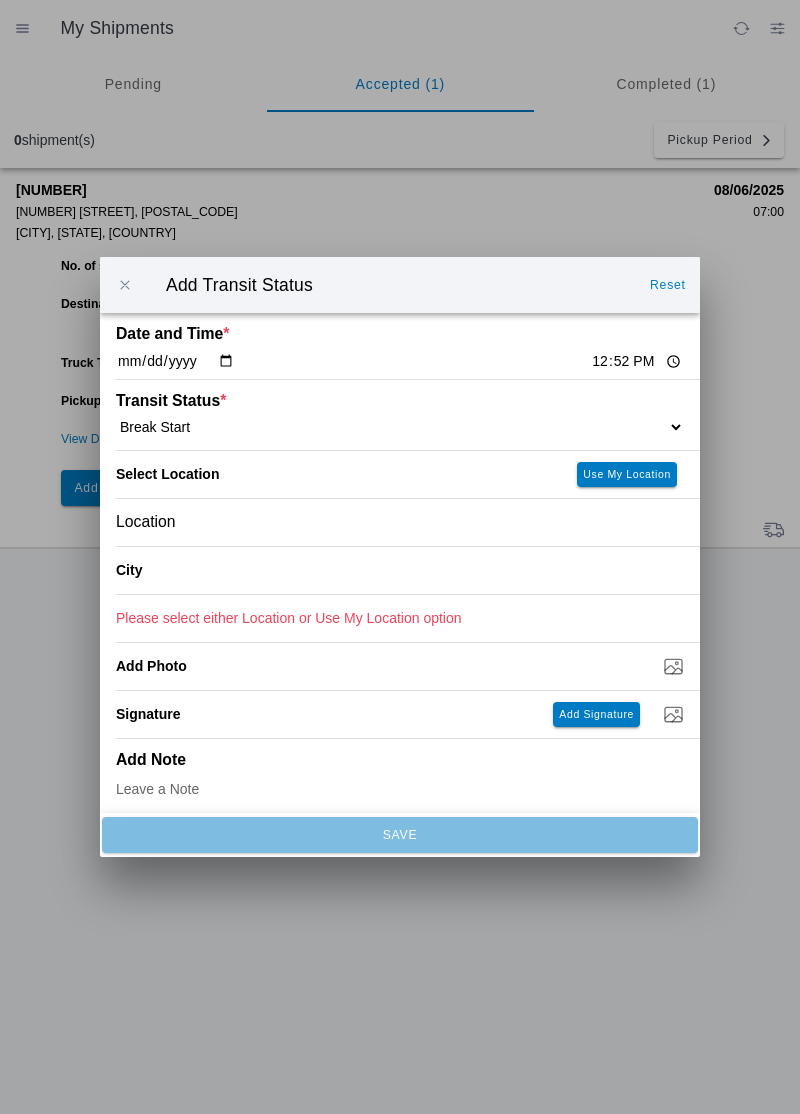 type on "Orland" 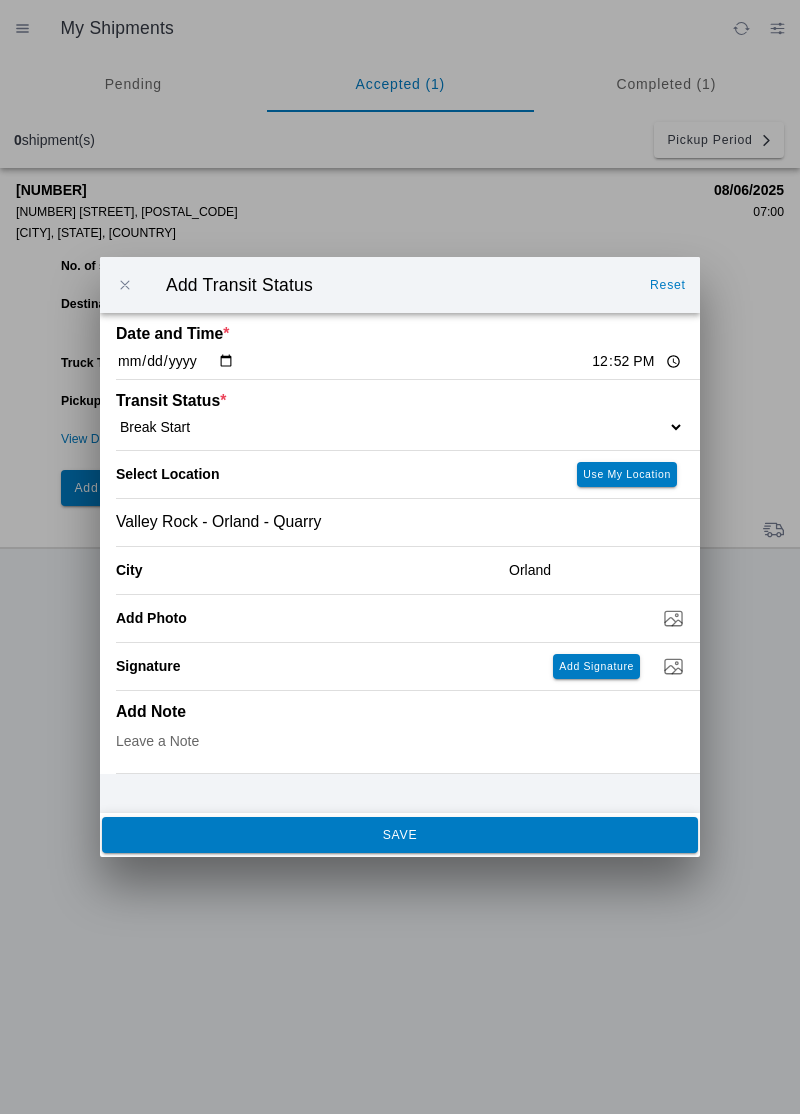 click on "SAVE" 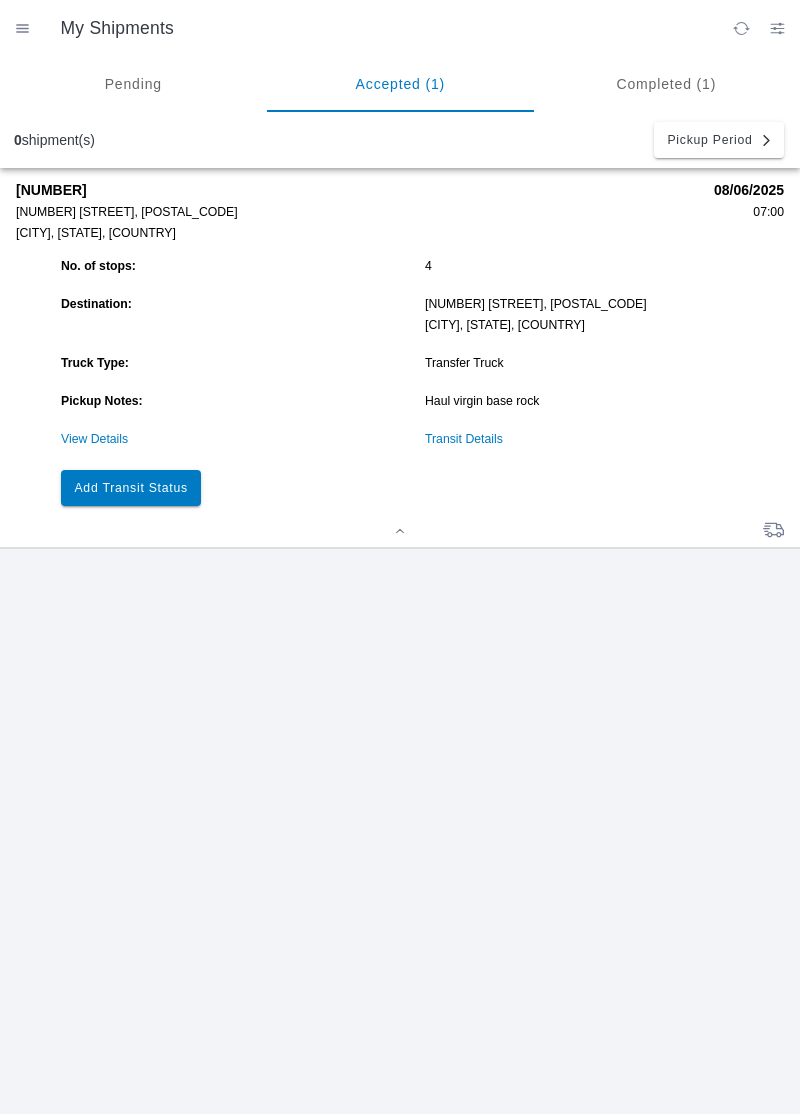 click on "Add Transit Status" 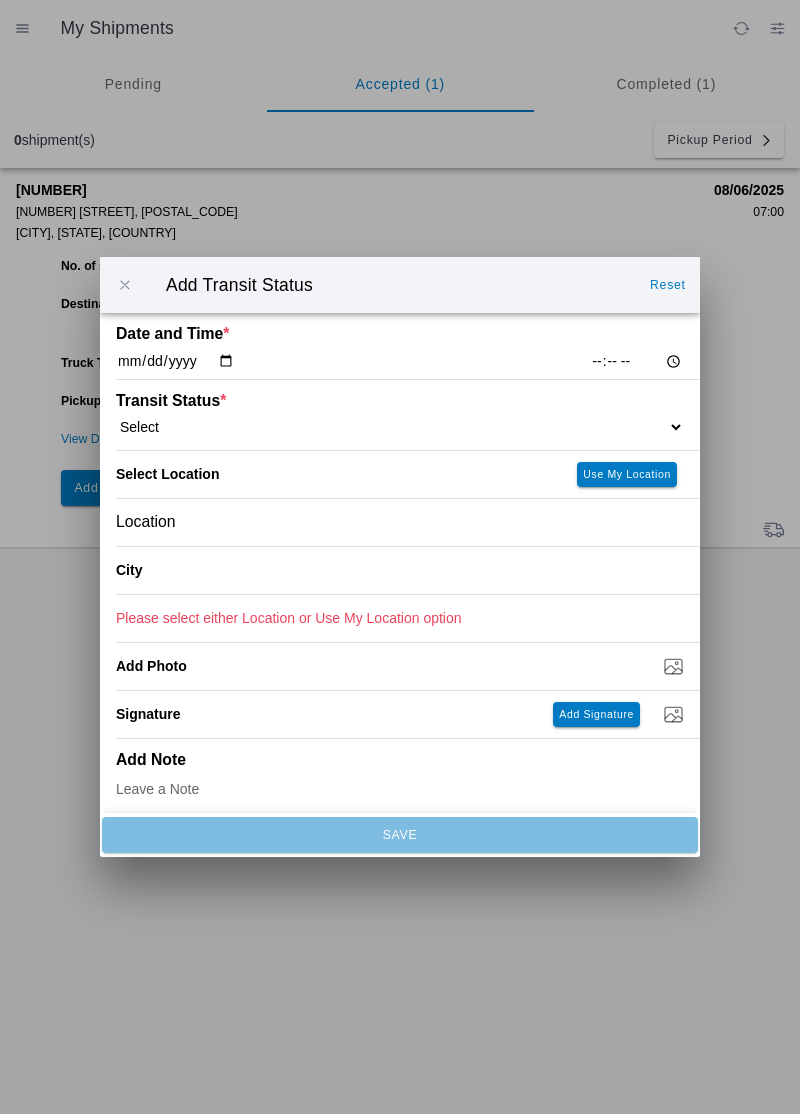 click on "[TIME]" 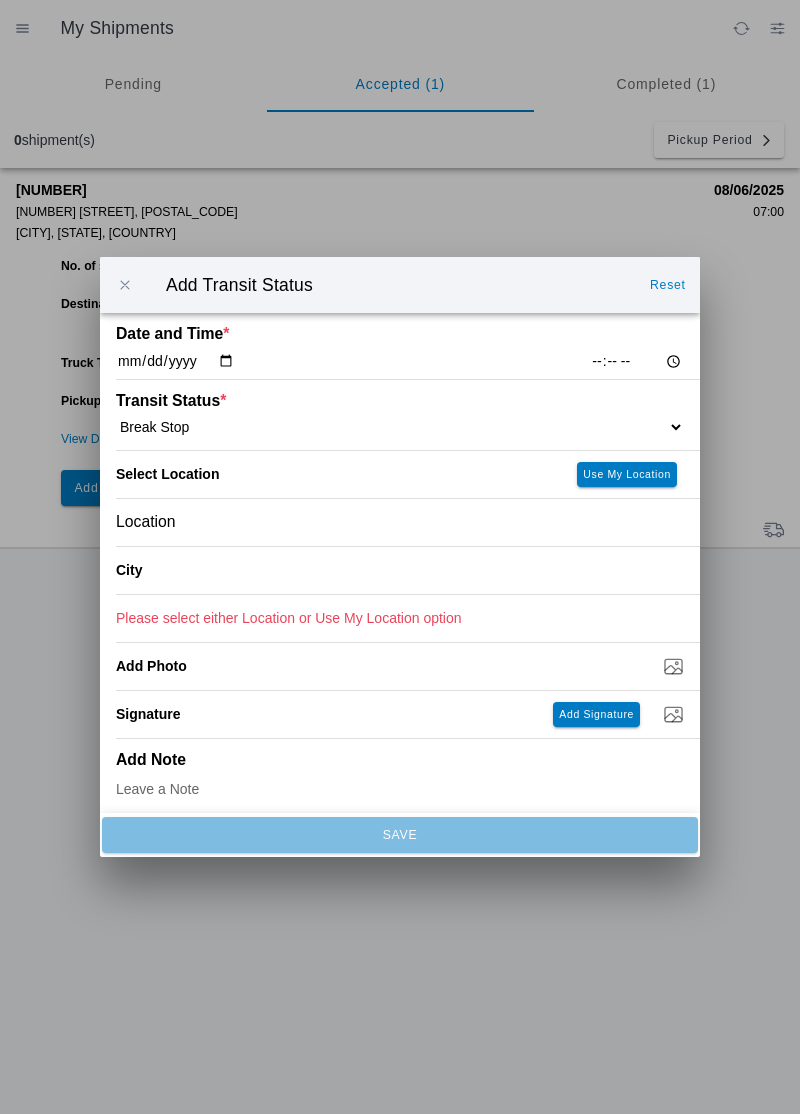 click on "Location" 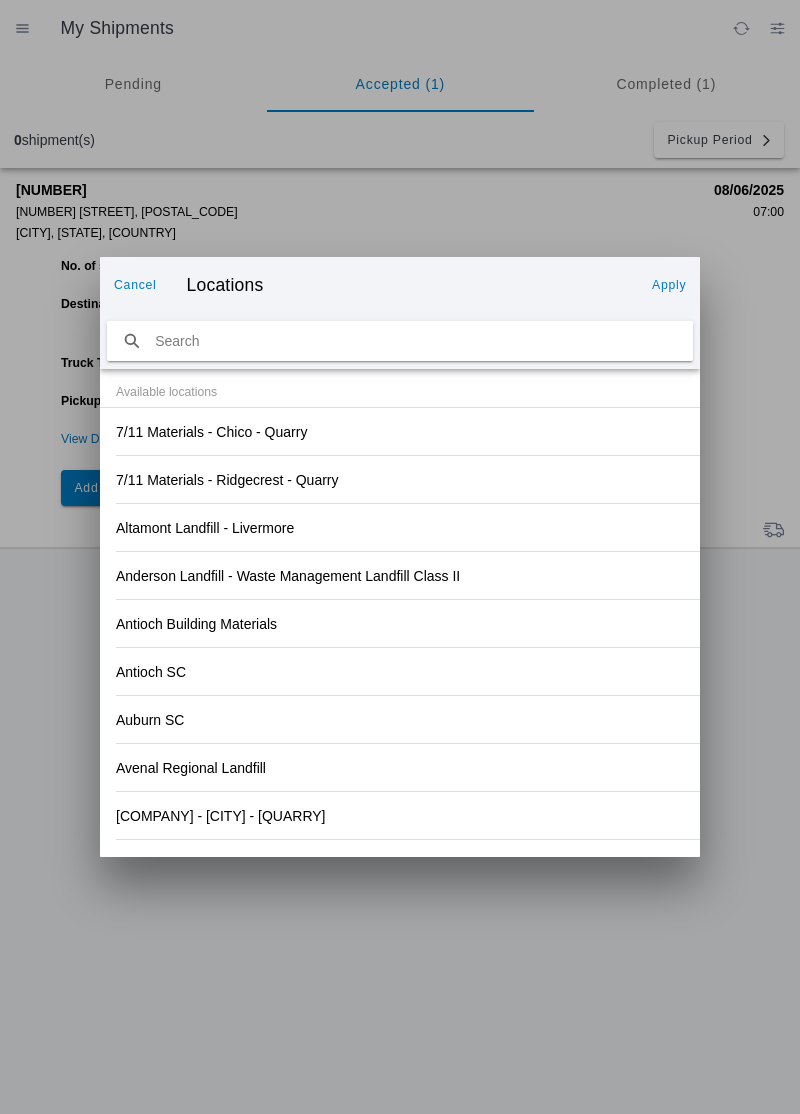 click on "Antioch Building Materials" 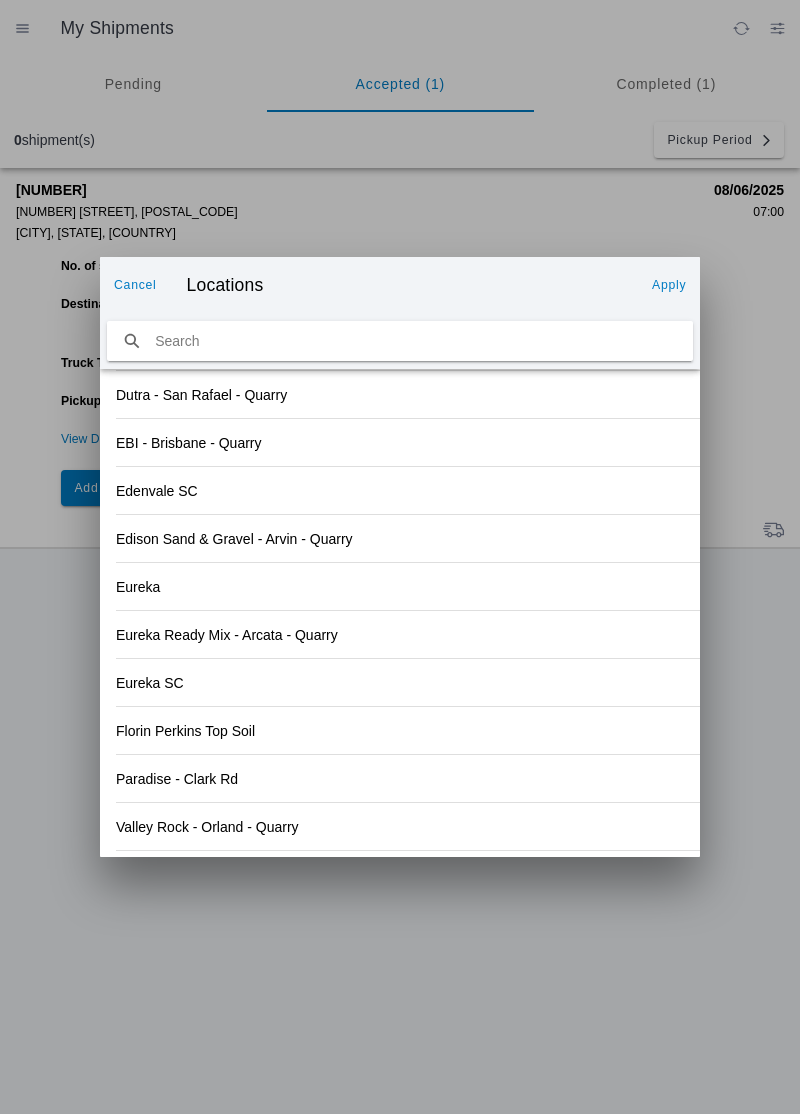 scroll, scrollTop: 2085, scrollLeft: 0, axis: vertical 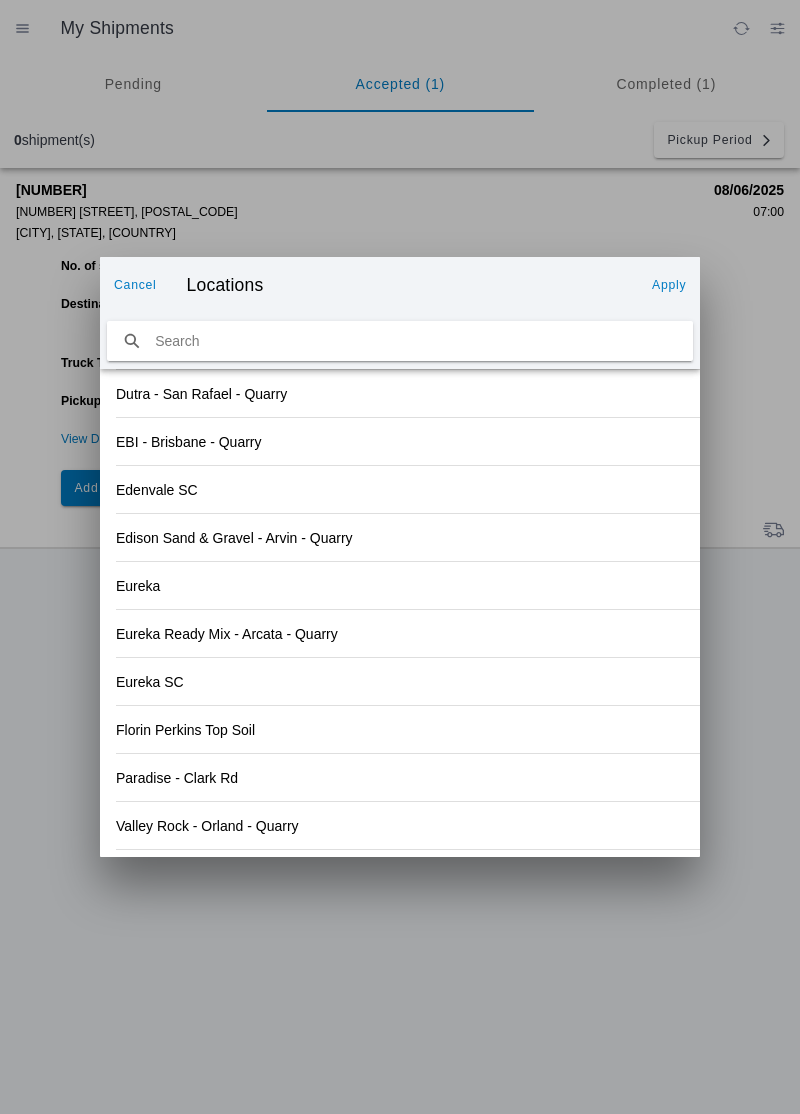 click on "Valley Rock - Orland - Quarry" 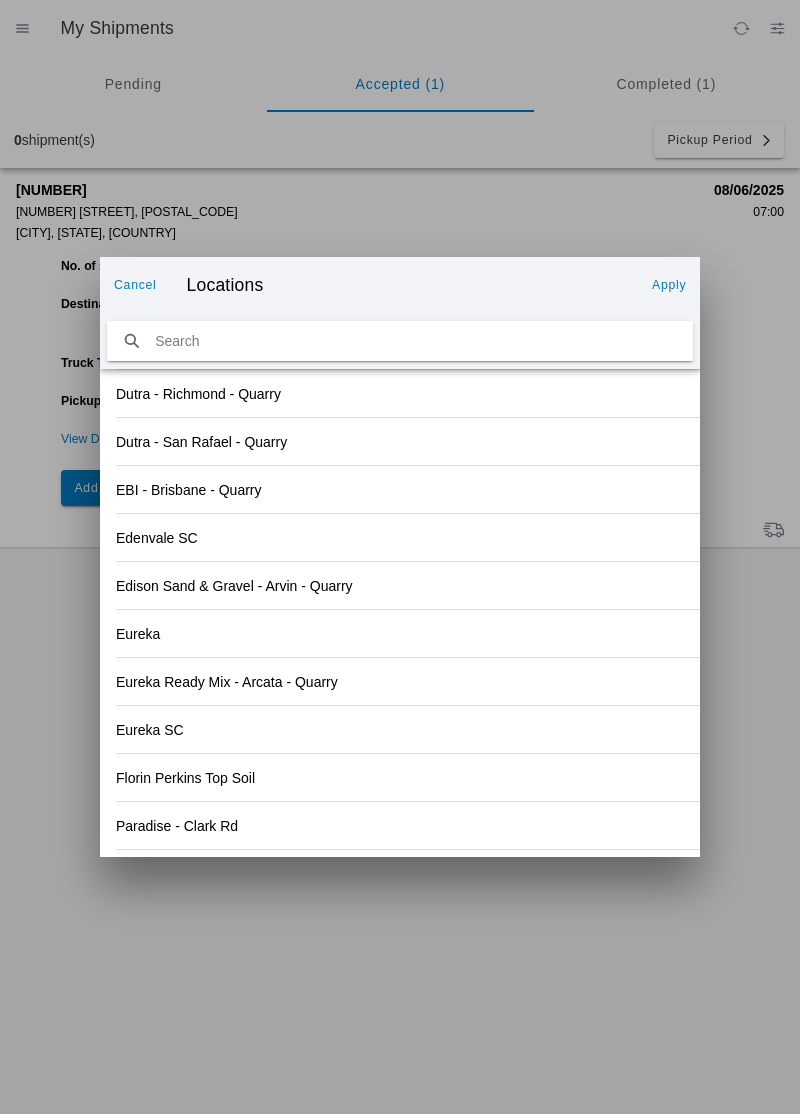 click on "Apply" 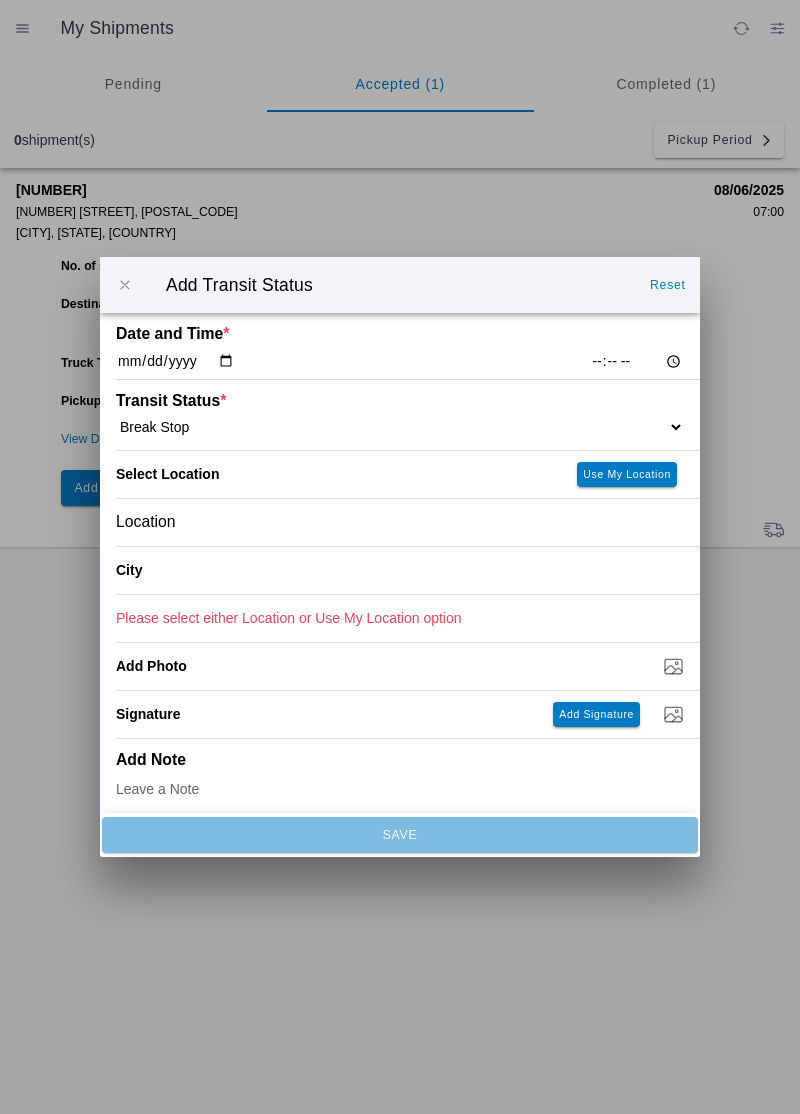 type on "Orland" 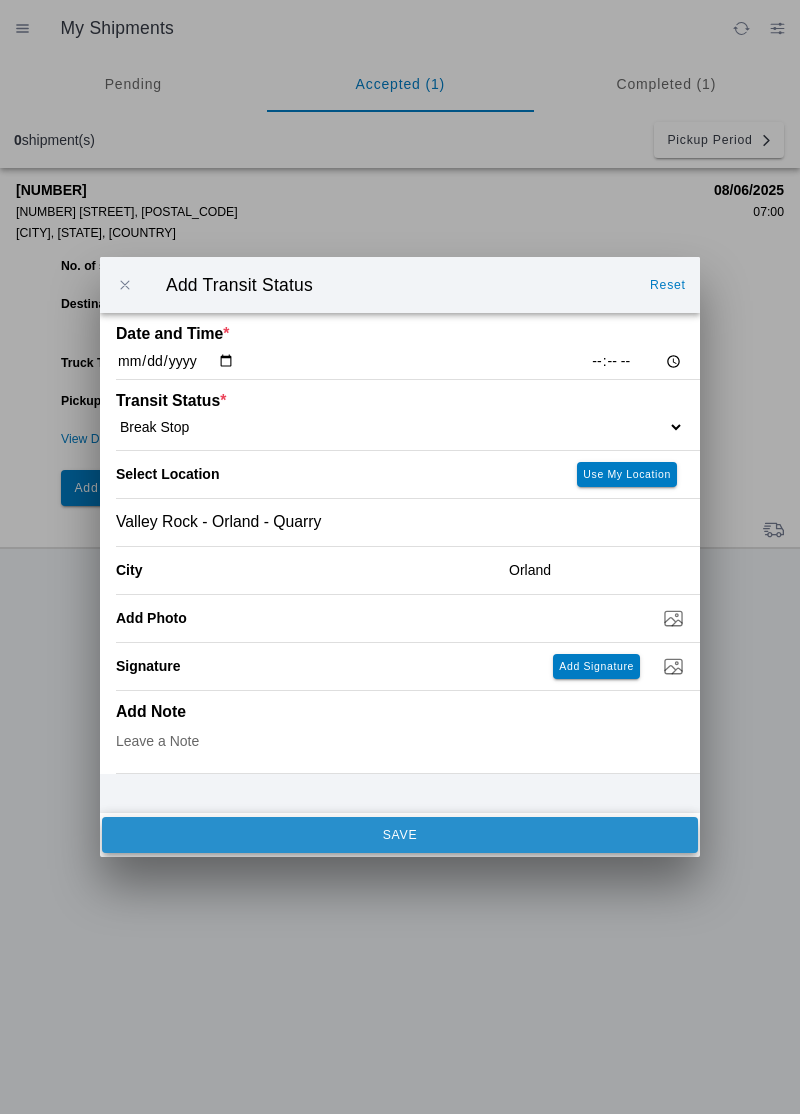 click on "SAVE" 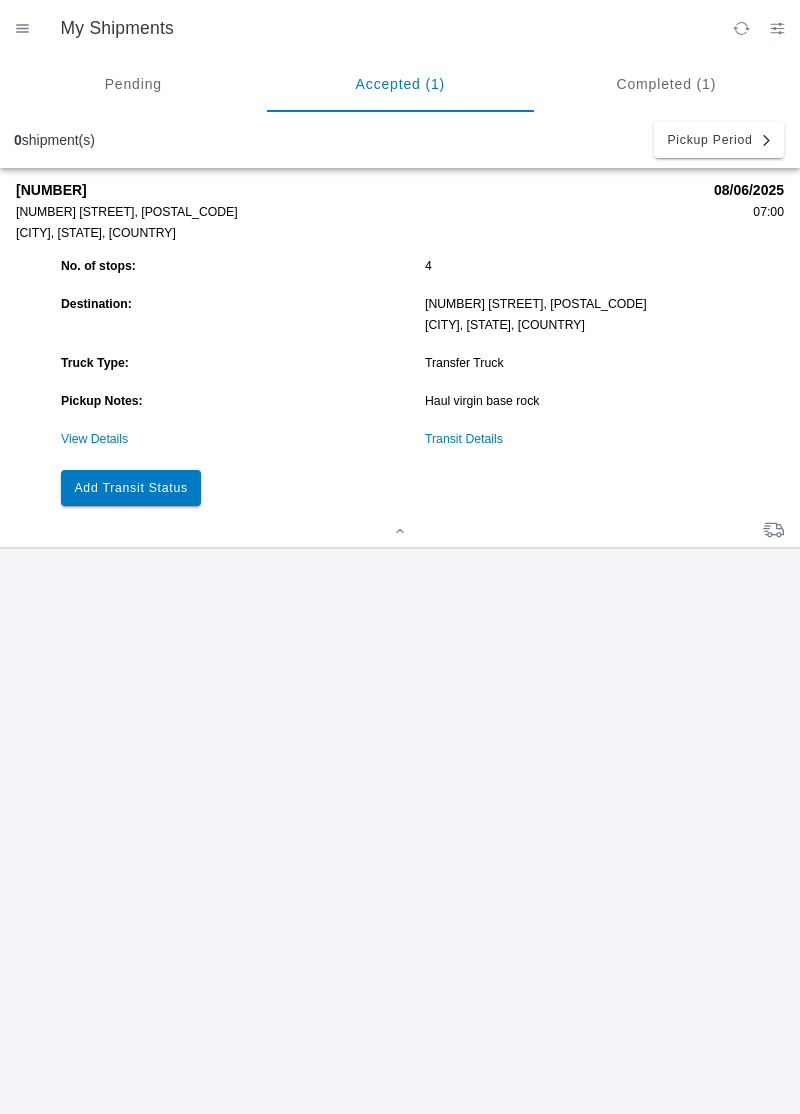 click on "Add Transit Status" 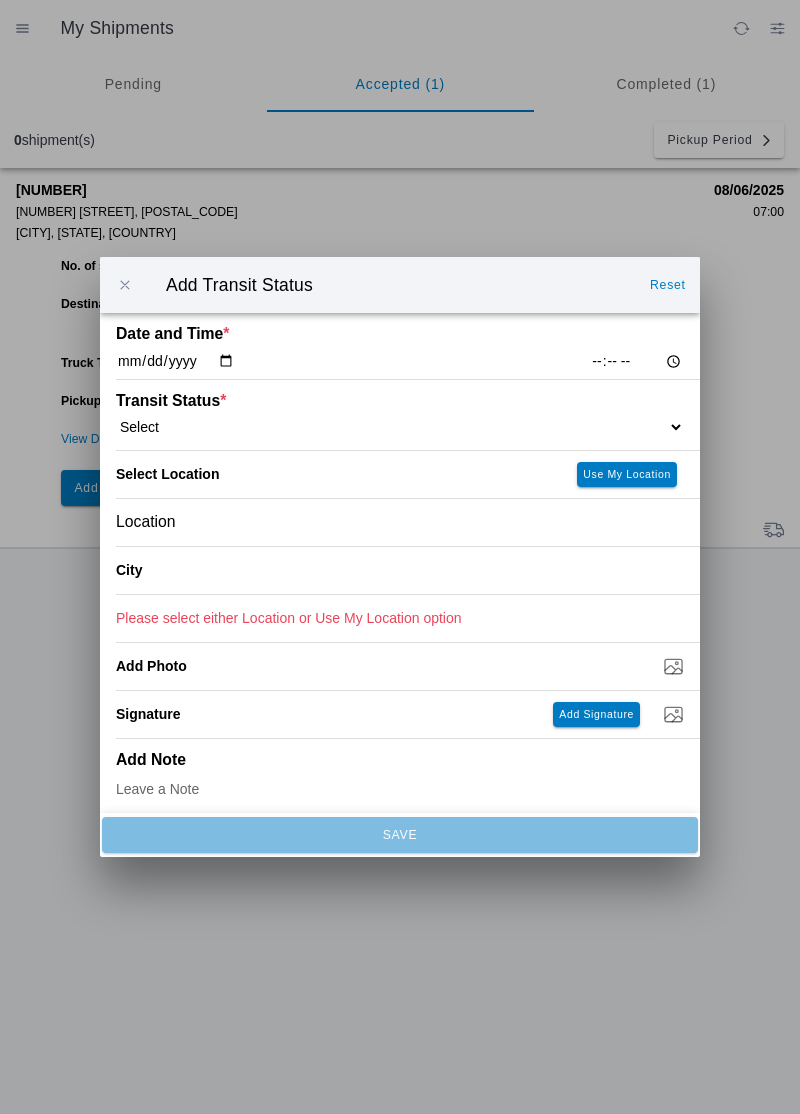 click on "[TIME]" 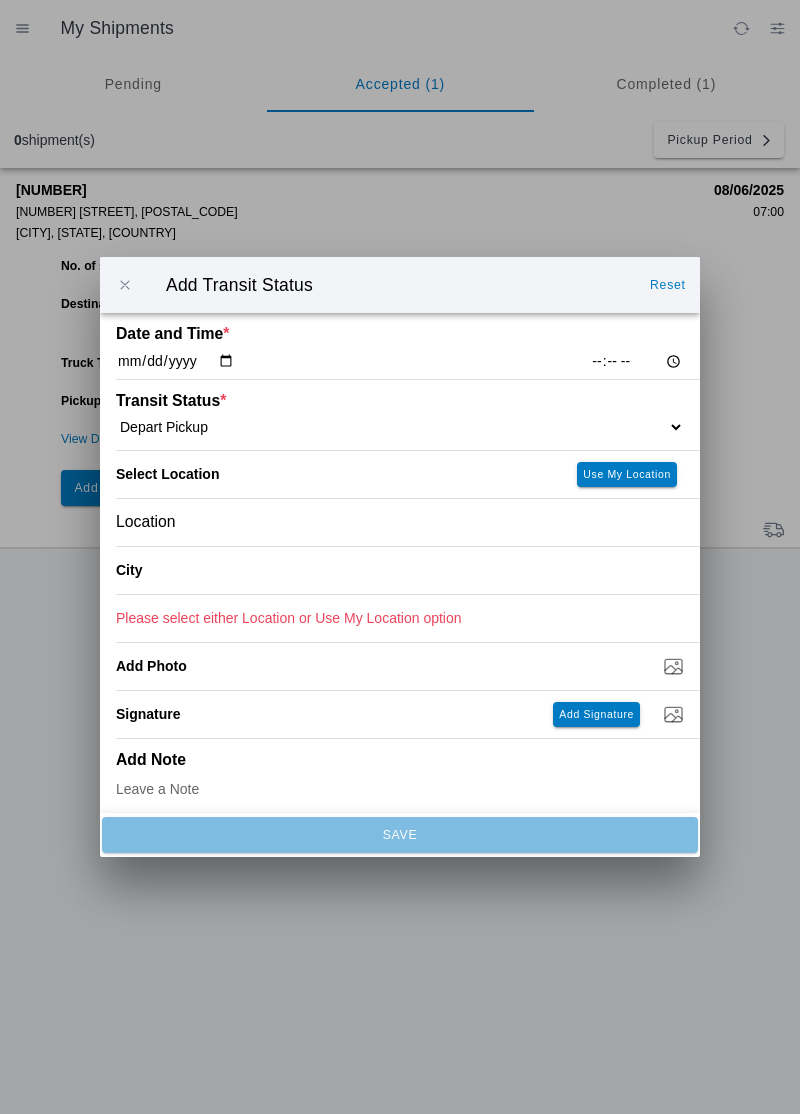 select on "DPTPULOC" 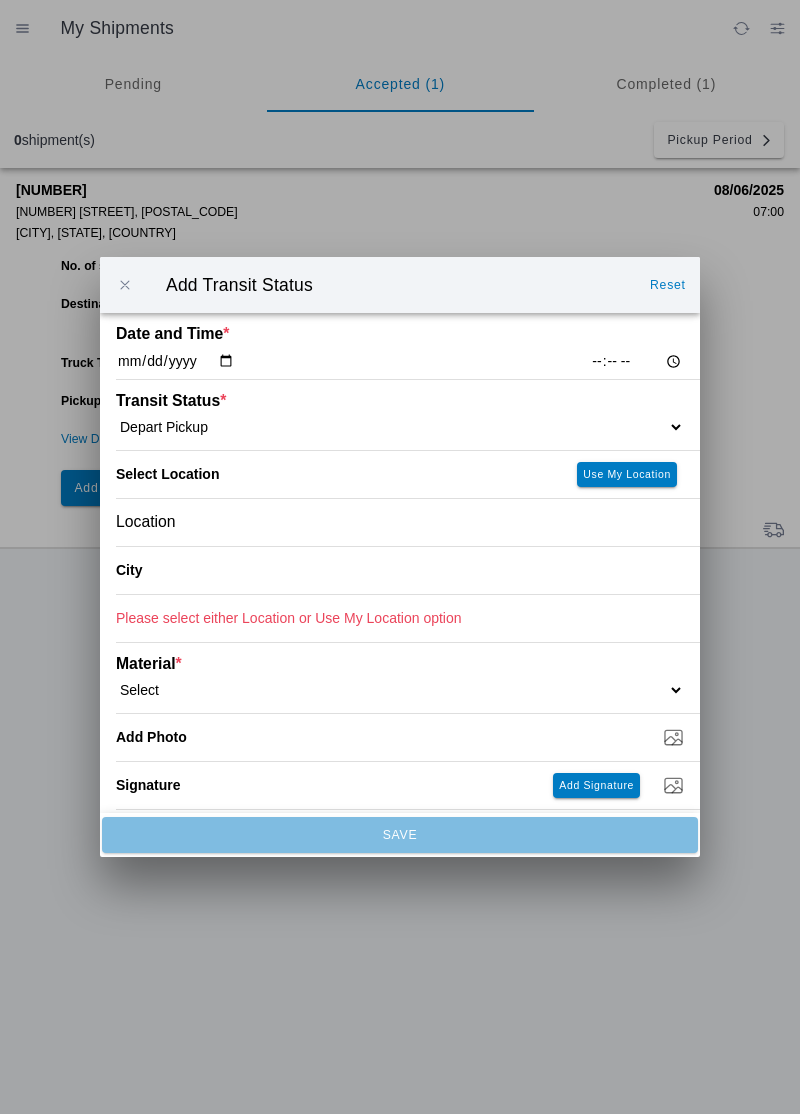 click on "Location" 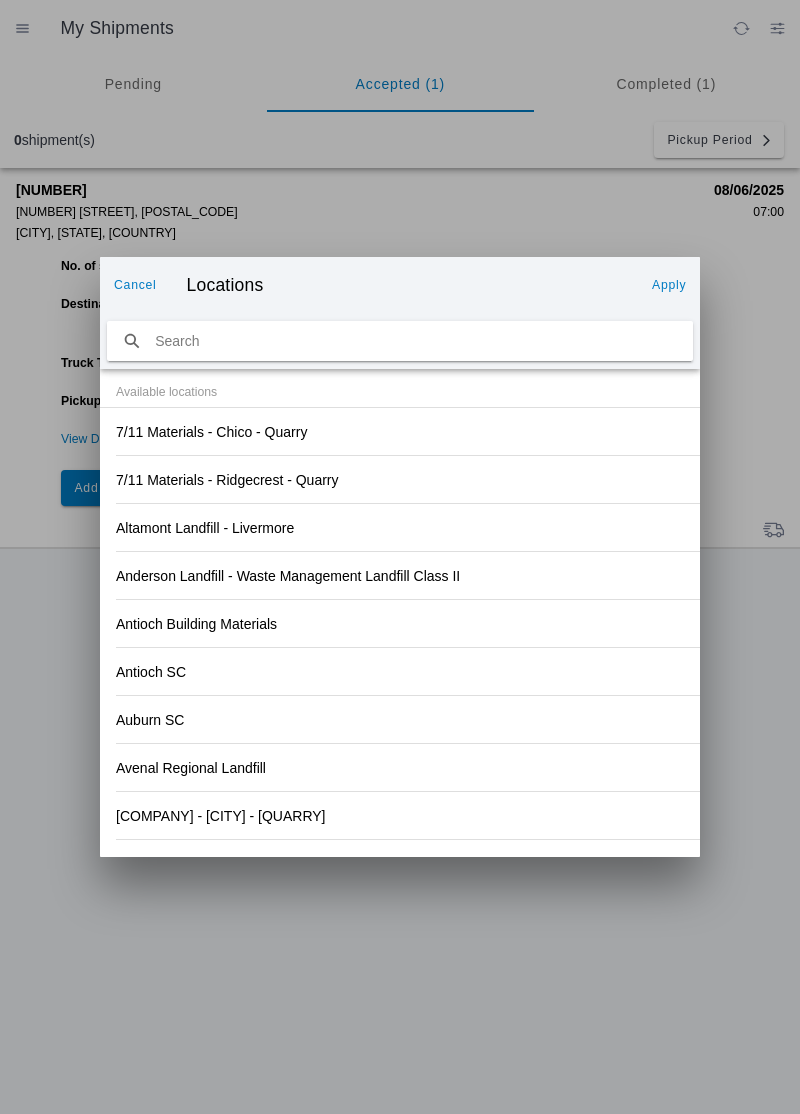 click on "Altamont Landfill - Livermore" 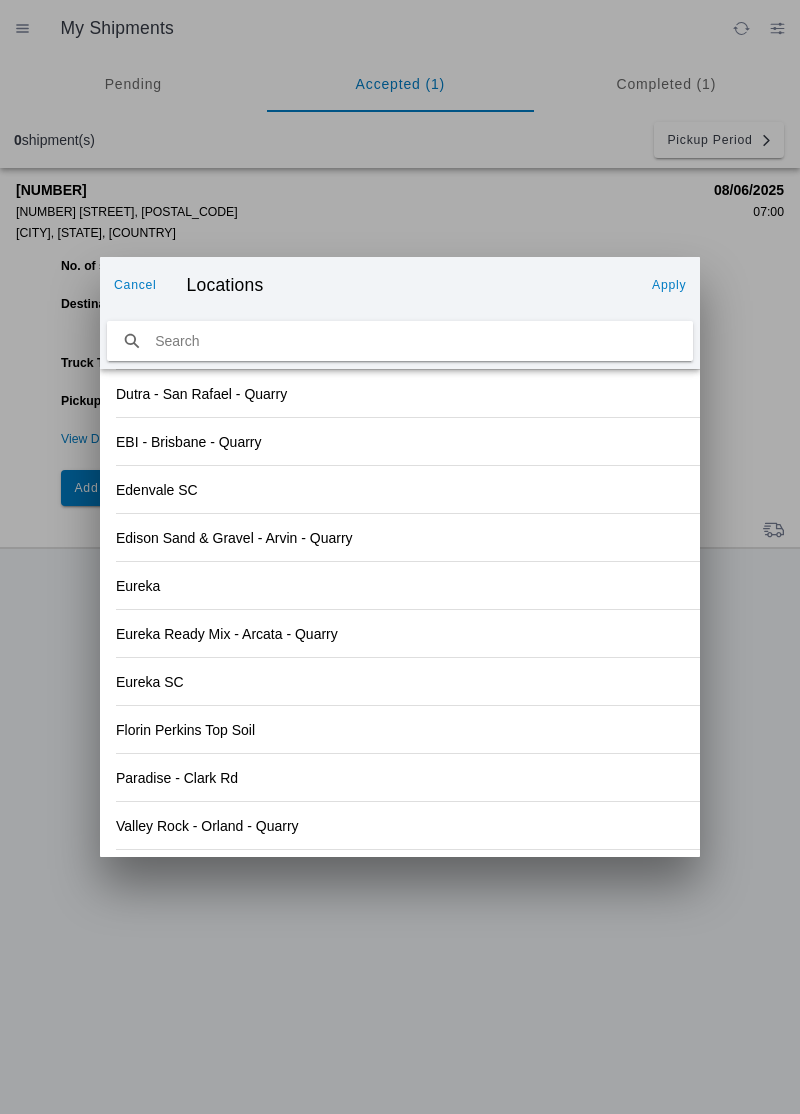 click on "Valley Rock - Orland - Quarry" 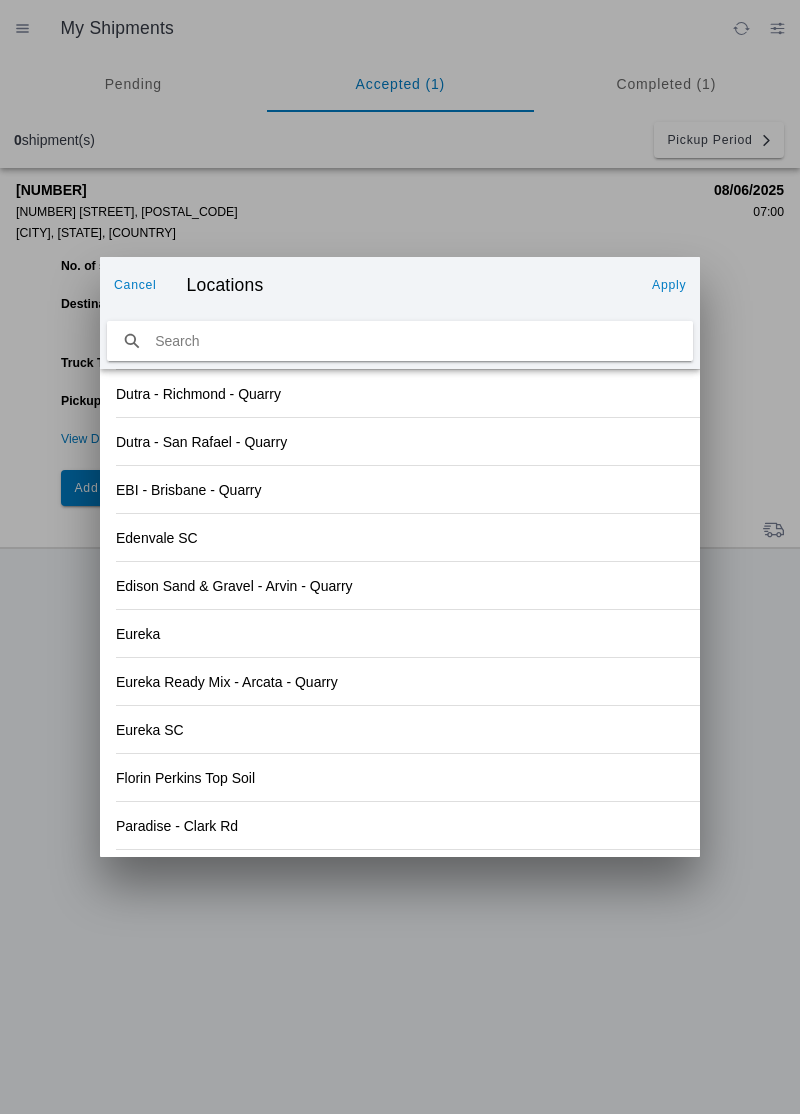 click on "Apply" 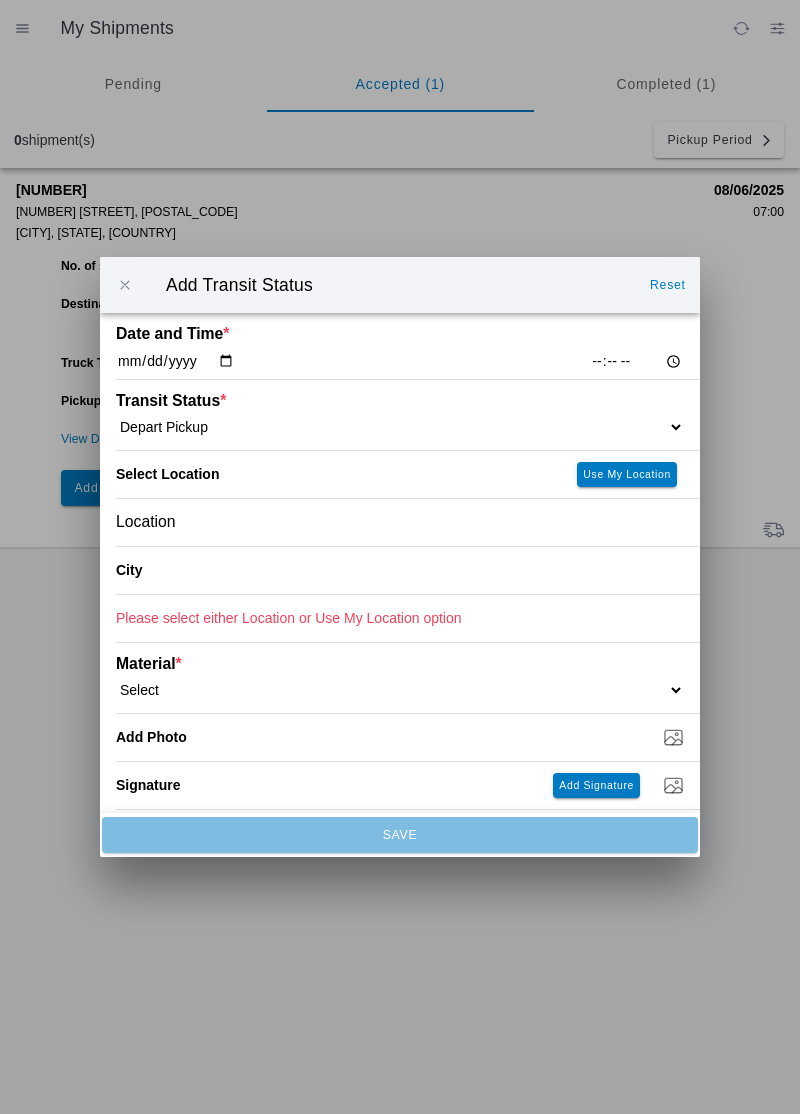 type on "Orland" 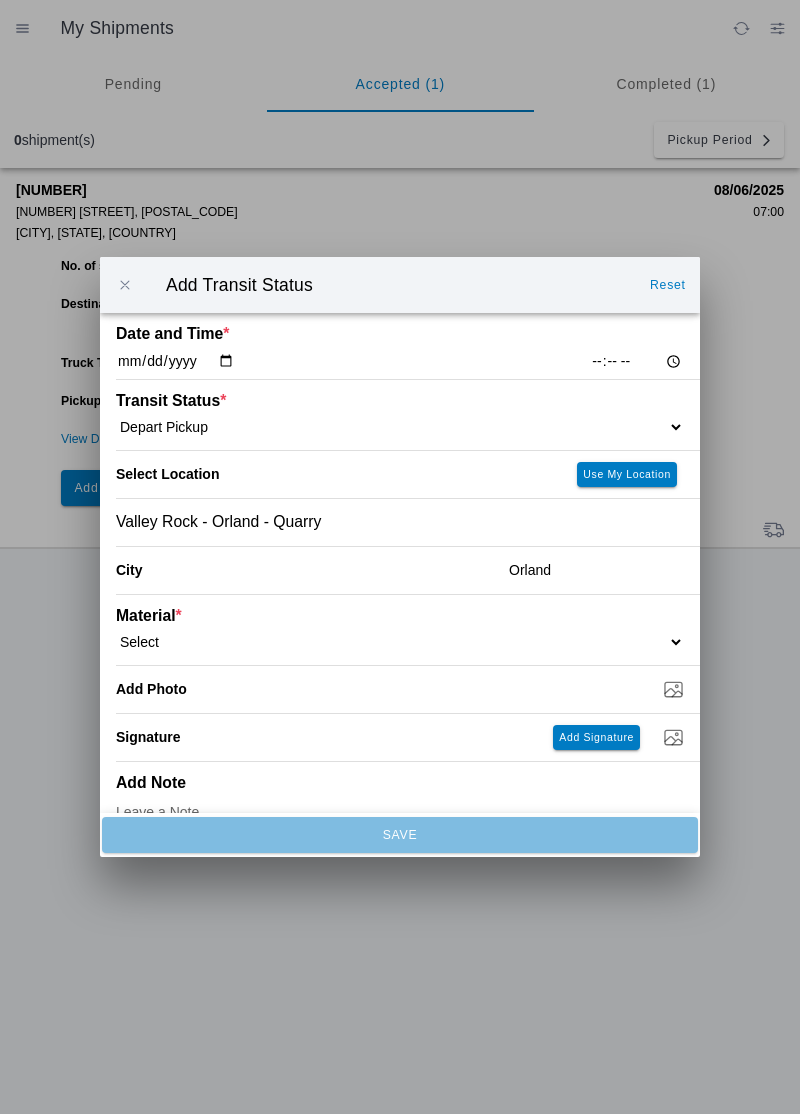 click on "Select  1" x 3" Rock   1" x 4" Rock   2" x 4" Rock   Asphalt Cold Patch   Backfill Spec Lapis Sand (EMS 4123)   Backfill Spec Sand (EMS 4123)   Base Rock (Class 2)   Broken Concrete/Asphalt   C-Ballast   Crushed Base Rock (3/4")   D-Ballast   Drain Rock (1.5")   Drain Rock (3/4")   Dry Spoils   Oversized Concrete/Asphalt   Palletized EZ Street   Premium Asphalt Cold Patch   Recycled Base Rock (Class 2)   Rip Rap   Top Soil" 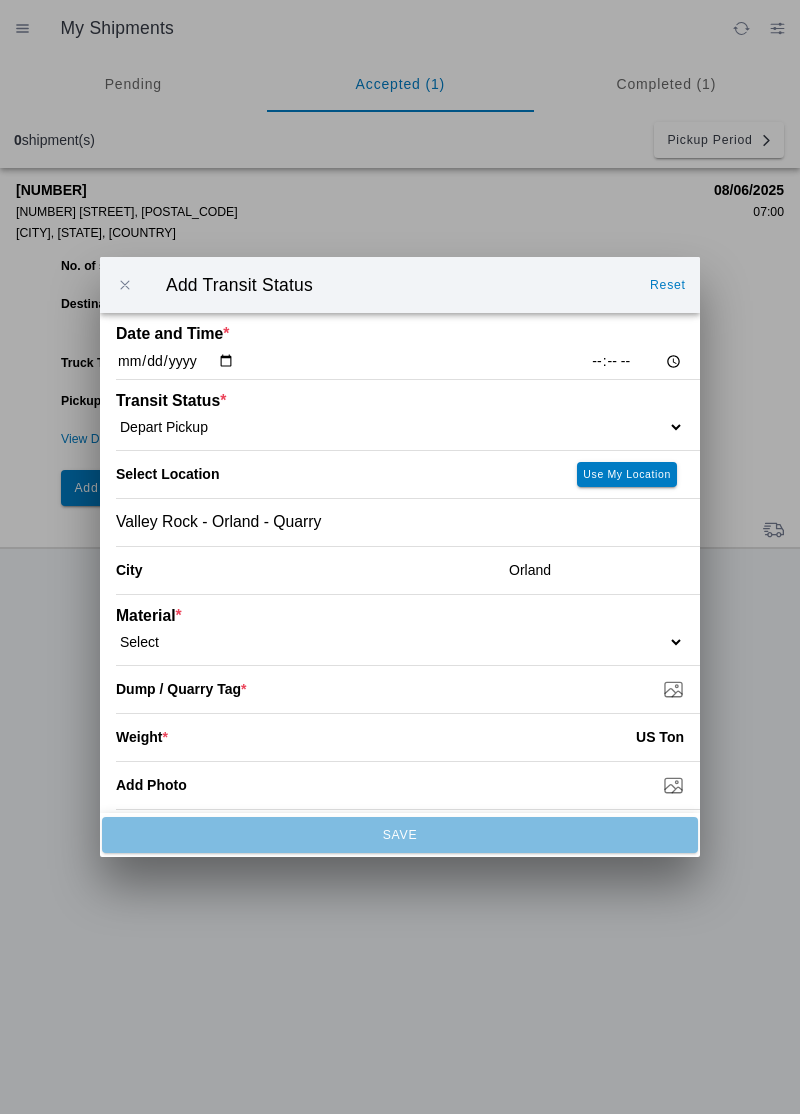 click on "Dump / Quarry Tag  *" at bounding box center (408, 689) 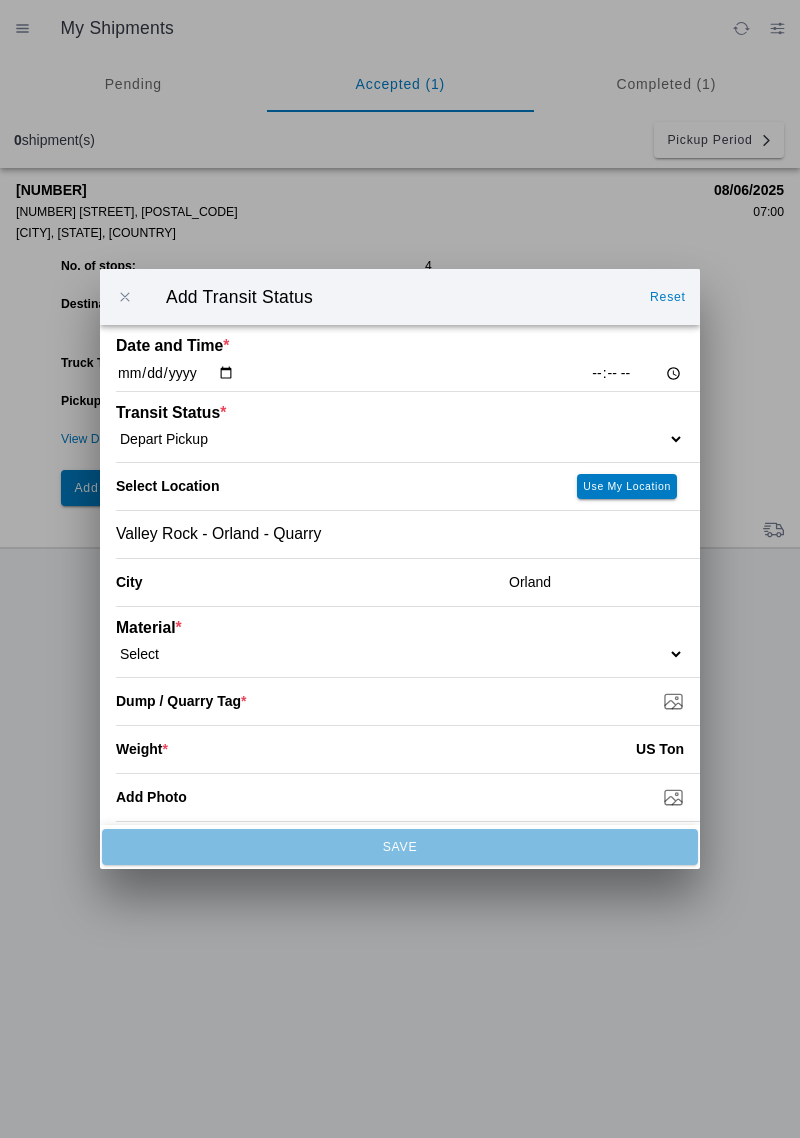 type on "C:\fakepath\[FILENAME]" 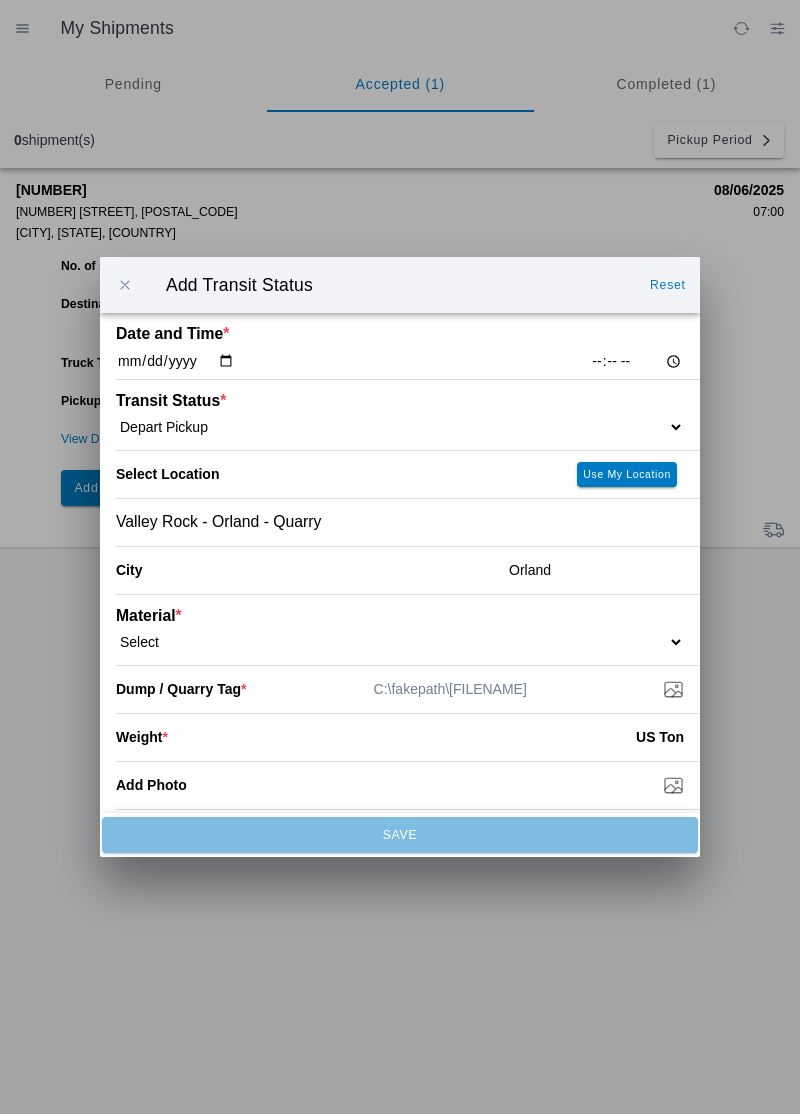 click 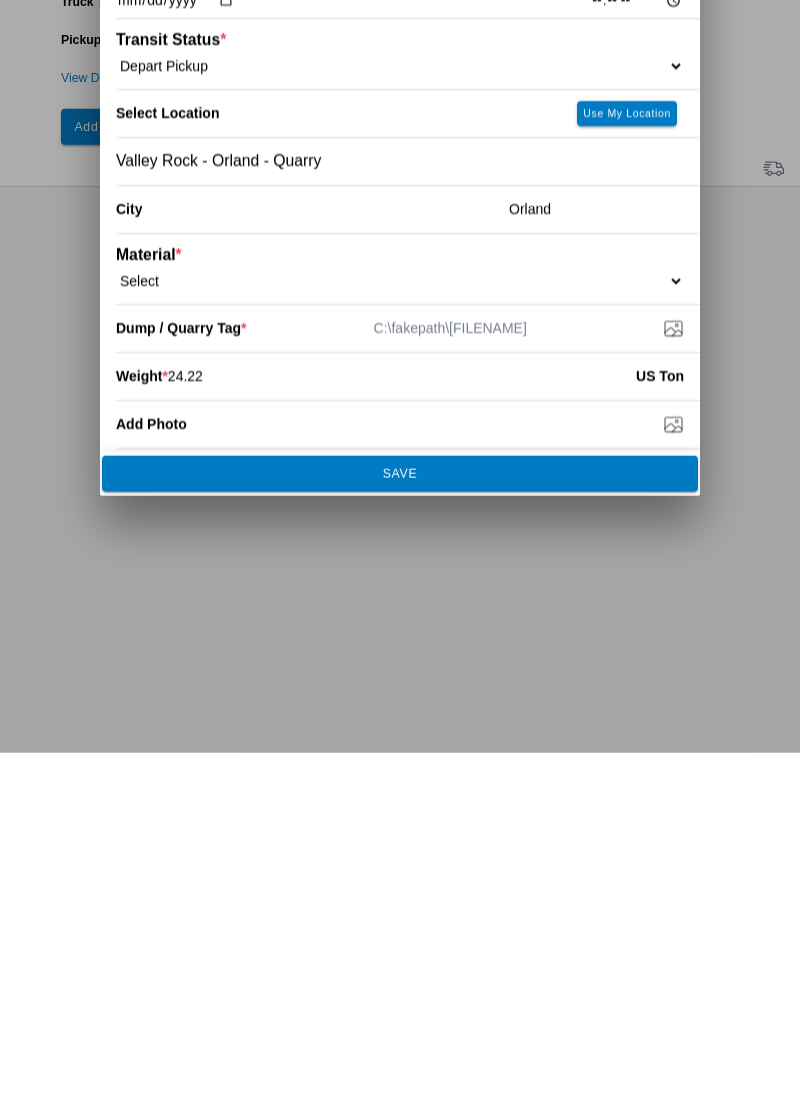 type on "24.22" 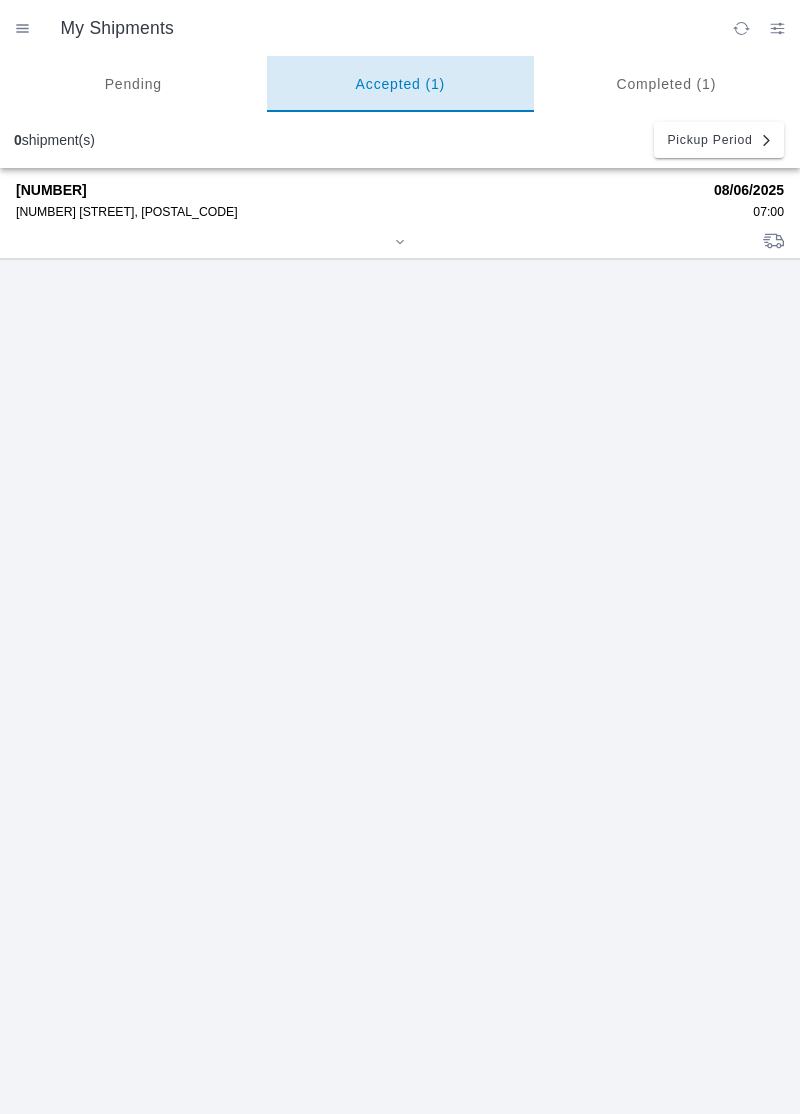 click on "Accepted (1)" at bounding box center [400, 84] 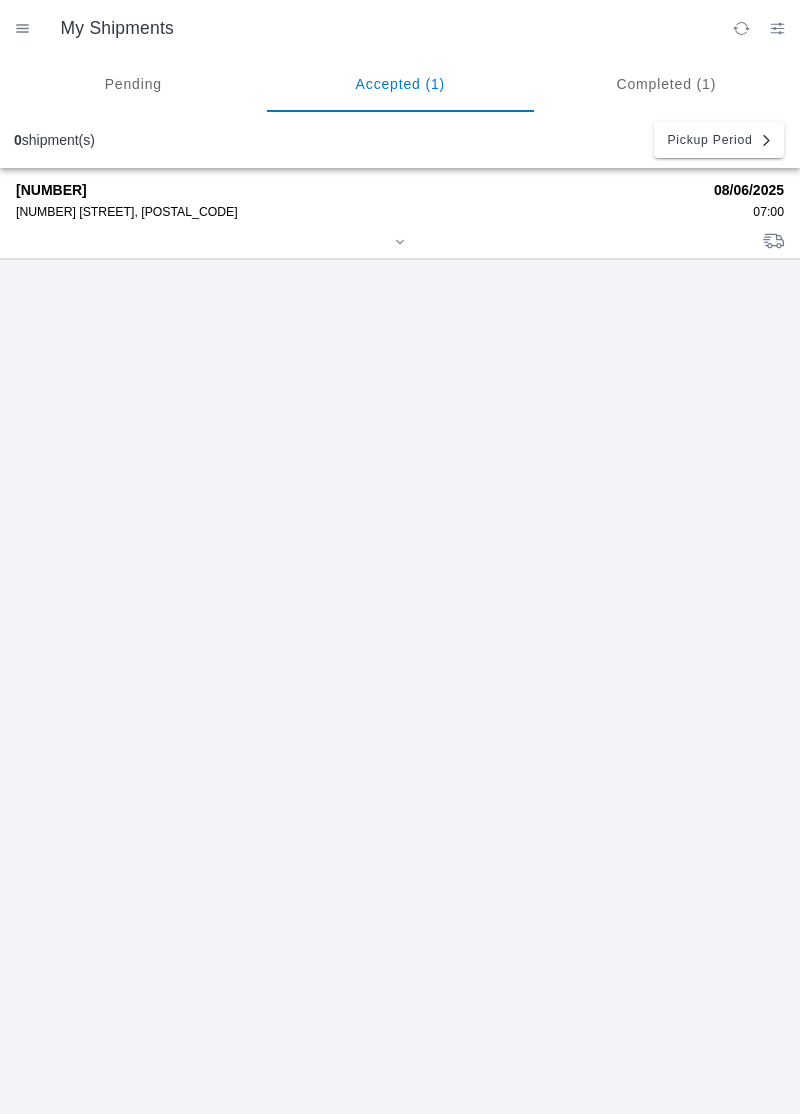 click on "[NUMBER] [STREET], [POSTAL_CODE]" 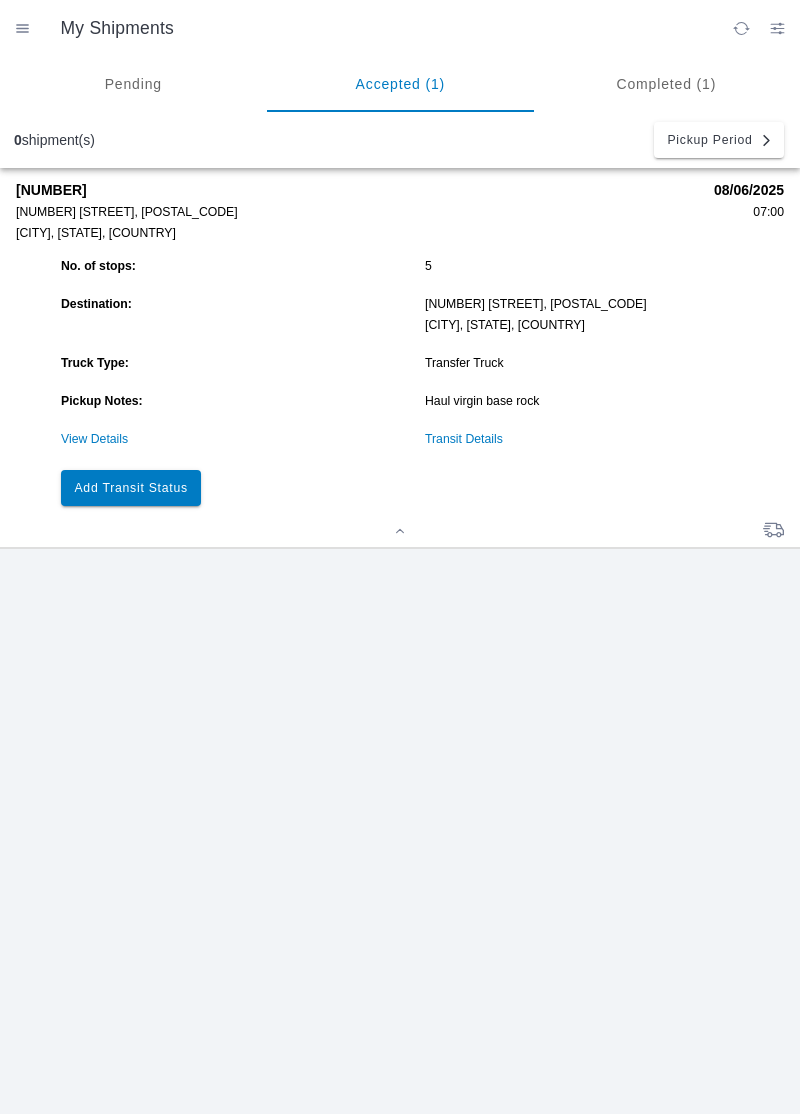 click on "Transit Details" 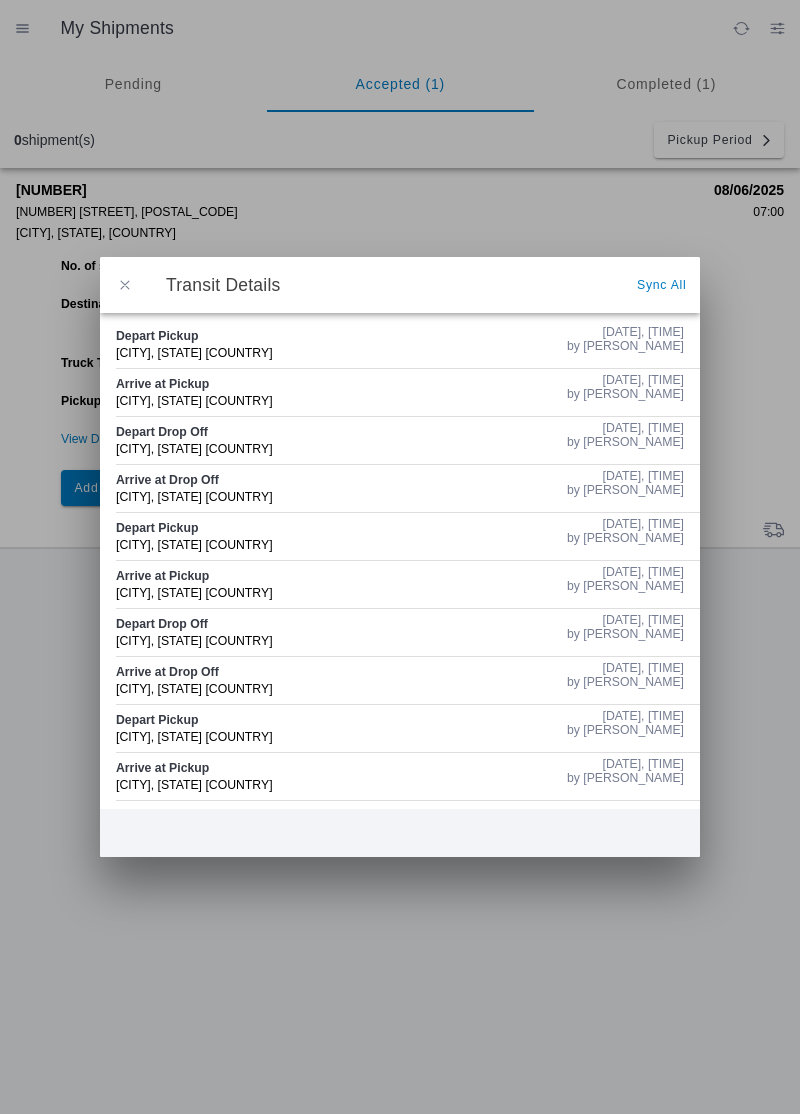click at bounding box center [125, 285] 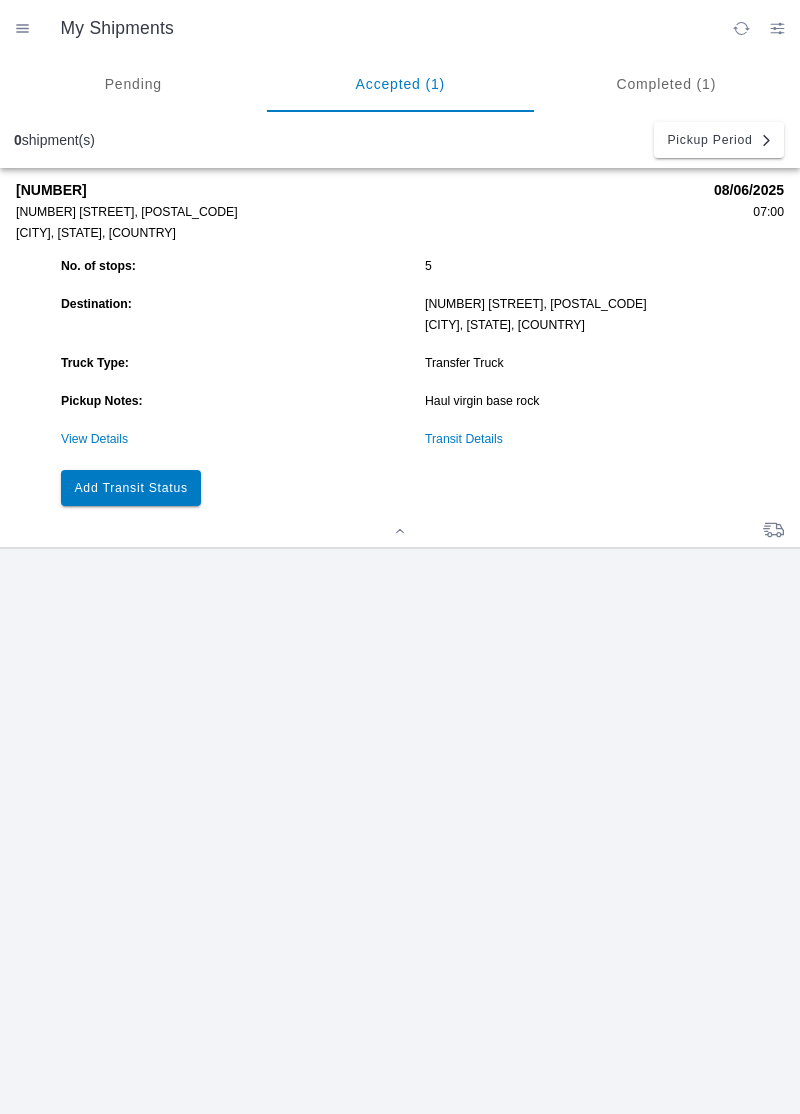 click on "Add Transit Status" 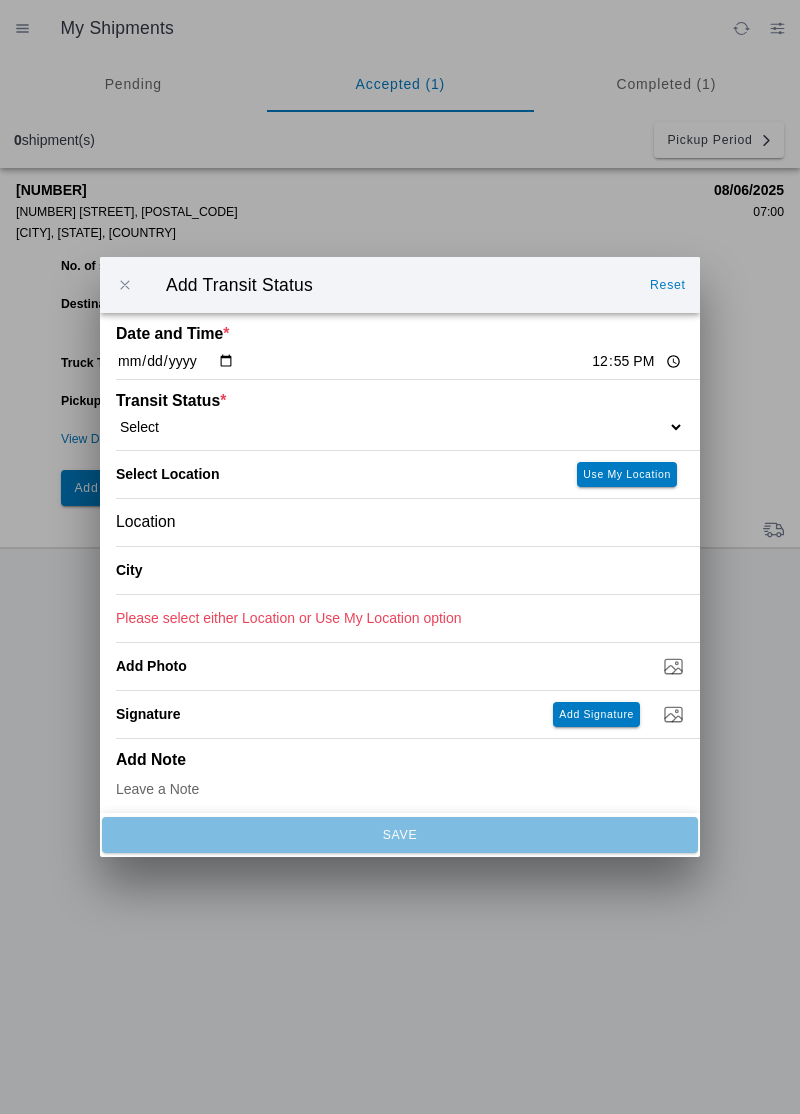 click on "Select  Arrive at Drop Off   Arrive at Pickup   Break Start   Break Stop   Depart Drop Off   Depart Pickup   Shift Complete" 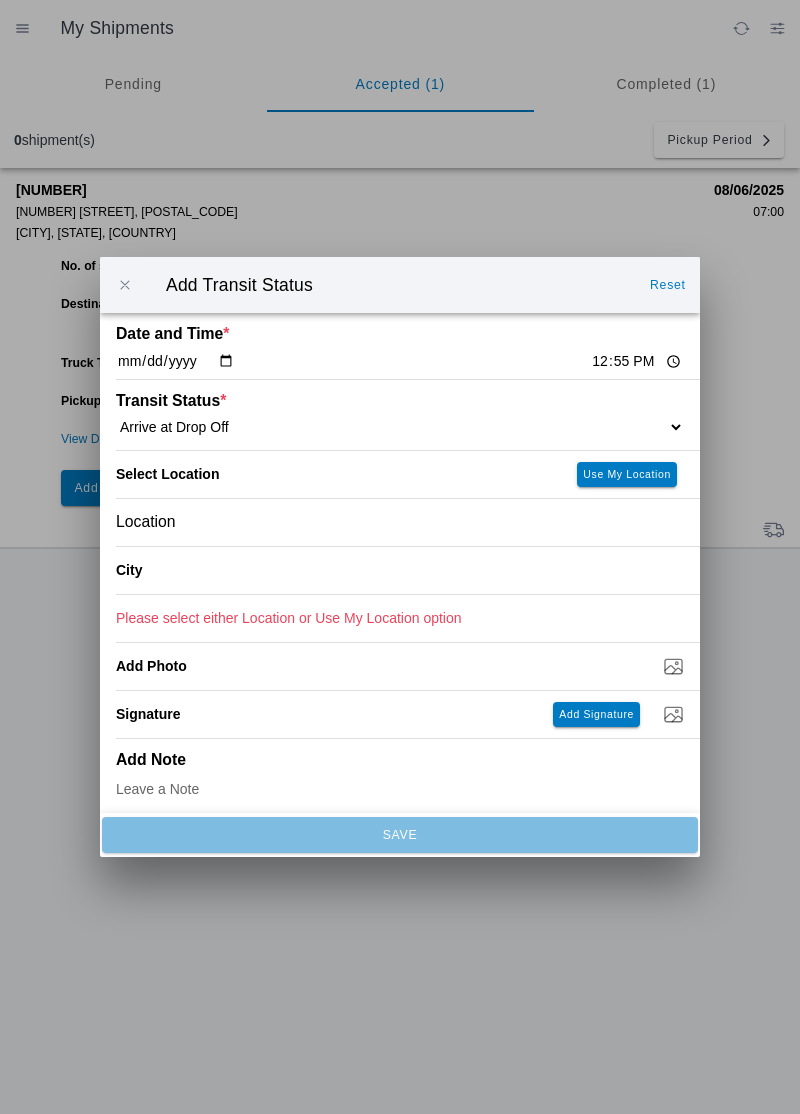 select on "ARVDLVLOC" 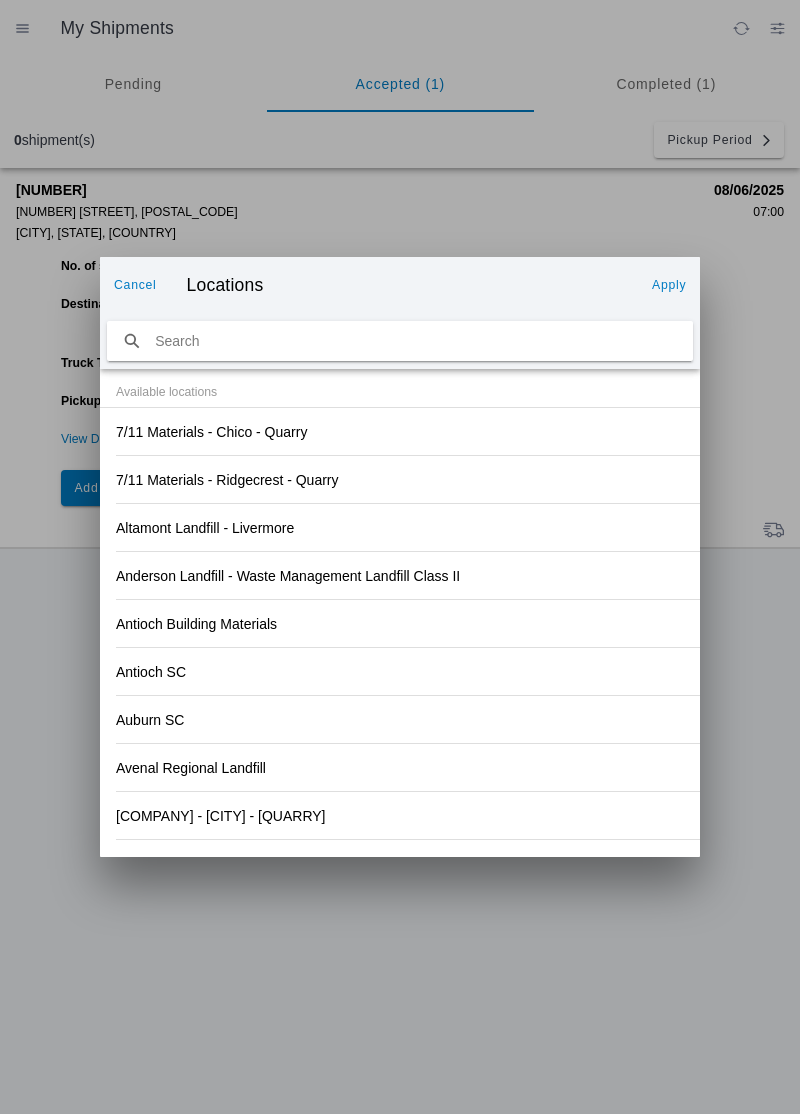 click on "Antioch Building Materials" 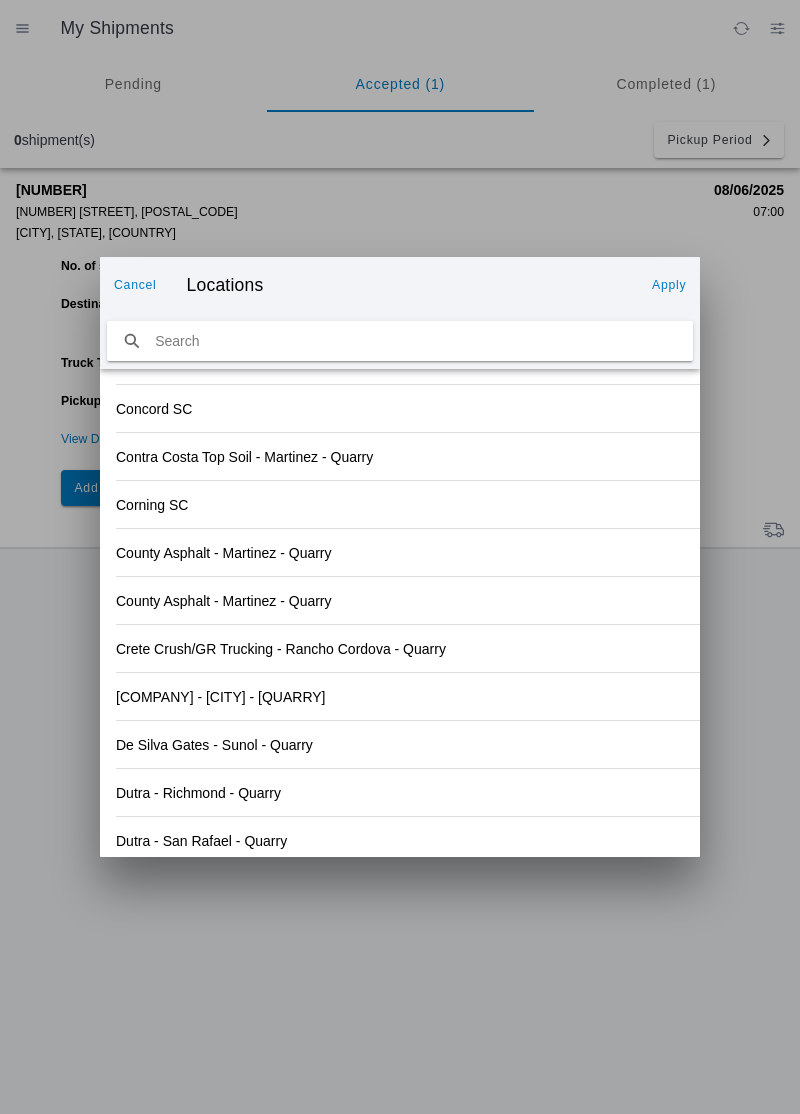 scroll, scrollTop: 2085, scrollLeft: 0, axis: vertical 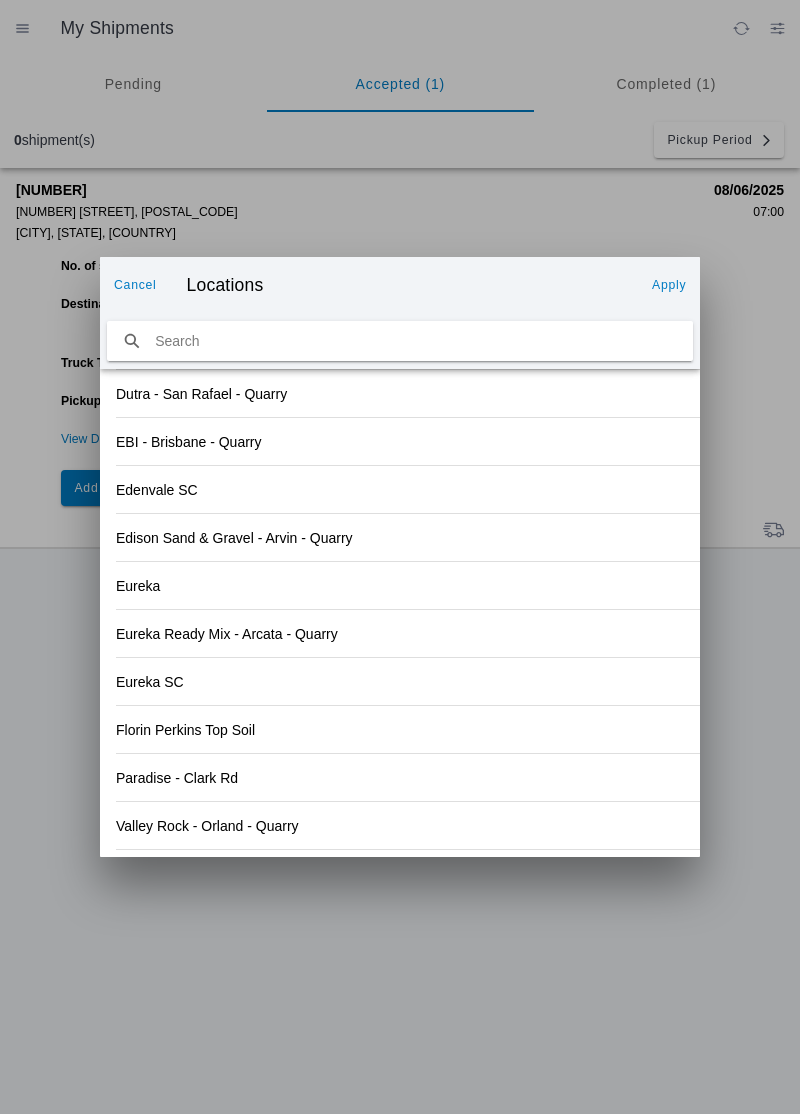 click on "Paradise - Clark Rd" 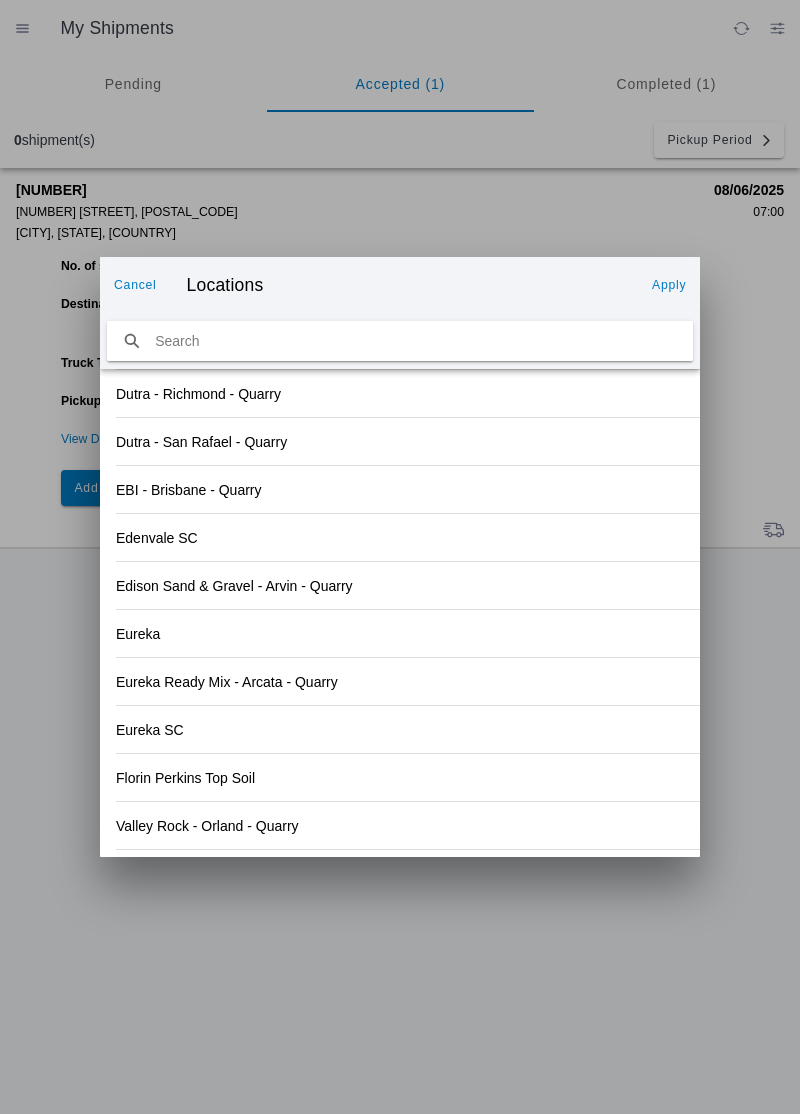 click on "Apply" 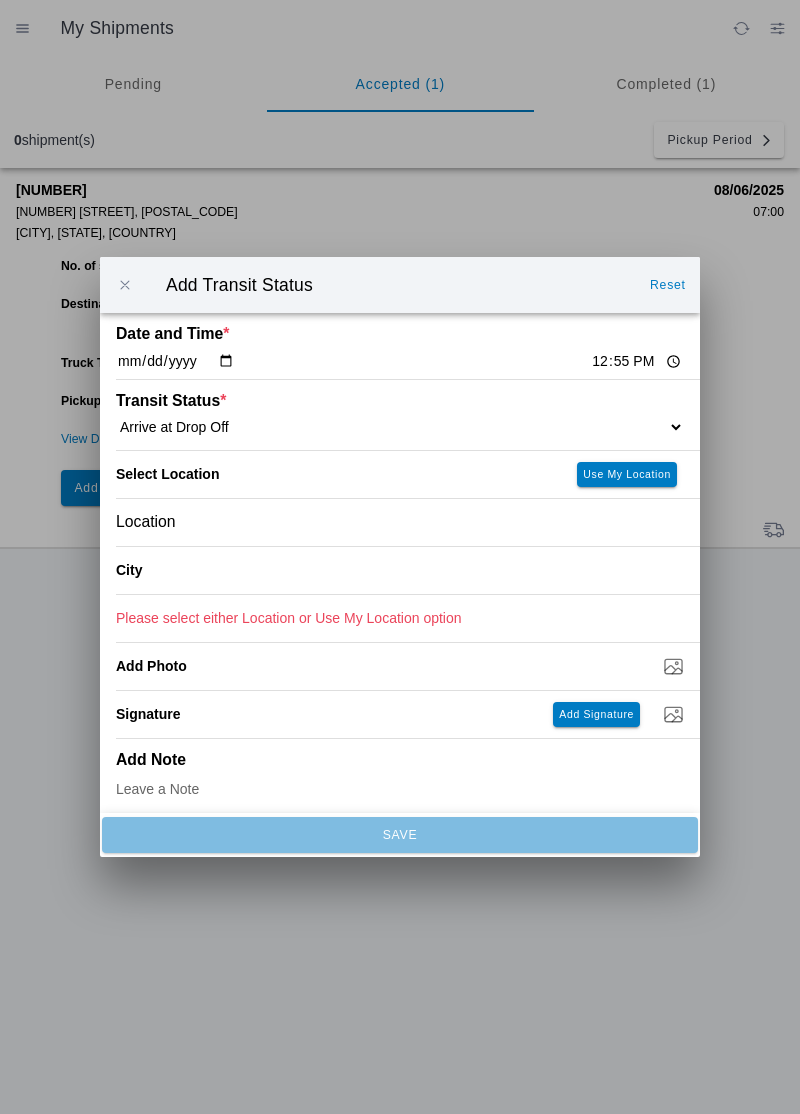 type on "Paradise" 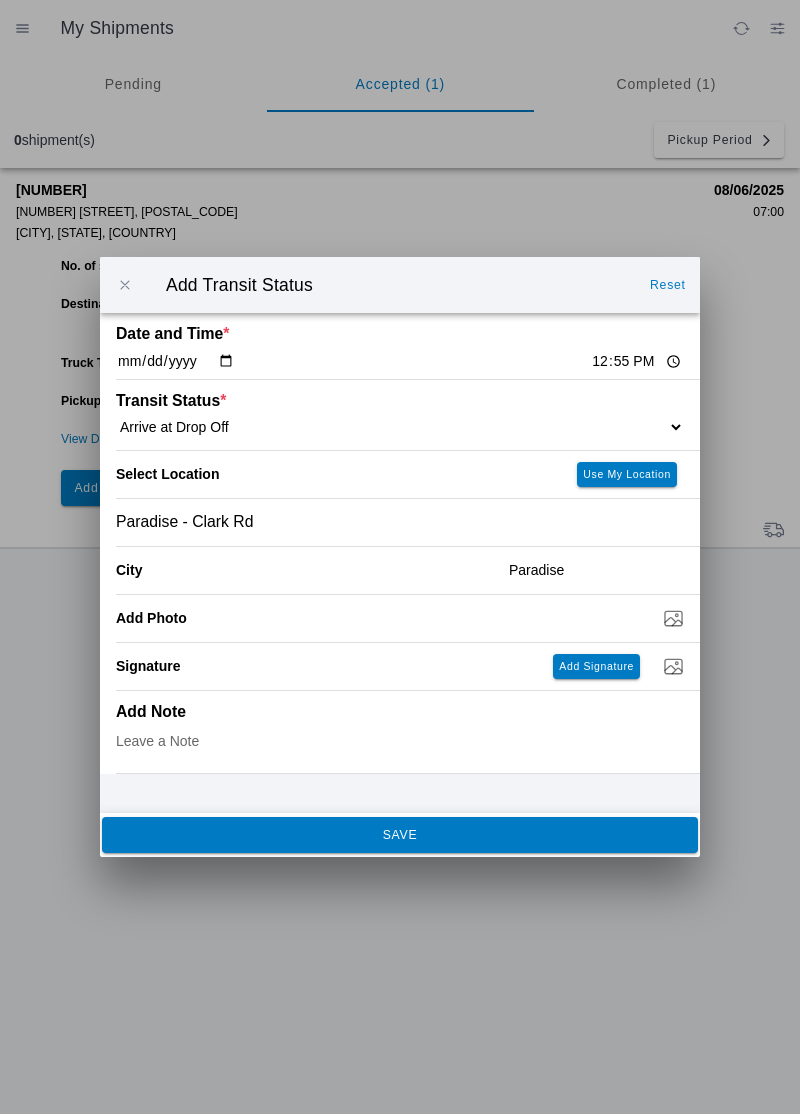 click on "SAVE" 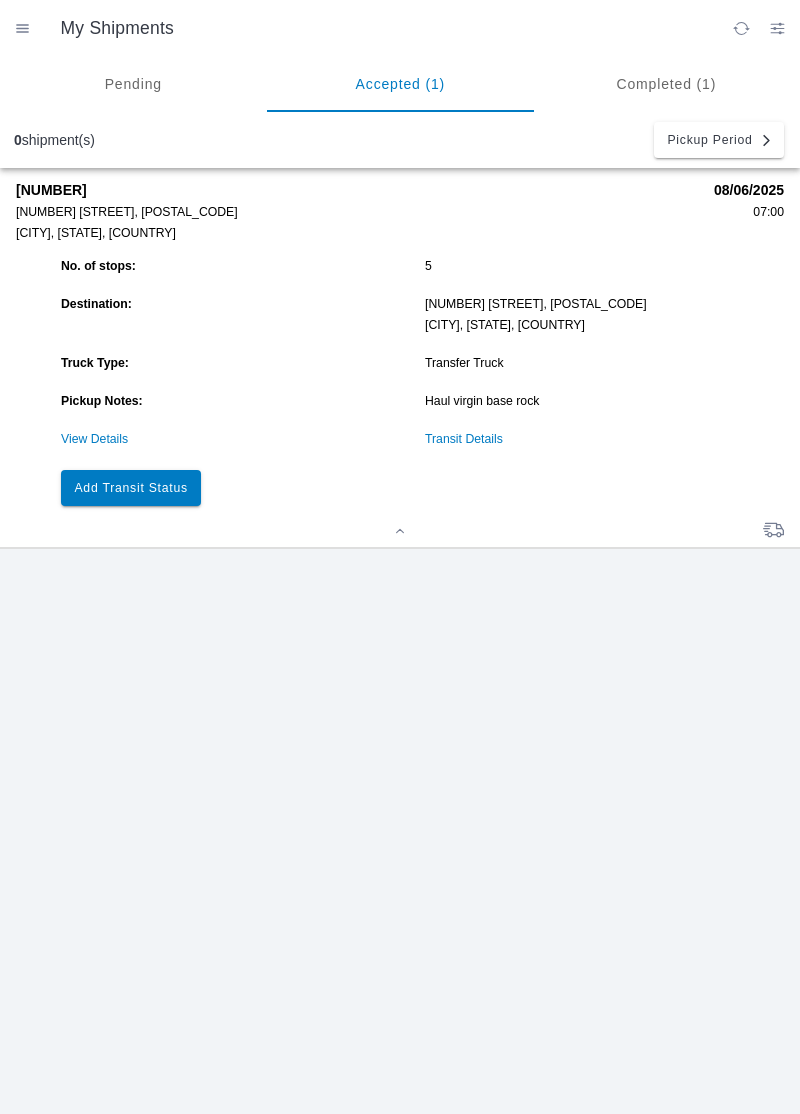 click on "Add Transit Status" 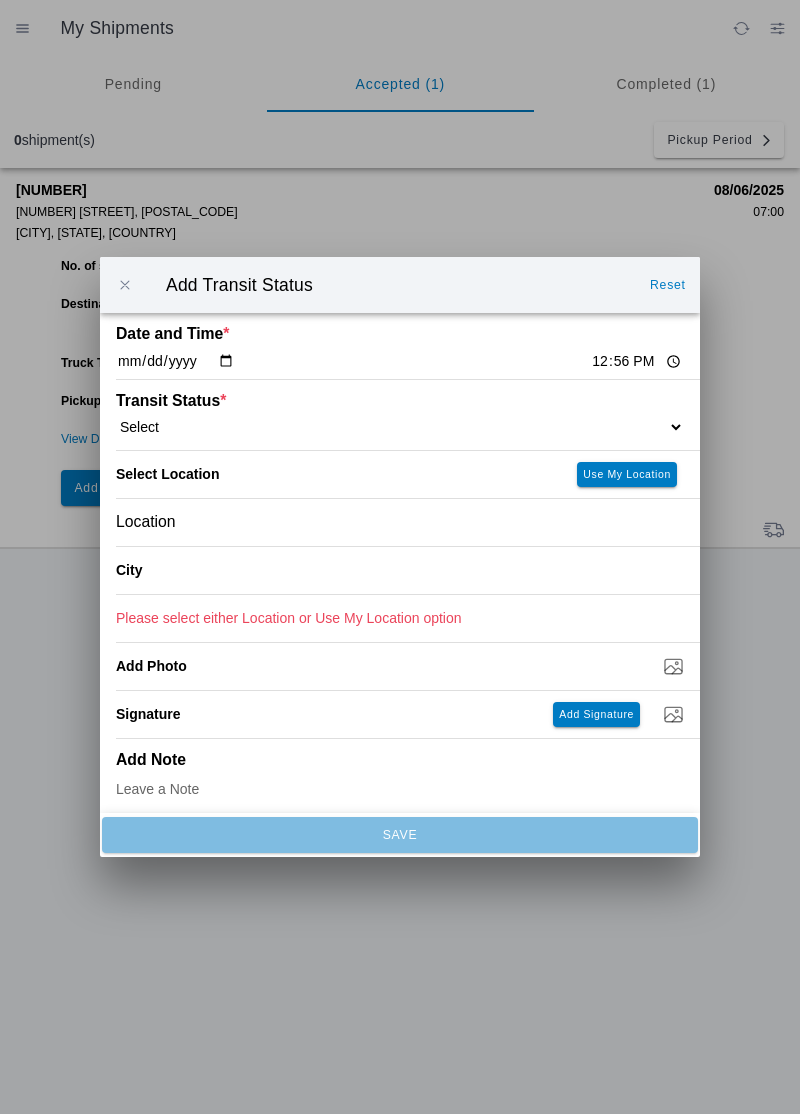 click on "12:56" 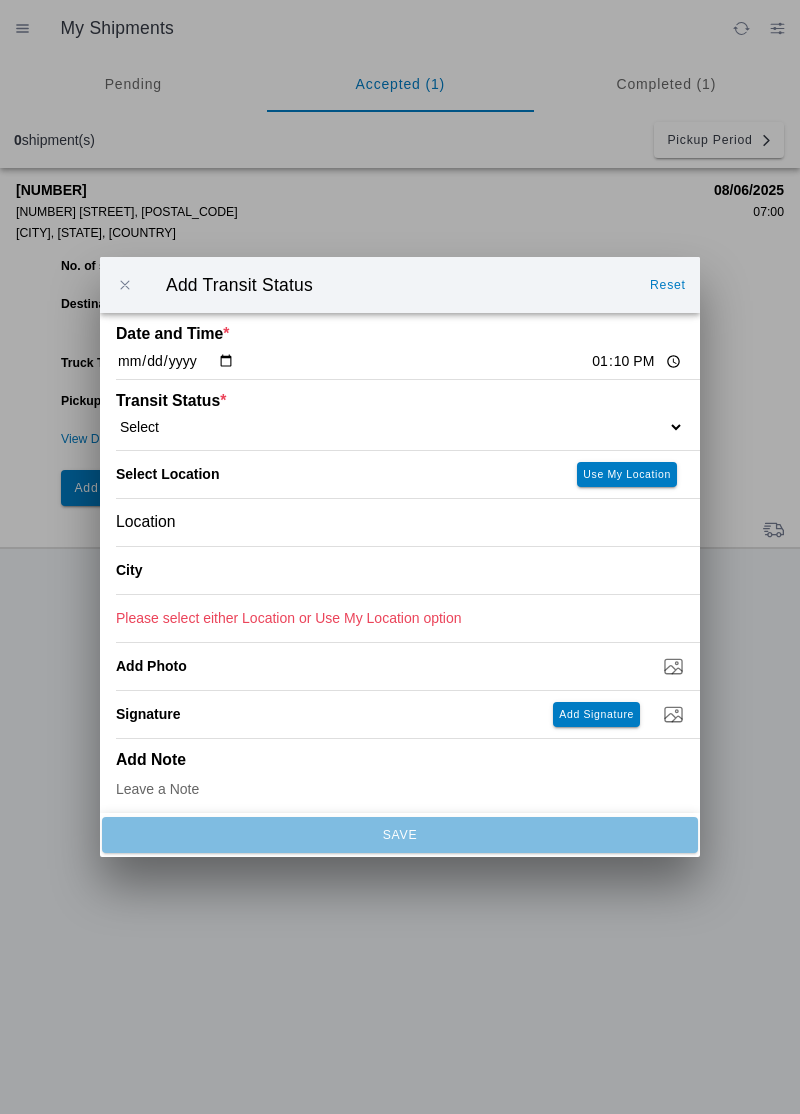 type on "13:10" 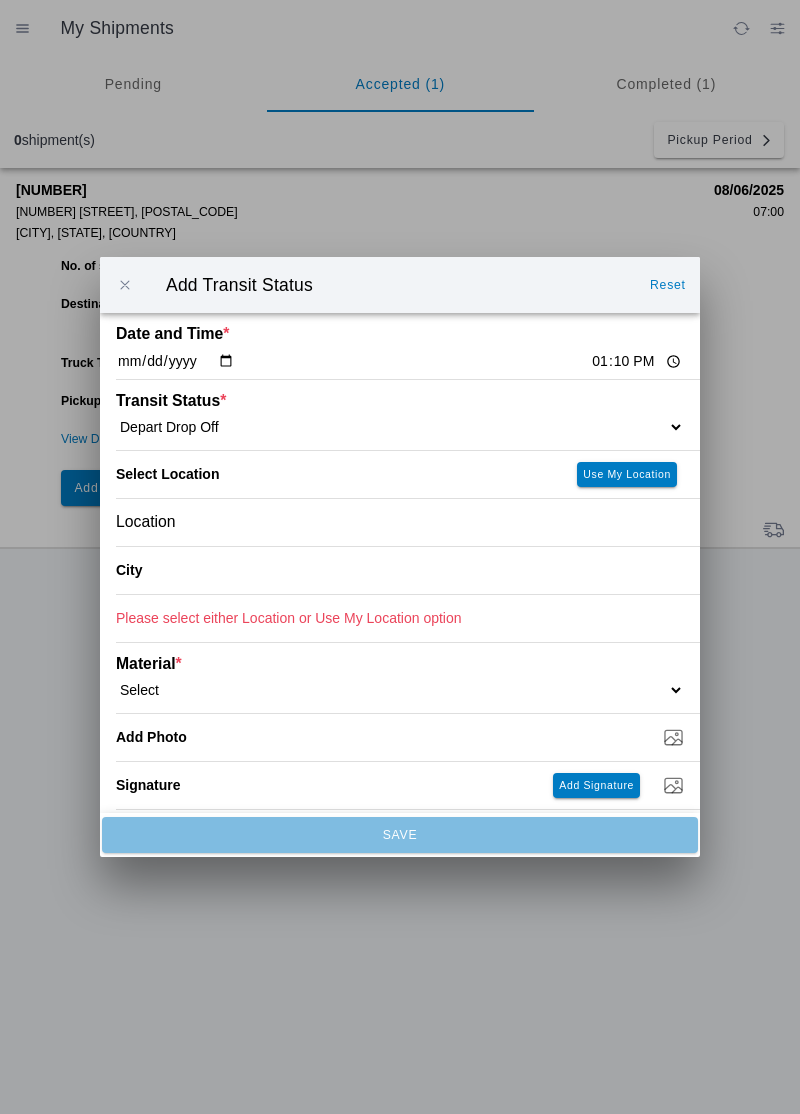 click on "Location" 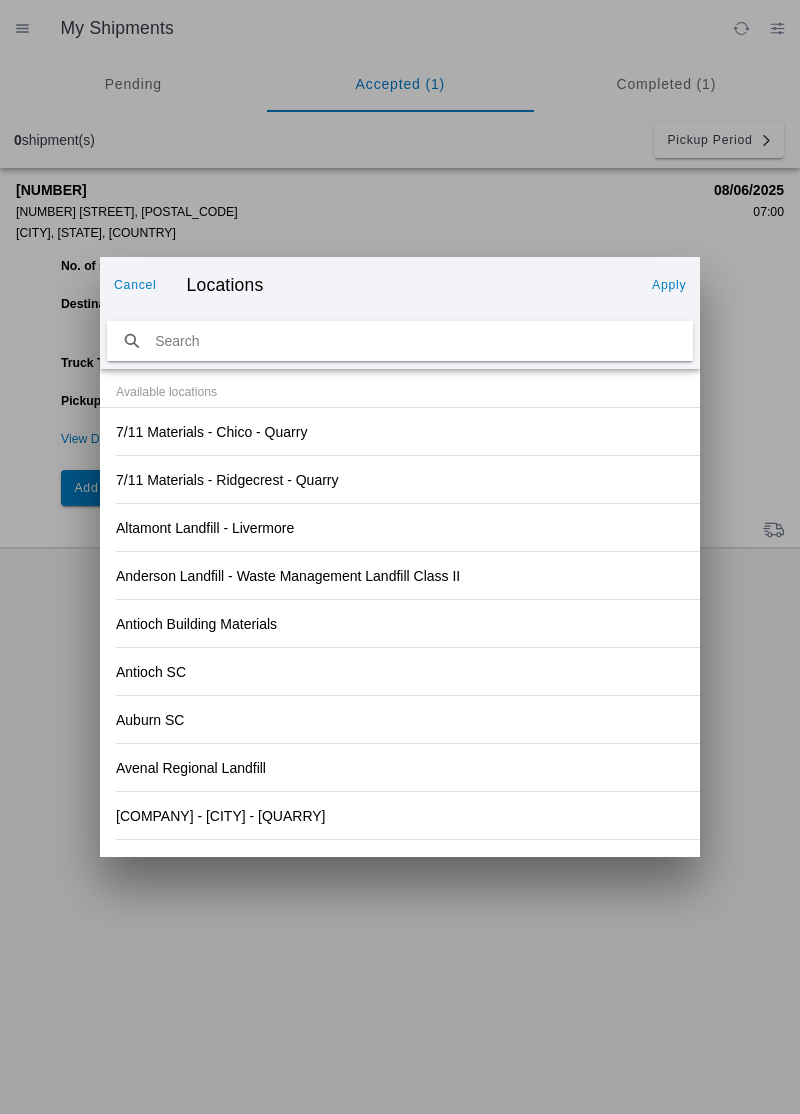 click on "Anderson Landfill - Waste Management Landfill Class II" 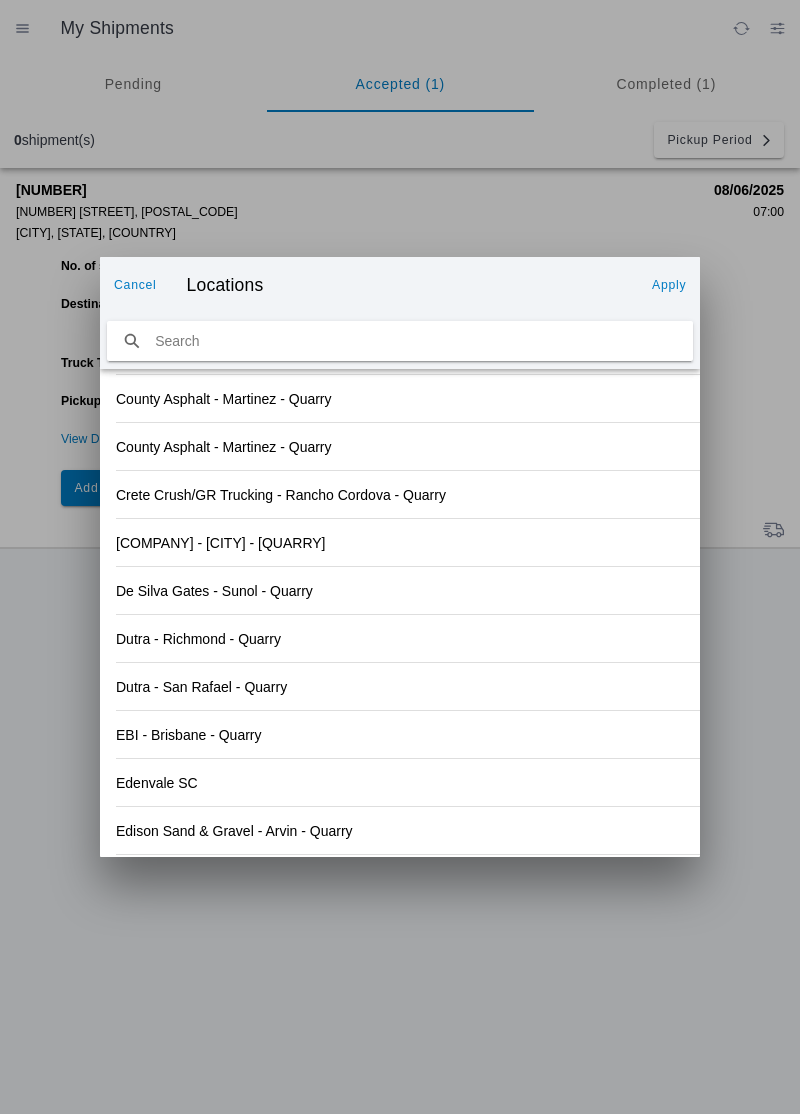 scroll, scrollTop: 2085, scrollLeft: 0, axis: vertical 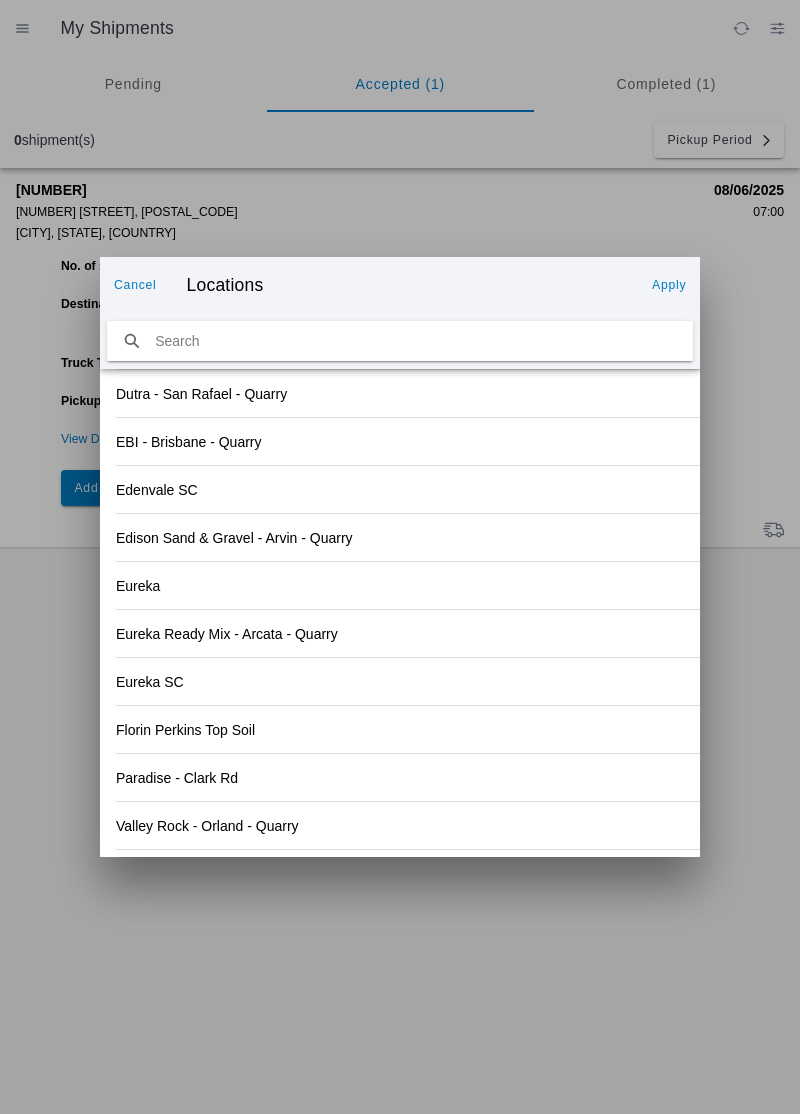 click on "Paradise - Clark Rd" 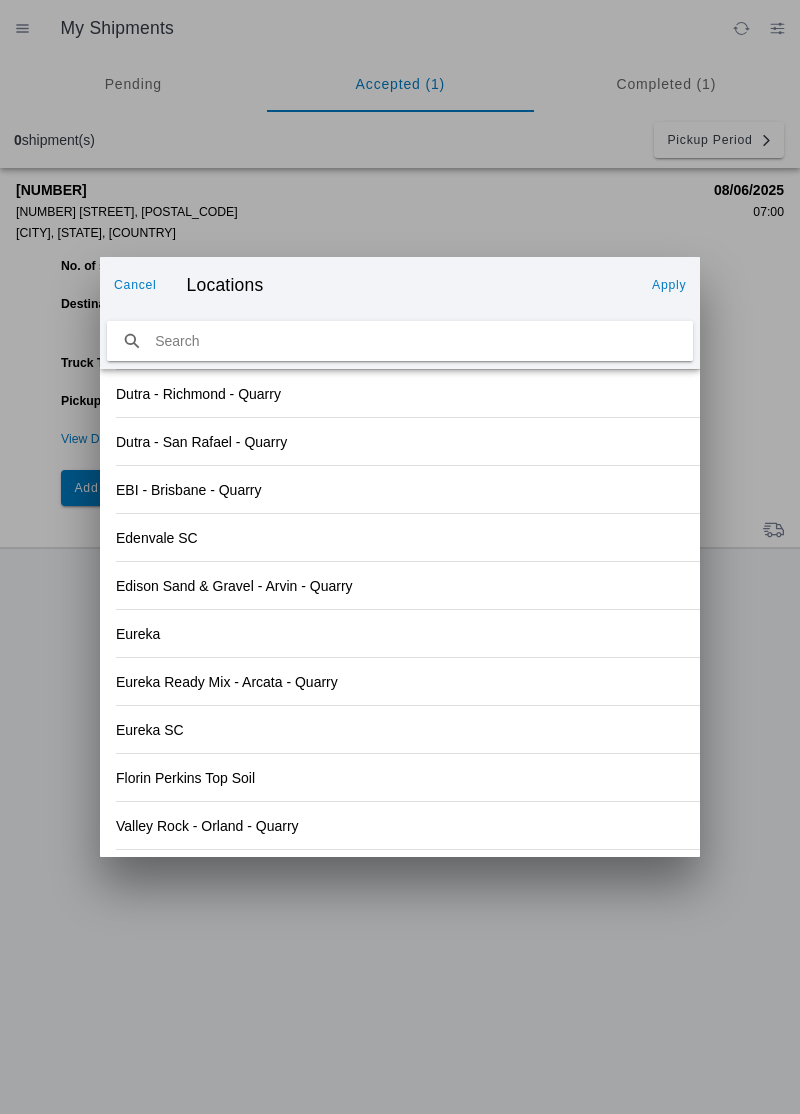 click on "Apply" 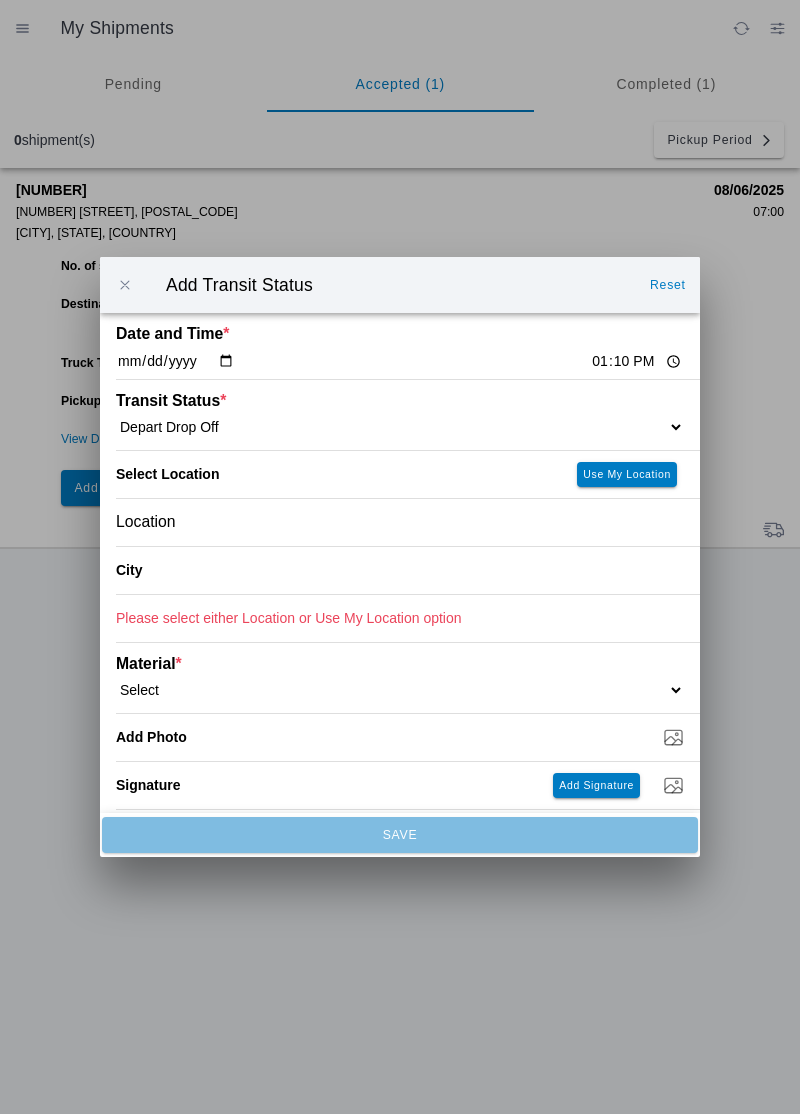 type on "Paradise" 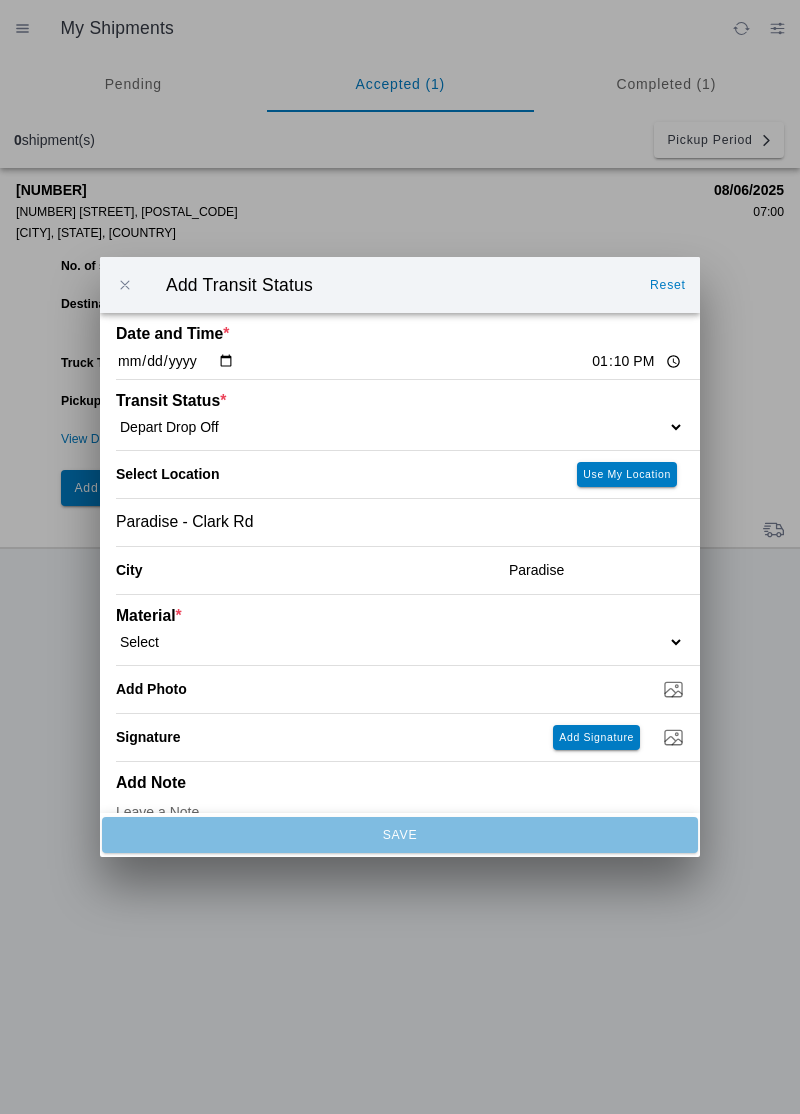 click on "Select  1" x 3" Rock   1" x 4" Rock   2" x 4" Rock   Asphalt Cold Patch   Backfill Spec Lapis Sand (EMS 4123)   Backfill Spec Sand (EMS 4123)   Base Rock (Class 2)   Broken Concrete/Asphalt   C-Ballast   Crushed Base Rock (3/4")   D-Ballast   Drain Rock (1.5")   Drain Rock (3/4")   Dry Spoils   Oversized Concrete/Asphalt   Palletized EZ Street   Premium Asphalt Cold Patch   Recycled Base Rock (Class 2)   Rip Rap   Top Soil" 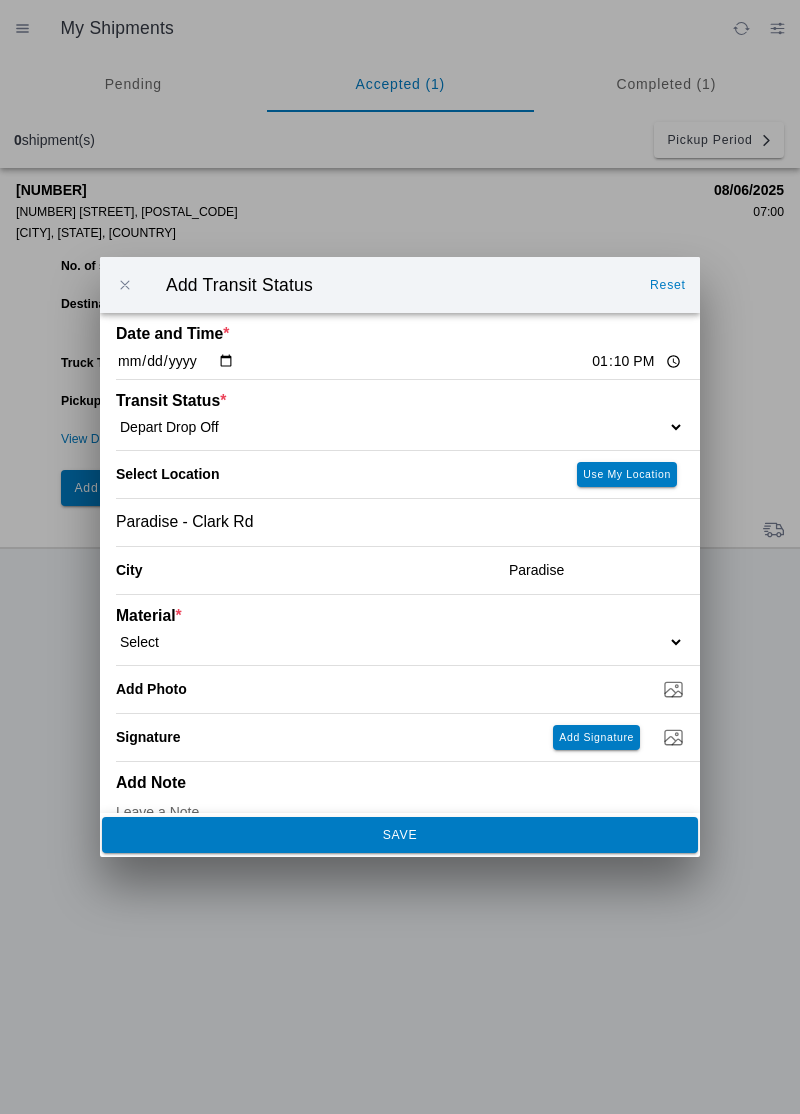 click on "SAVE" 